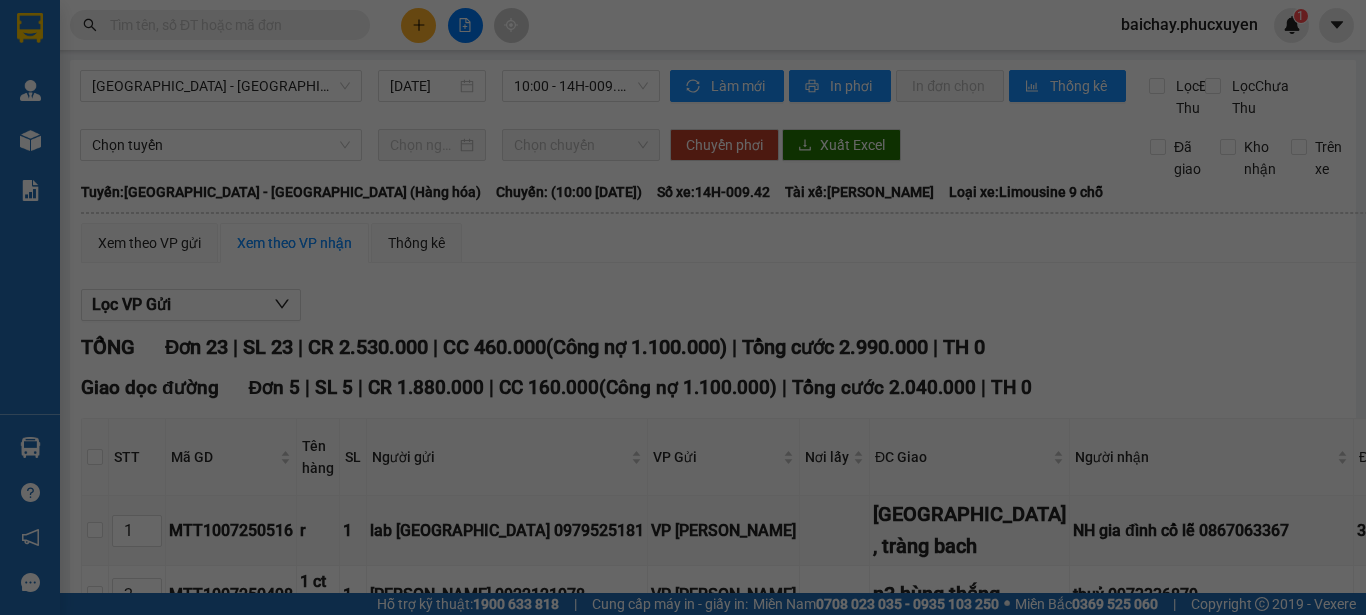 scroll, scrollTop: 0, scrollLeft: 0, axis: both 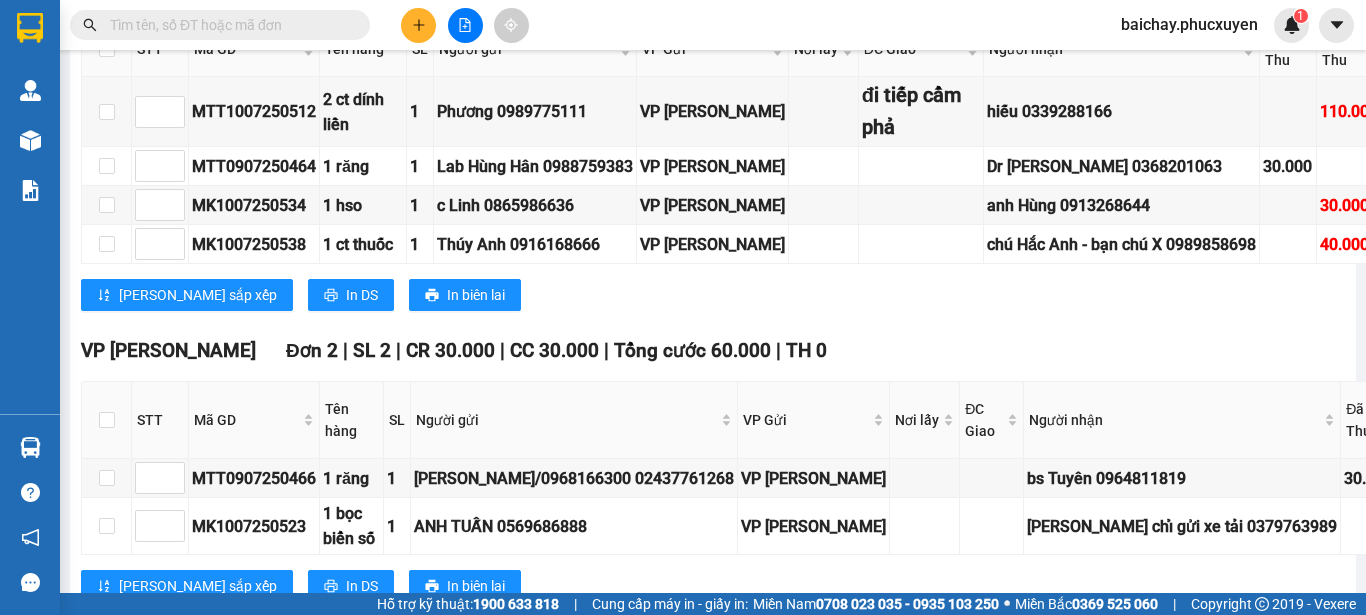 click on "Kết quả tìm kiếm ( 0 )  Bộ lọc  No Data baichay.phucxuyen 1     [PERSON_NAME] lý giao nhận mới Quản lý kiểm kho     Kho hàng mới     Báo cáo  11. Báo cáo đơn giao nhận nội bộ 1. Chi tiết đơn hàng văn phòng 12. Thống kê đơn đối tác 2. Tổng doanh thu theo từng văn phòng 3. Thống kê đơn hàng toàn nhà xe  4. Báo cáo dòng tiền theo nhân viên 5. Doanh thu thực tế chi tiết theo phòng hàng  8. Thống kê nhận và gửi hàng theo văn phòng 9. Thống kê chi tiết đơn hàng theo văn phòng gửi Báo cáo Dòng tiền Thực thu của Nhân viên (Tách cước) Hàng sắp về Hướng dẫn sử dụng Giới thiệu Vexere, nhận hoa hồng Phản hồi Phần mềm hỗ trợ bạn tốt chứ? [GEOGRAPHIC_DATA] - [GEOGRAPHIC_DATA] (Hàng hóa) [DATE] 10:00     - 14H-009.42  Làm mới In phơi In đơn chọn Thống kê Lọc  Đã Thu Lọc  Chưa Thu Chọn tuyến Chọn chuyến Chuyển phơi Xuất Excel Đã giao Trên xe" at bounding box center [683, 307] 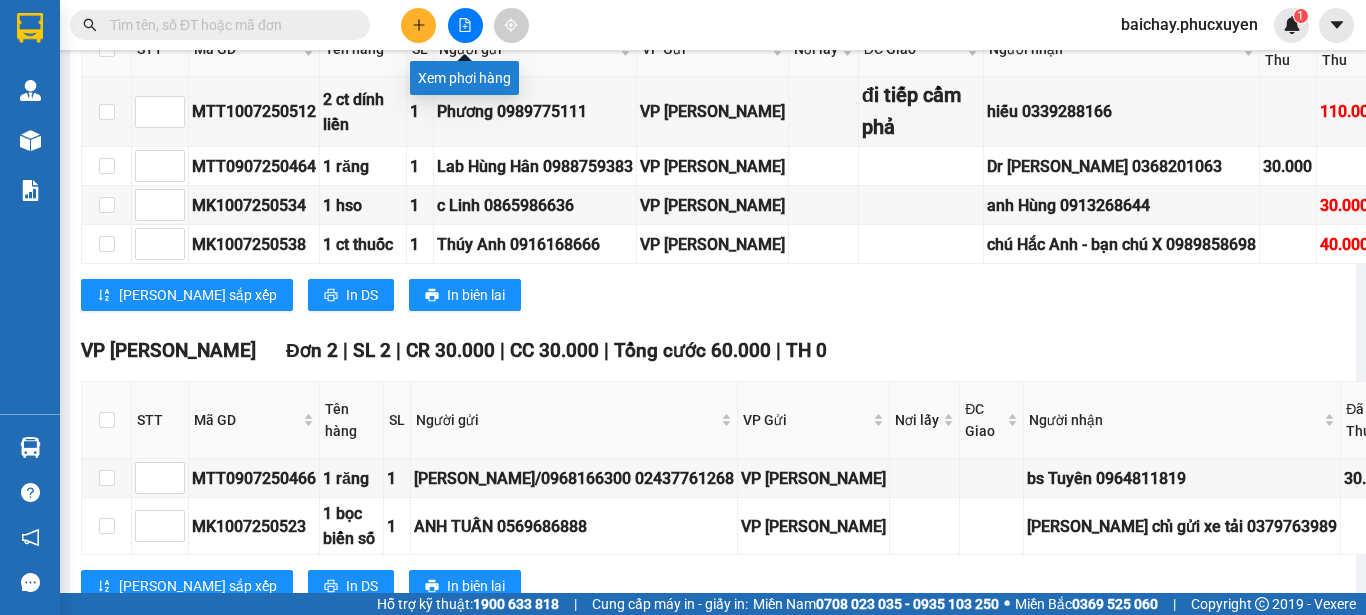 click 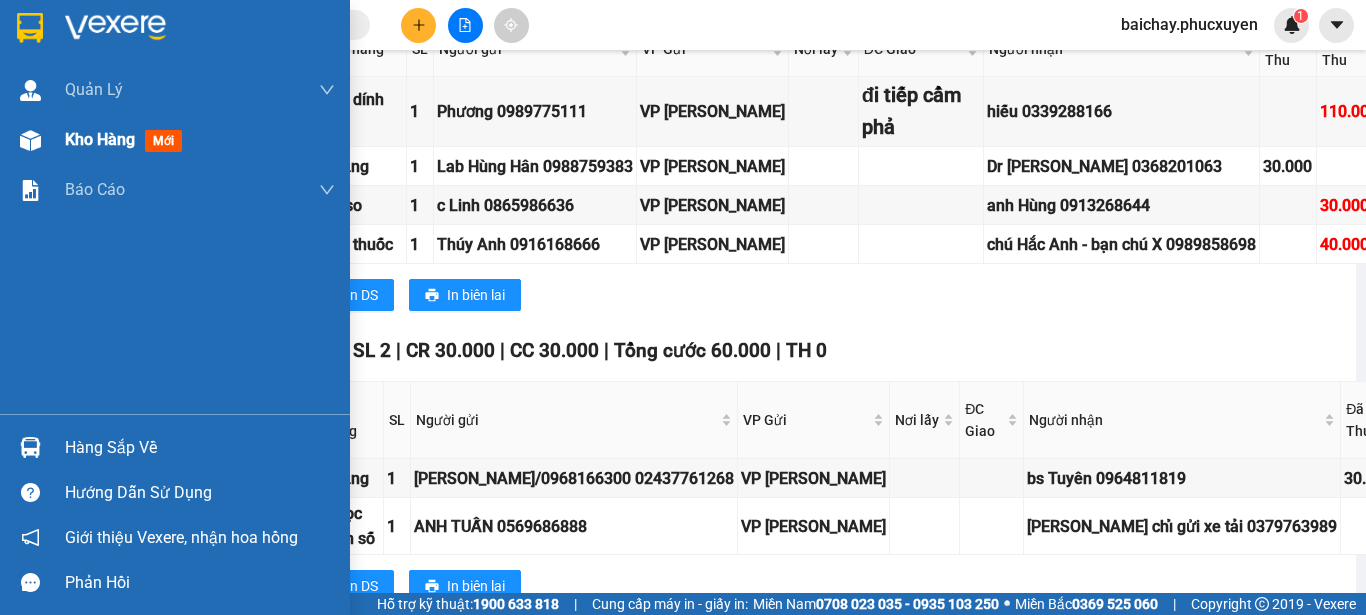 click on "Kho hàng" at bounding box center [100, 139] 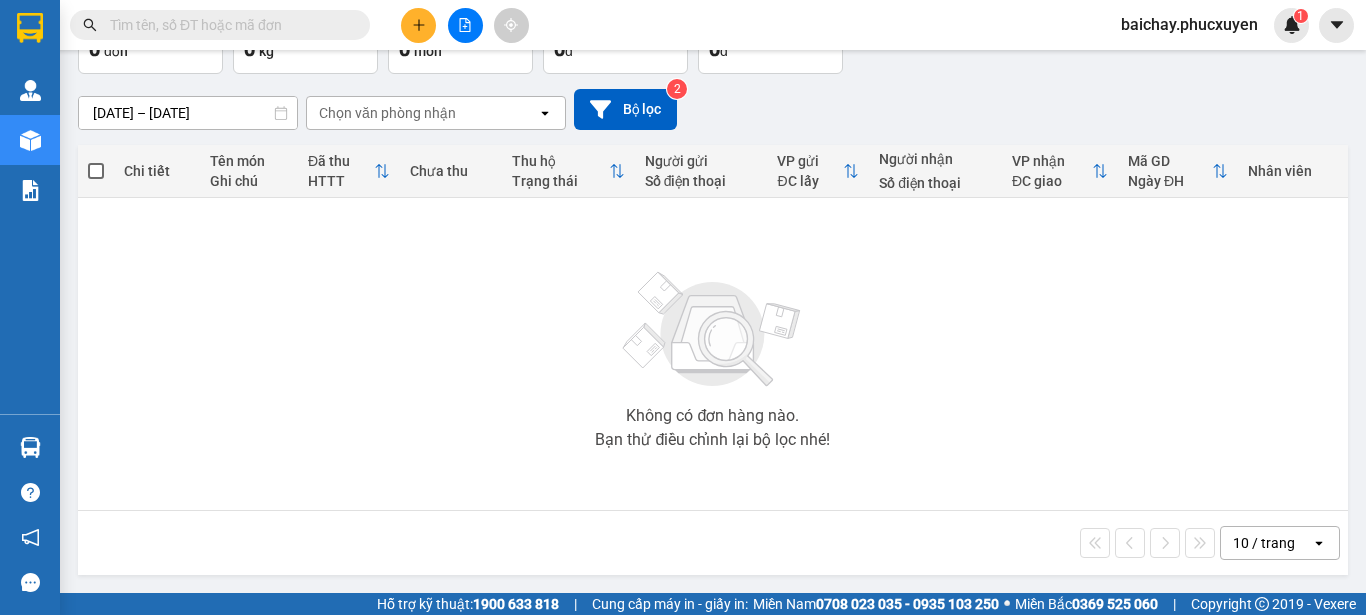 scroll, scrollTop: 0, scrollLeft: 0, axis: both 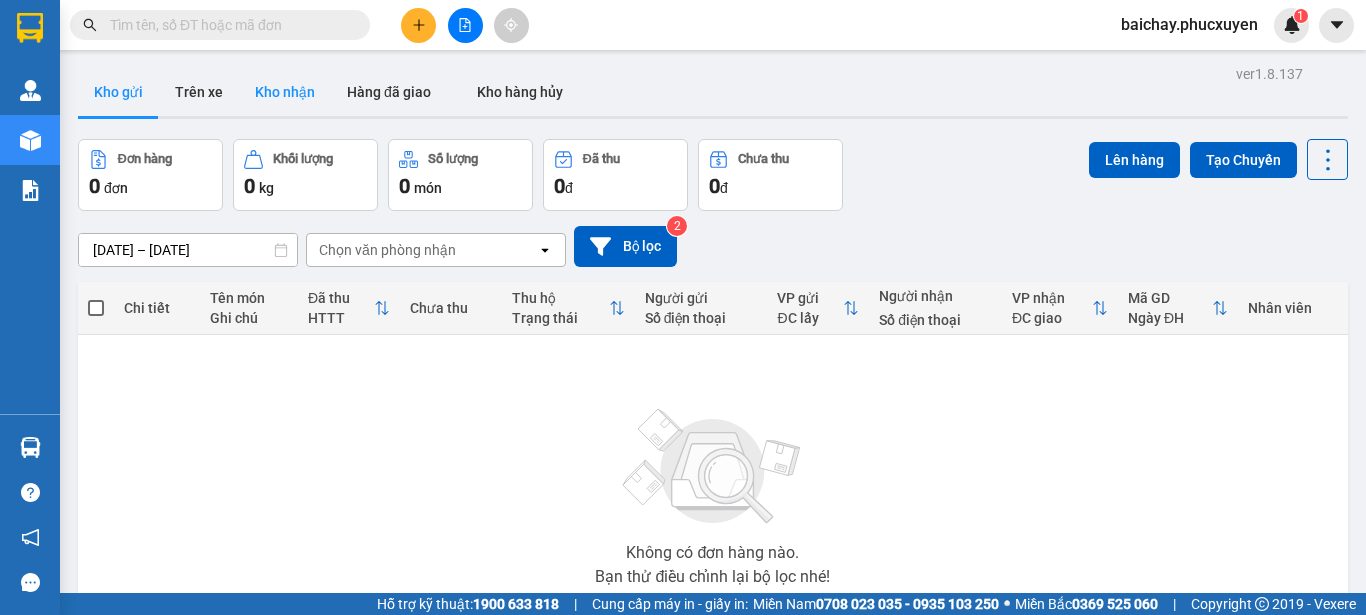 click on "Kho nhận" at bounding box center [285, 92] 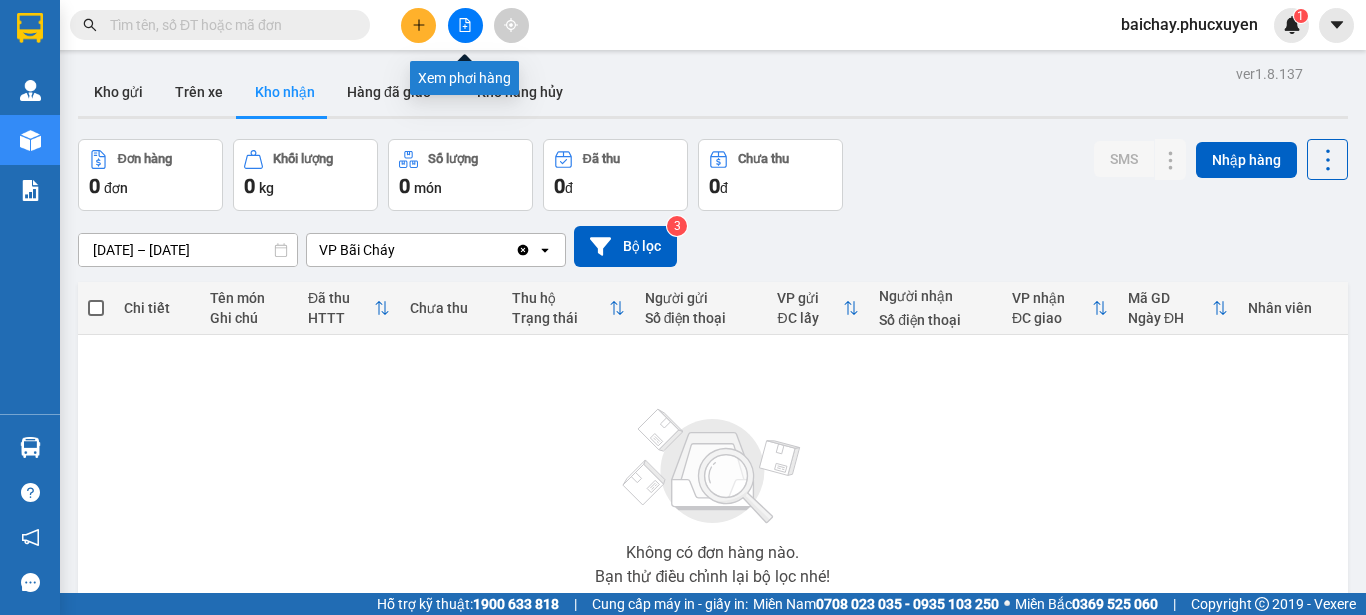 click 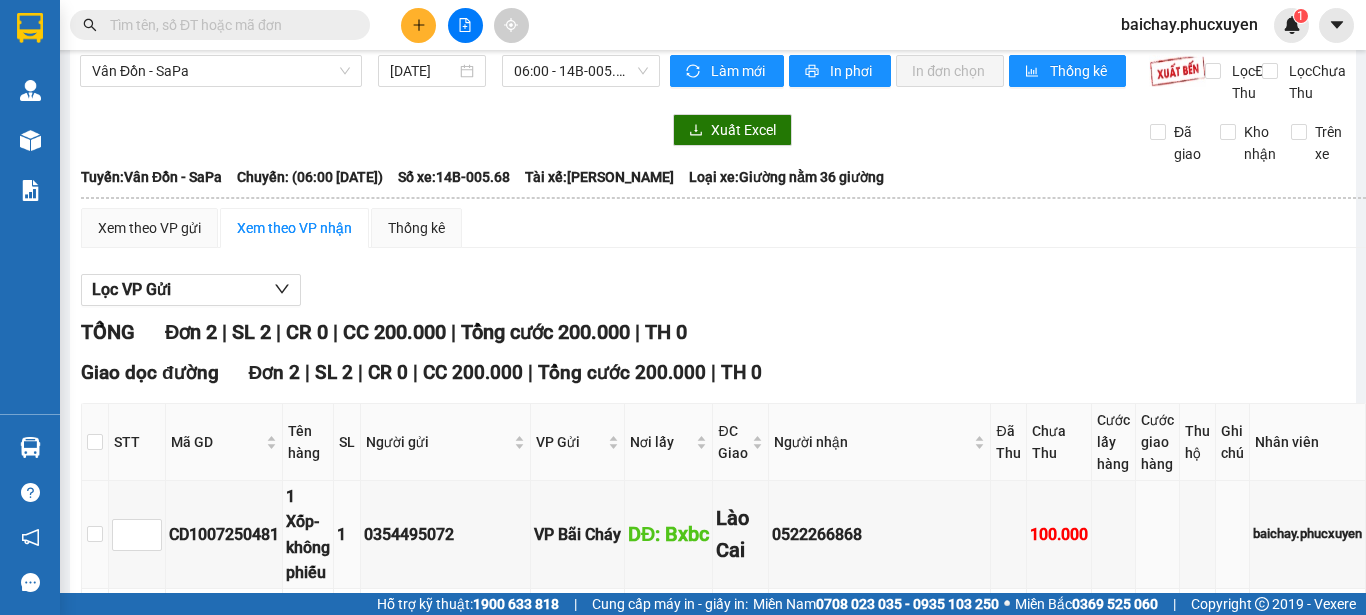 scroll, scrollTop: 0, scrollLeft: 0, axis: both 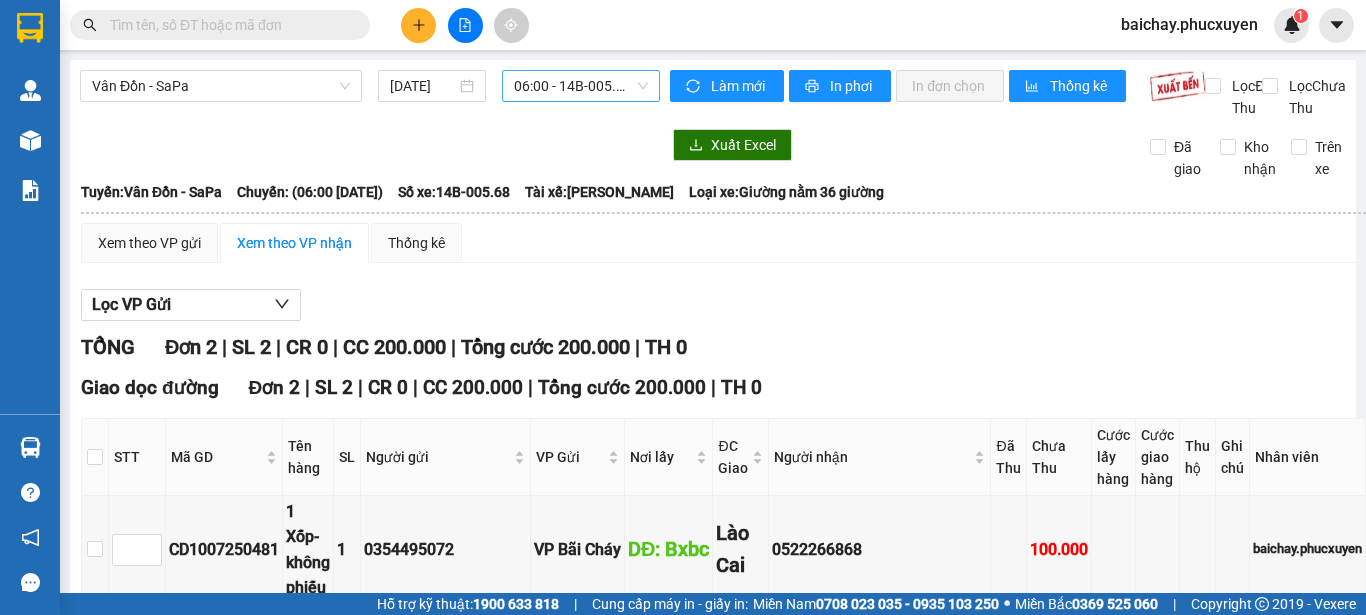 click on "06:00     - 14B-005.68" at bounding box center [581, 86] 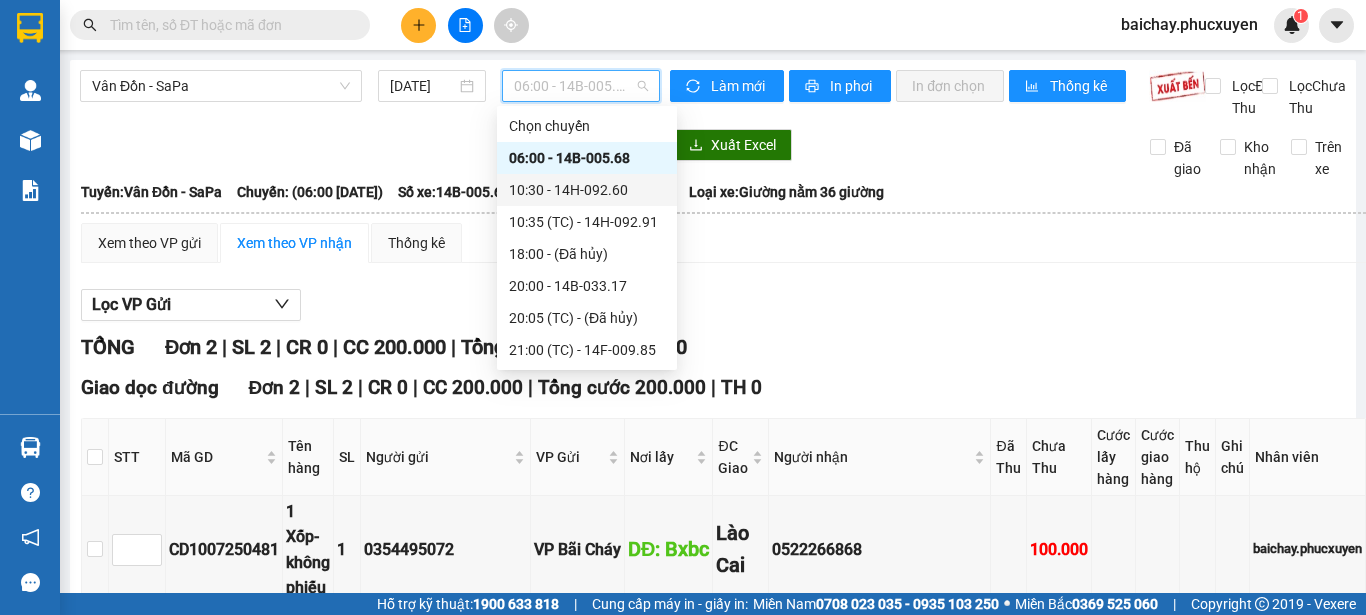 click on "10:30     - 14H-092.60" at bounding box center [587, 190] 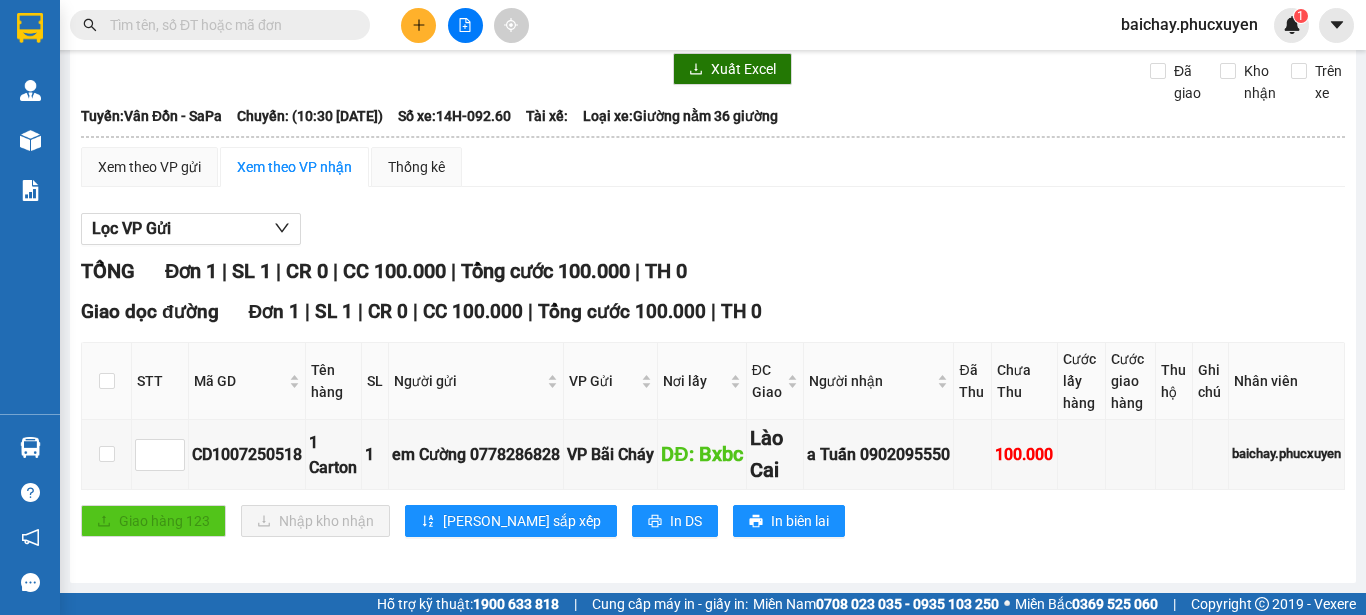 scroll, scrollTop: 0, scrollLeft: 0, axis: both 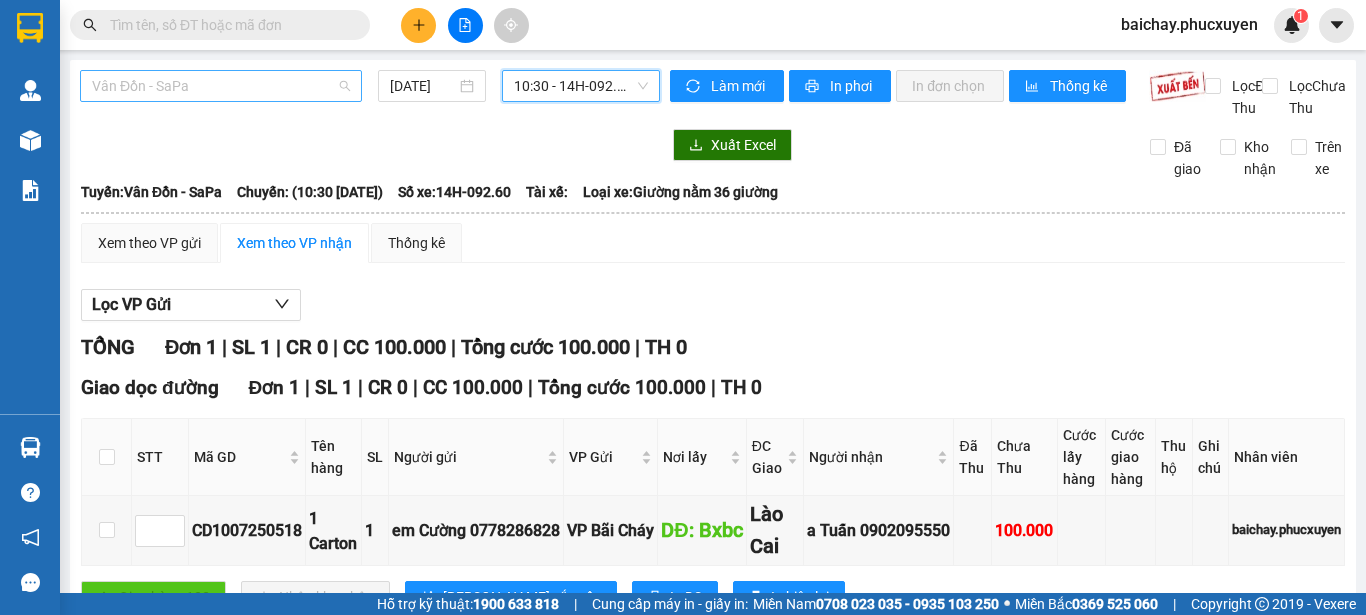 click on "Vân Đồn - SaPa" at bounding box center [221, 86] 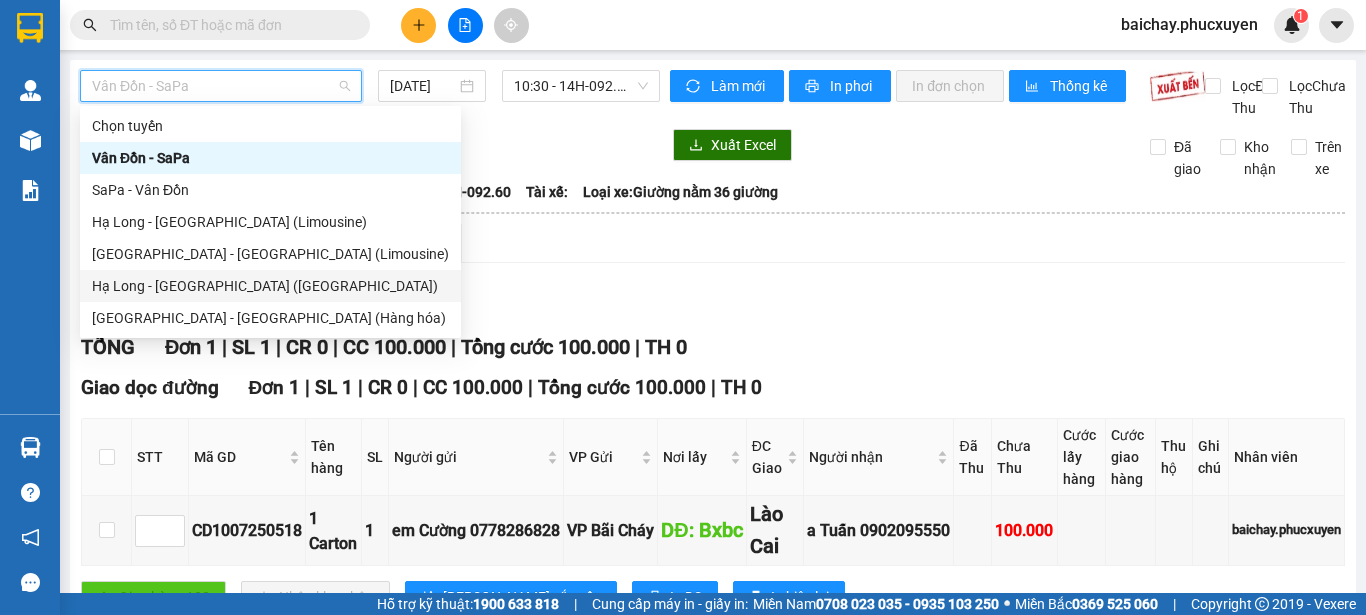 click on "Hạ Long - [GEOGRAPHIC_DATA] ([GEOGRAPHIC_DATA])" at bounding box center [270, 286] 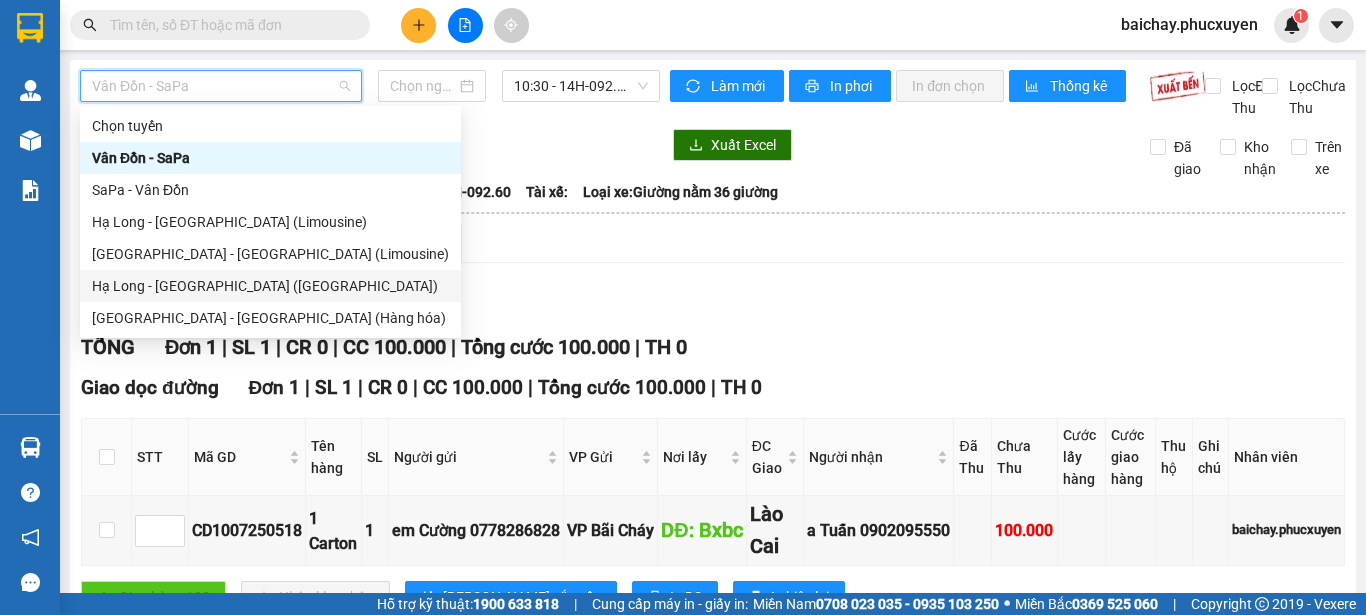 type on "[DATE]" 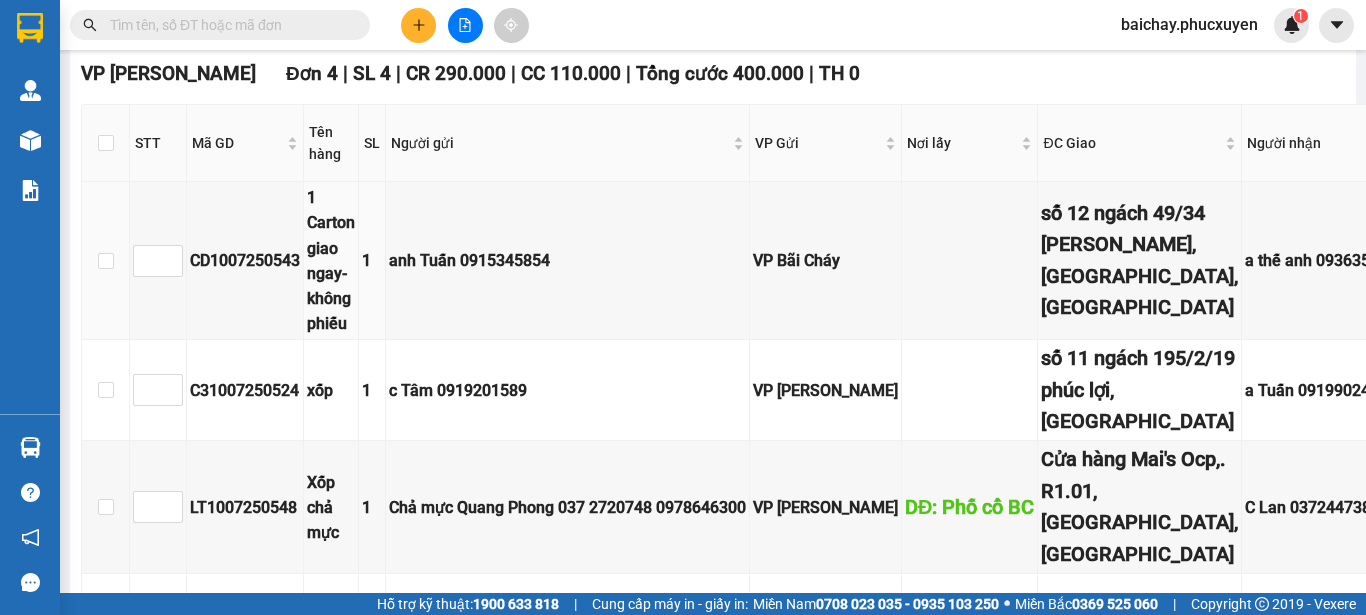 scroll, scrollTop: 3000, scrollLeft: 0, axis: vertical 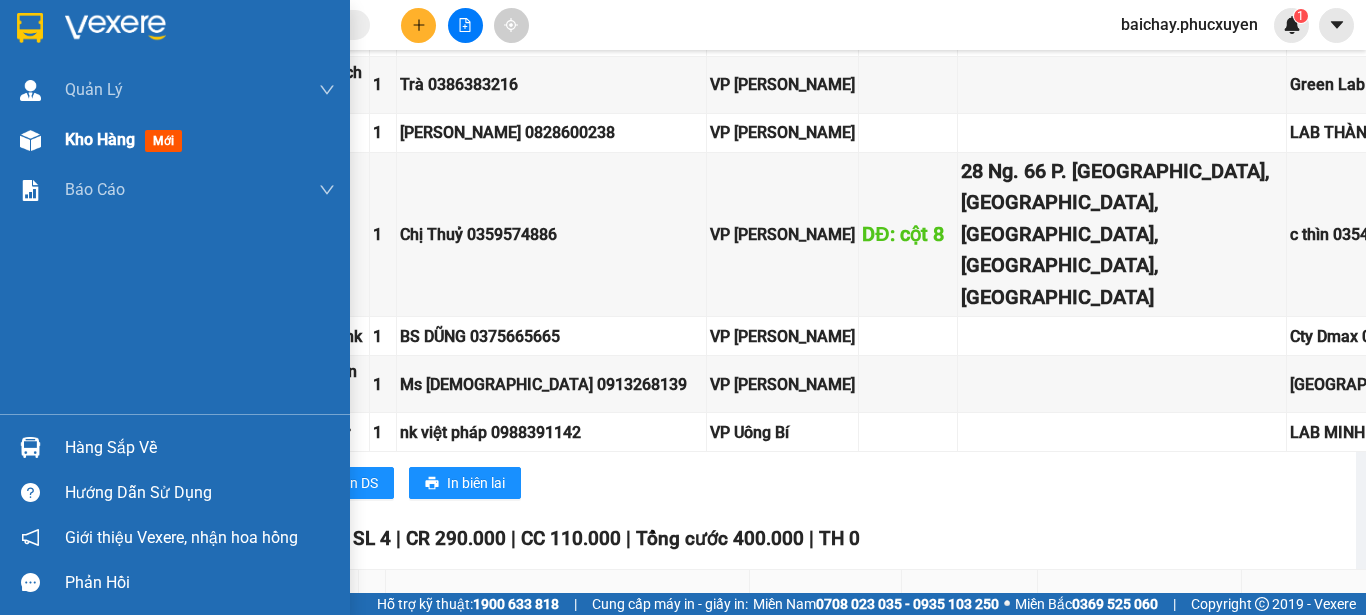 click on "Kho hàng" at bounding box center (100, 139) 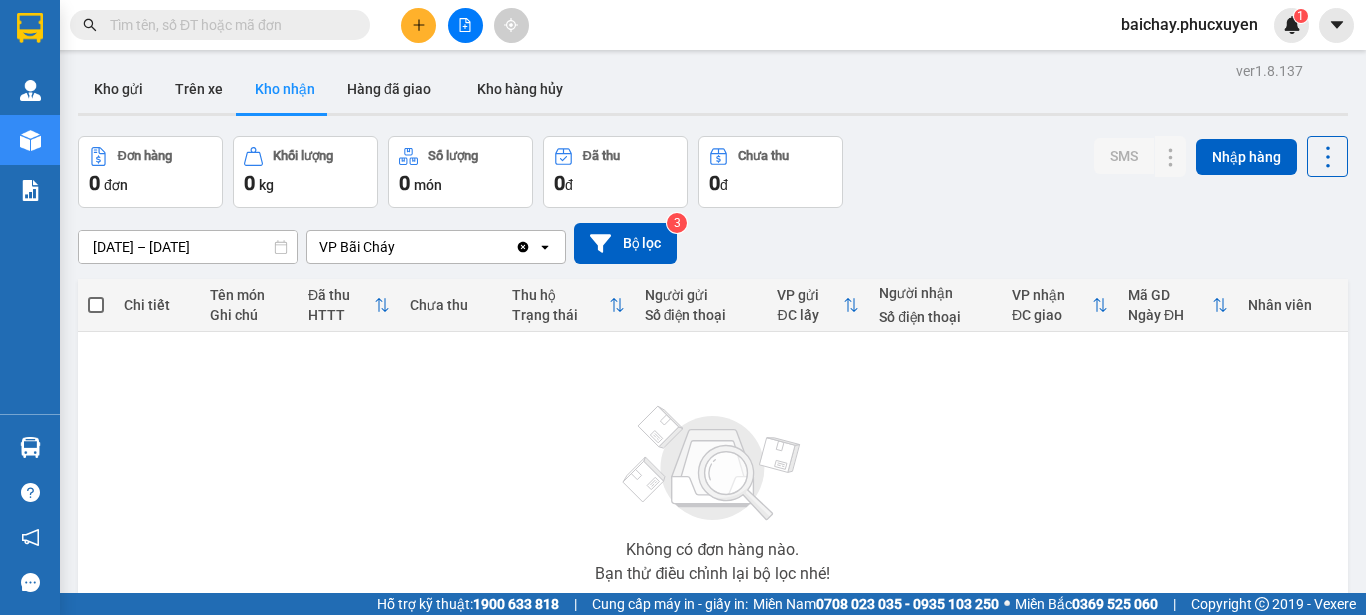 scroll, scrollTop: 0, scrollLeft: 0, axis: both 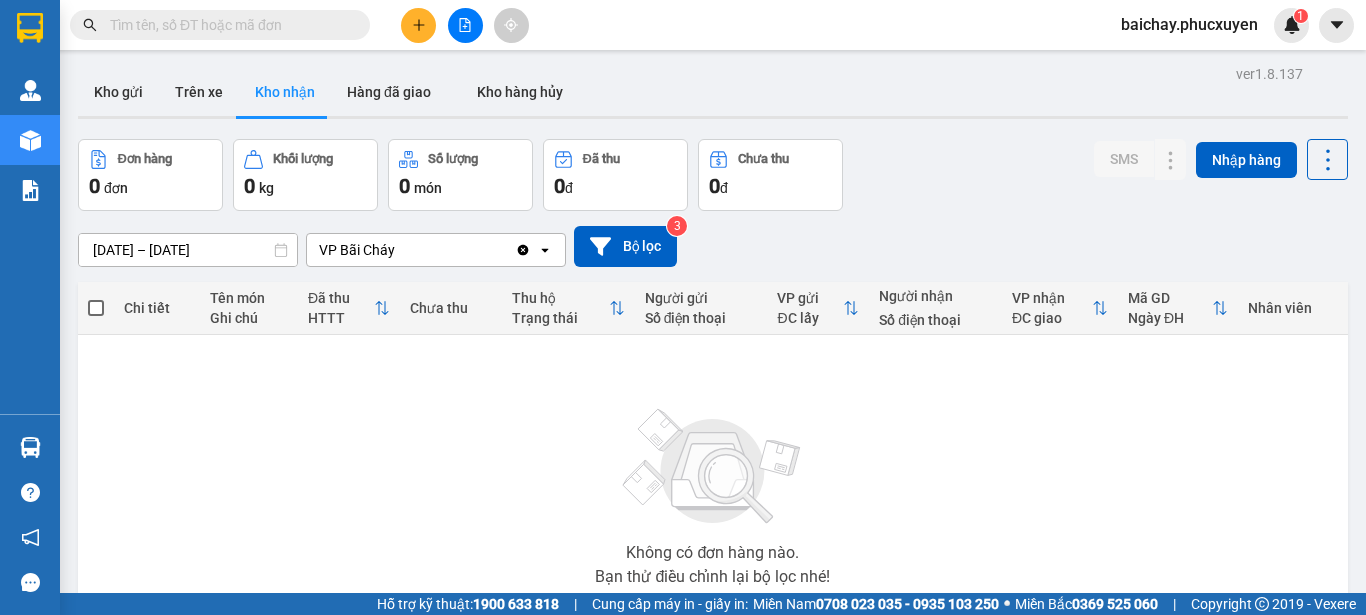 click at bounding box center (228, 25) 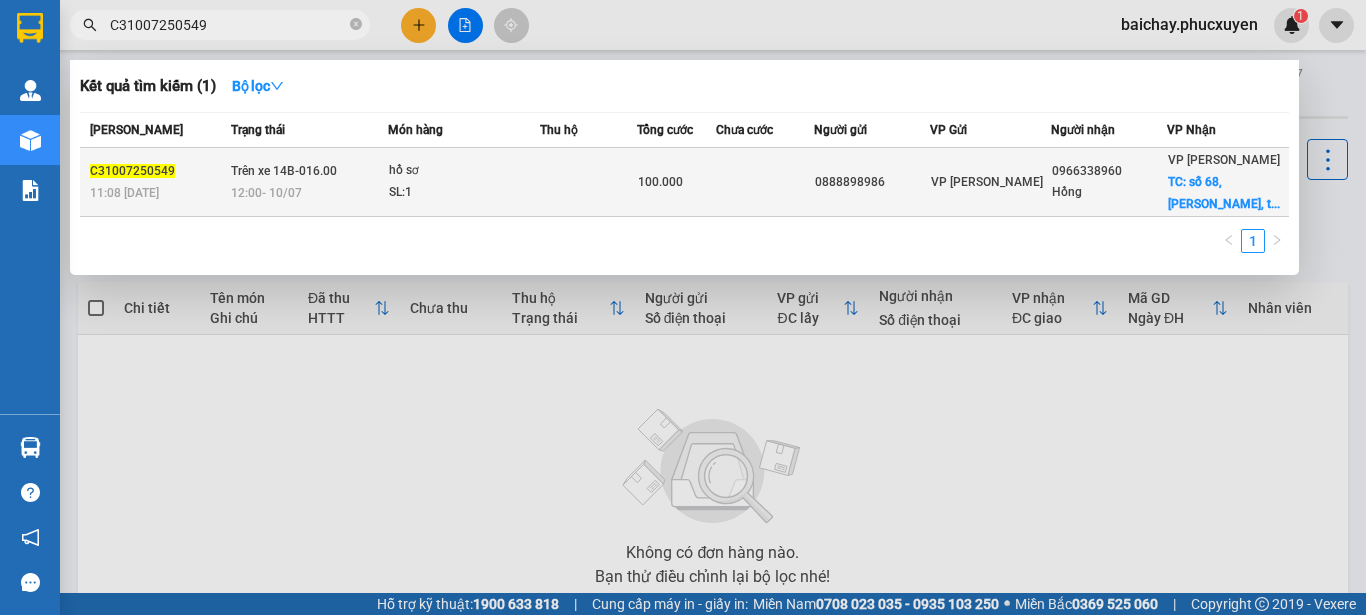 type on "C31007250549" 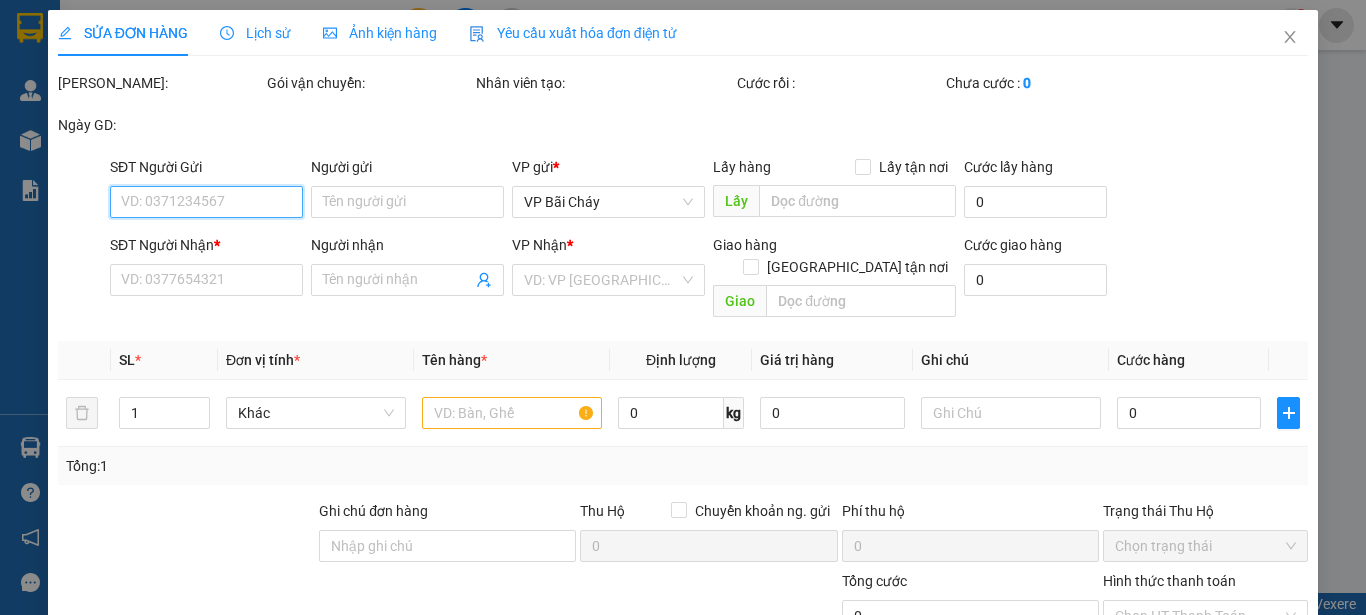 type on "0888898986" 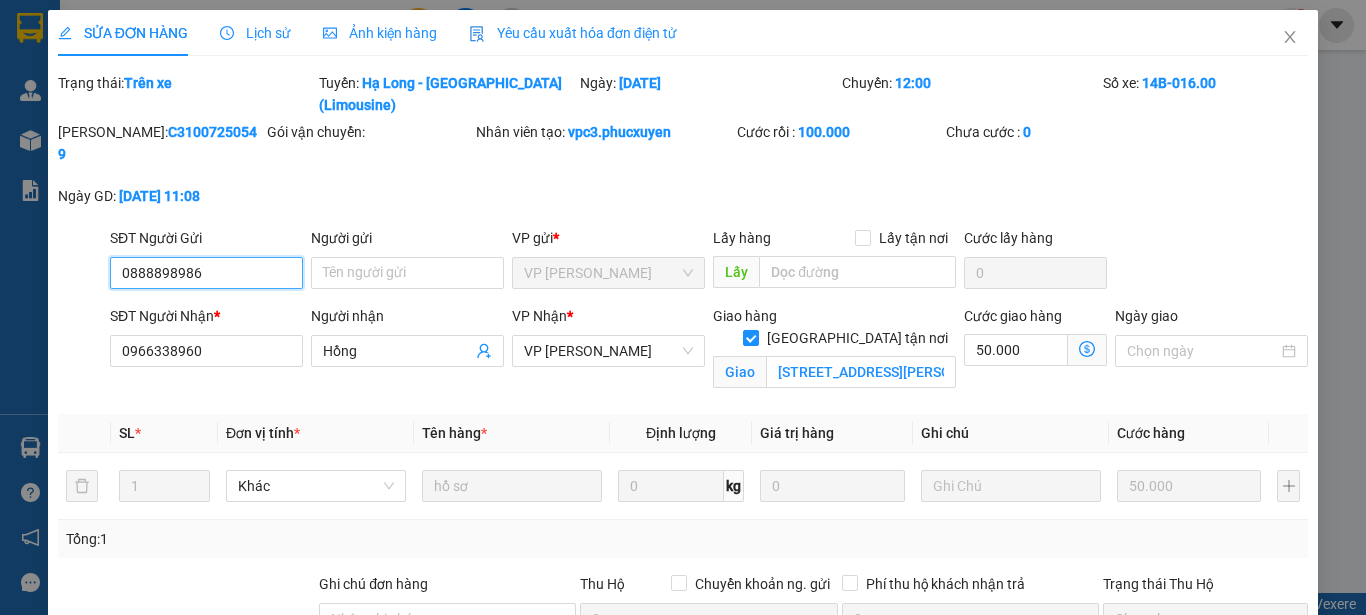 scroll, scrollTop: 242, scrollLeft: 0, axis: vertical 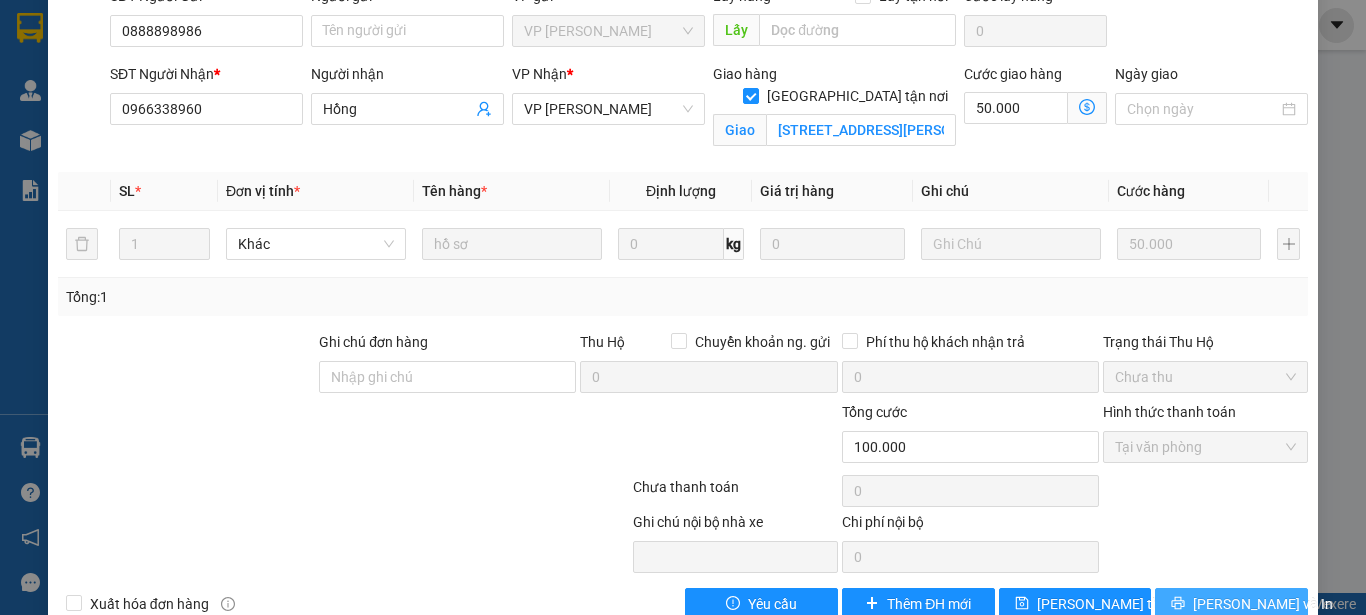 click on "[PERSON_NAME] và In" at bounding box center (1263, 604) 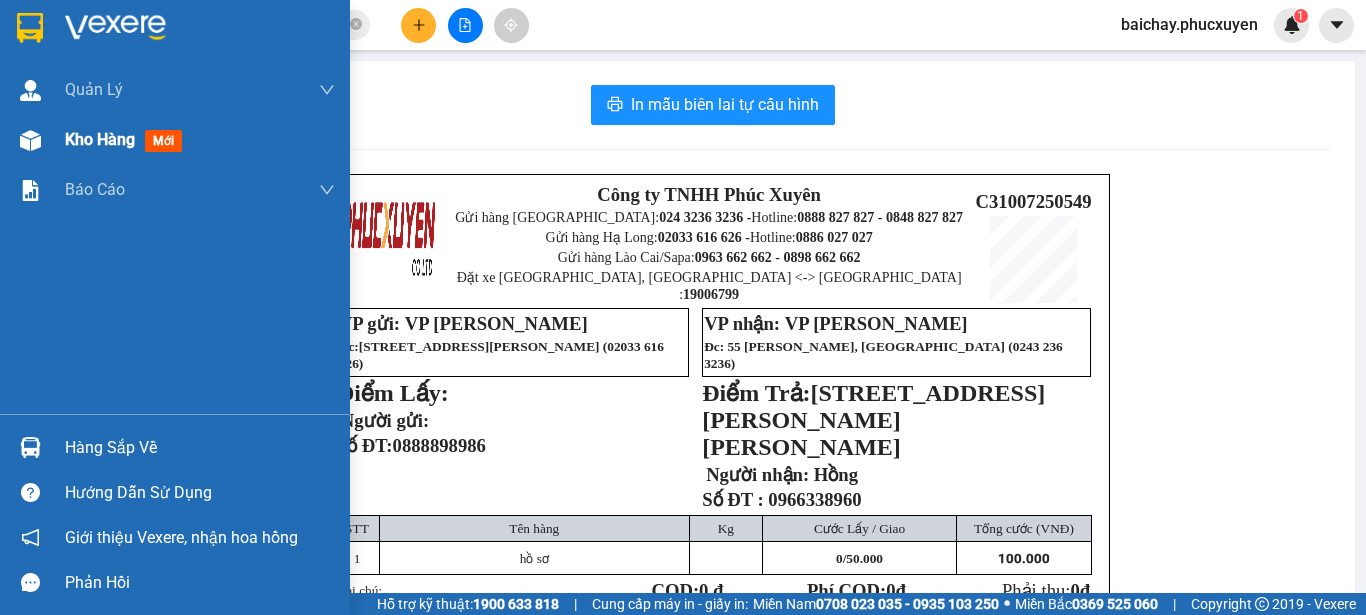 click on "Kho hàng" at bounding box center [100, 139] 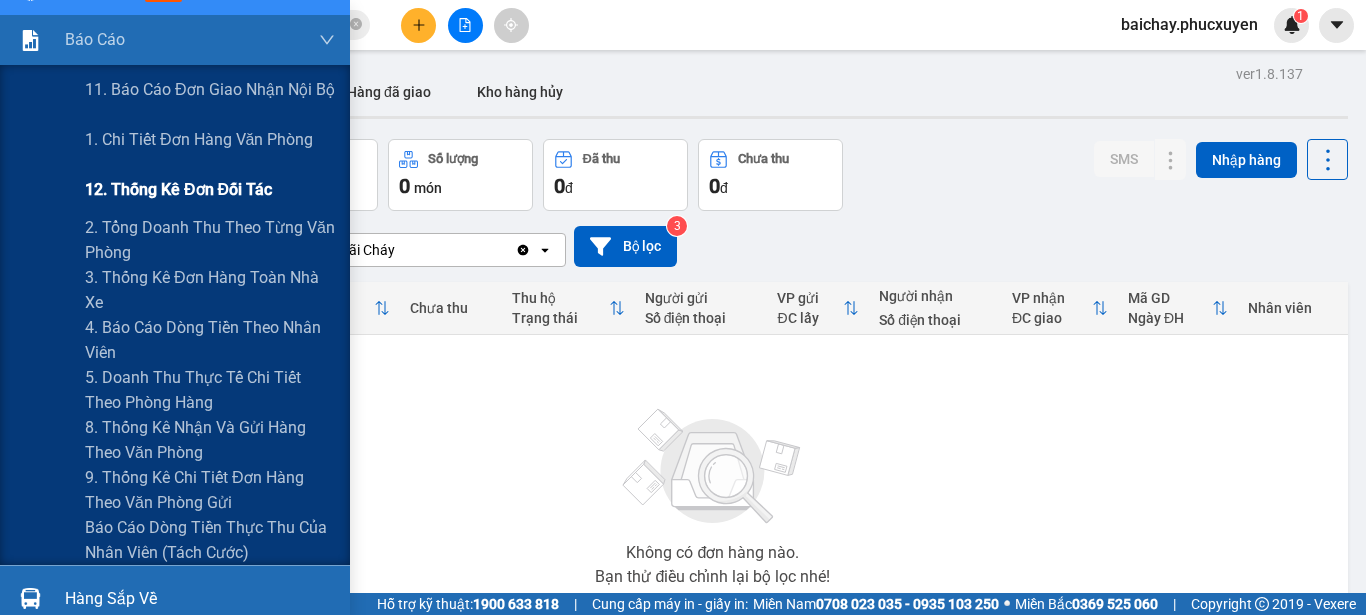 scroll, scrollTop: 200, scrollLeft: 0, axis: vertical 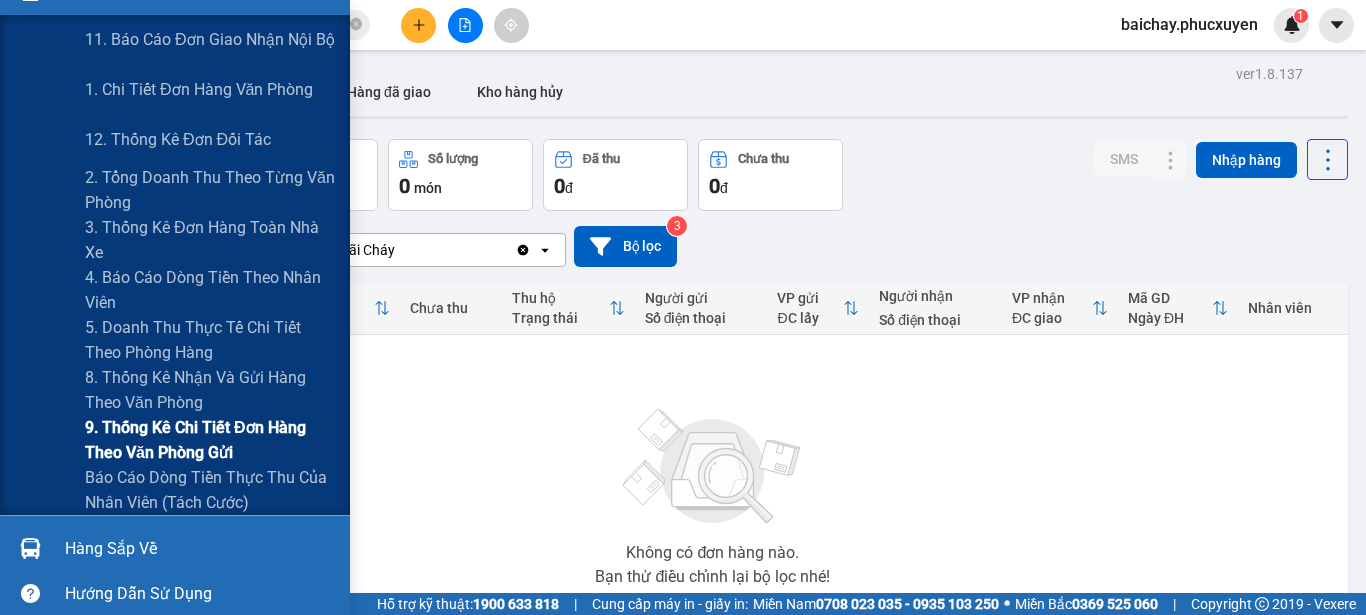 click on "9. Thống kê chi tiết đơn hàng theo văn phòng gửi" at bounding box center [210, 440] 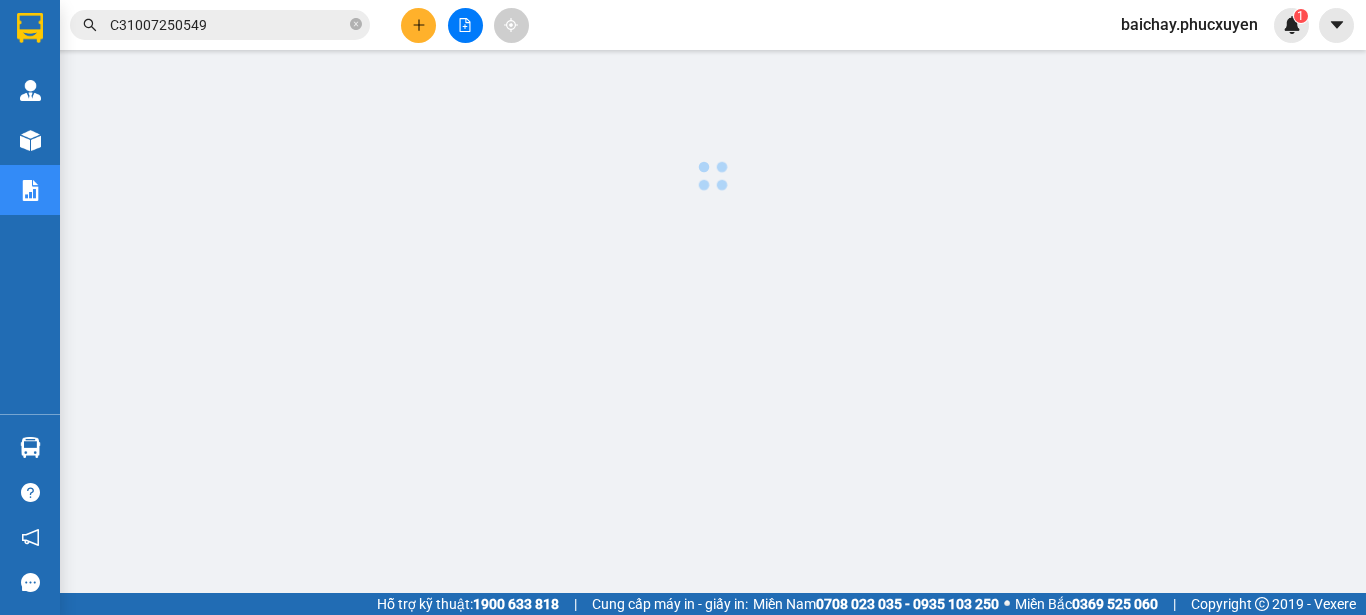 scroll, scrollTop: 0, scrollLeft: 0, axis: both 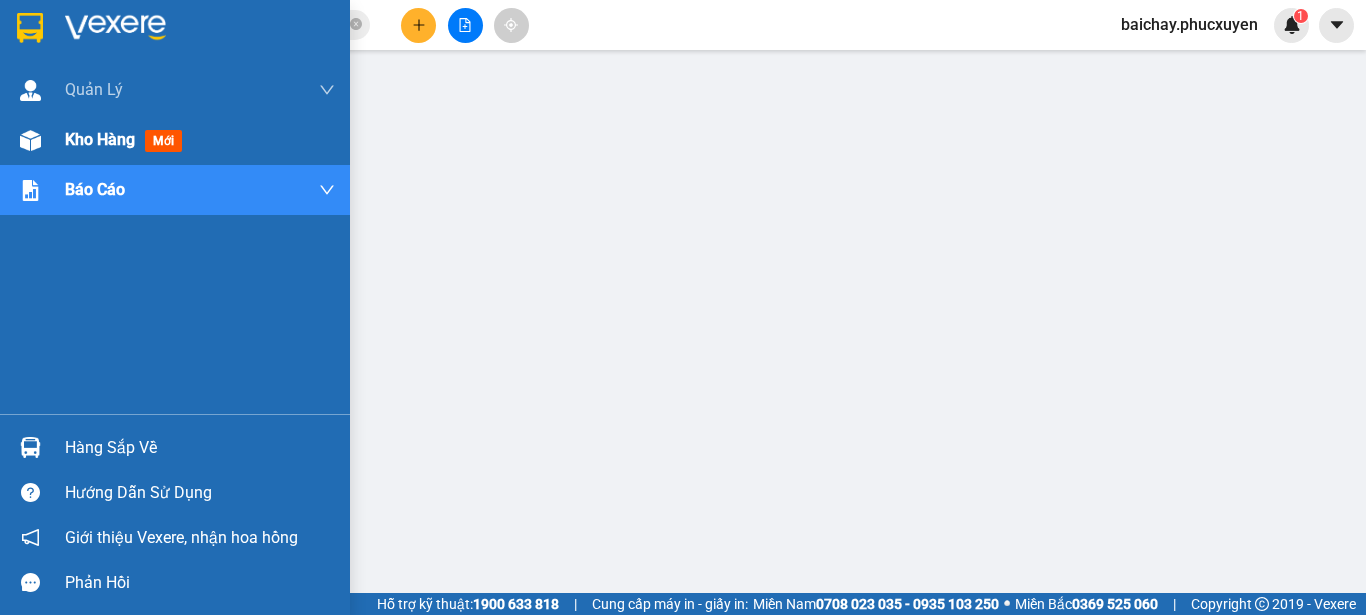 click on "Kho hàng" at bounding box center (100, 139) 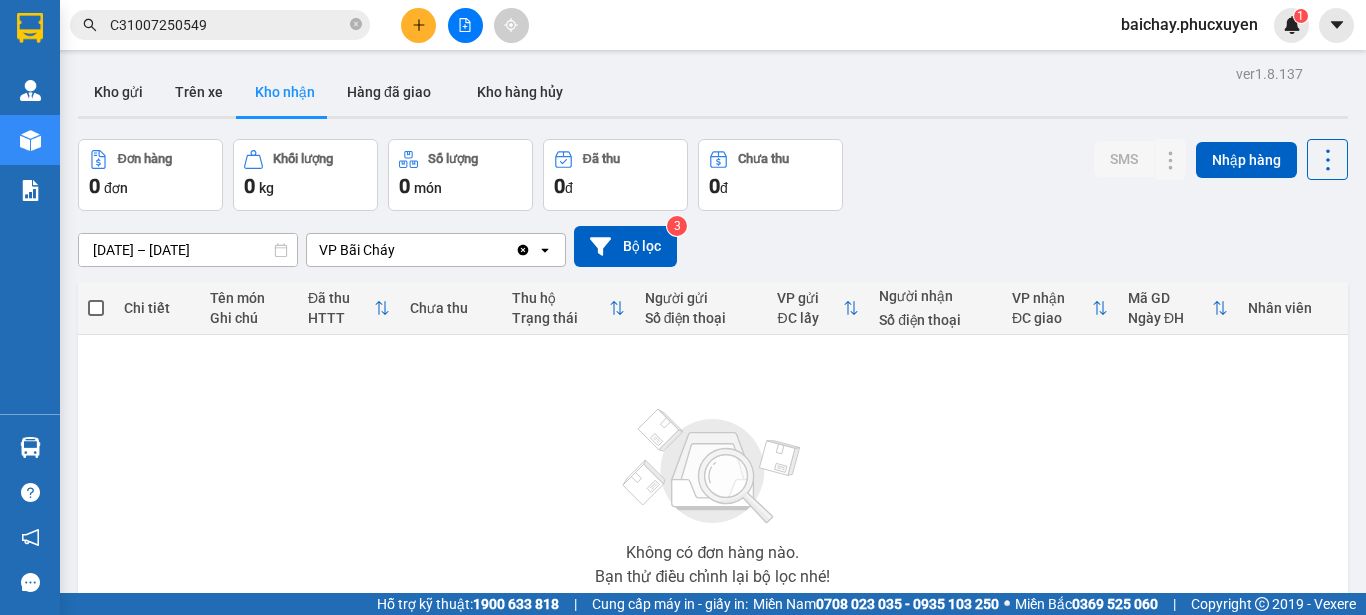 click on "C31007250549" at bounding box center [228, 25] 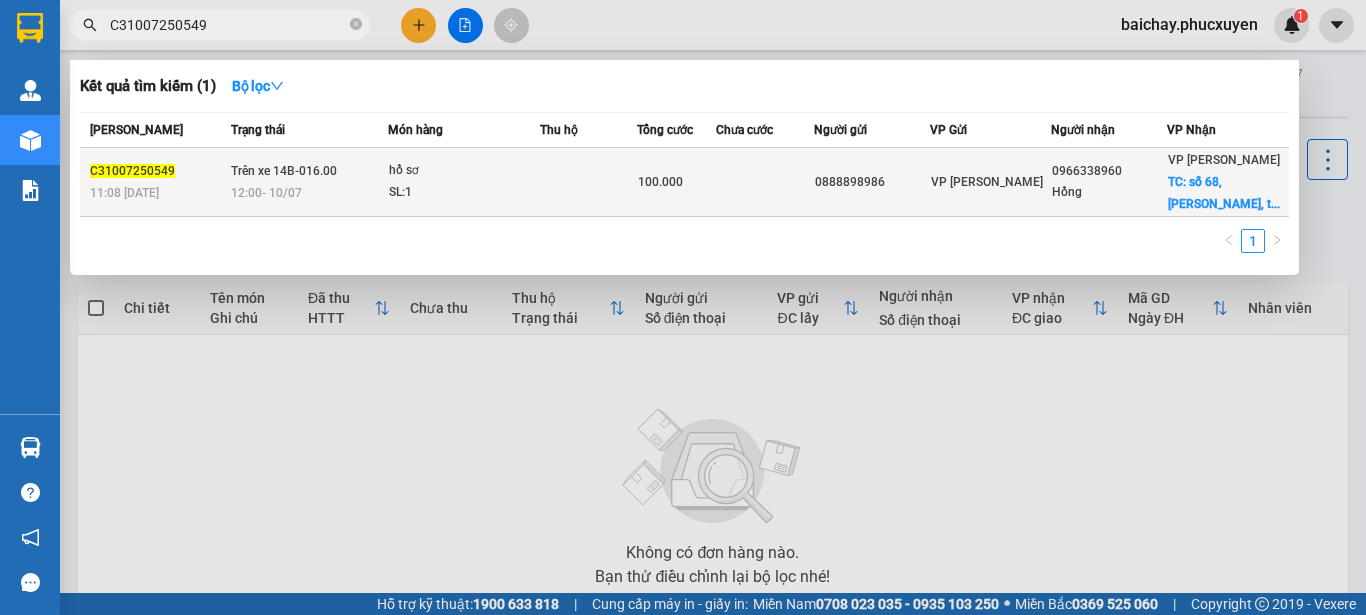 click on "Hồng" at bounding box center [1109, 192] 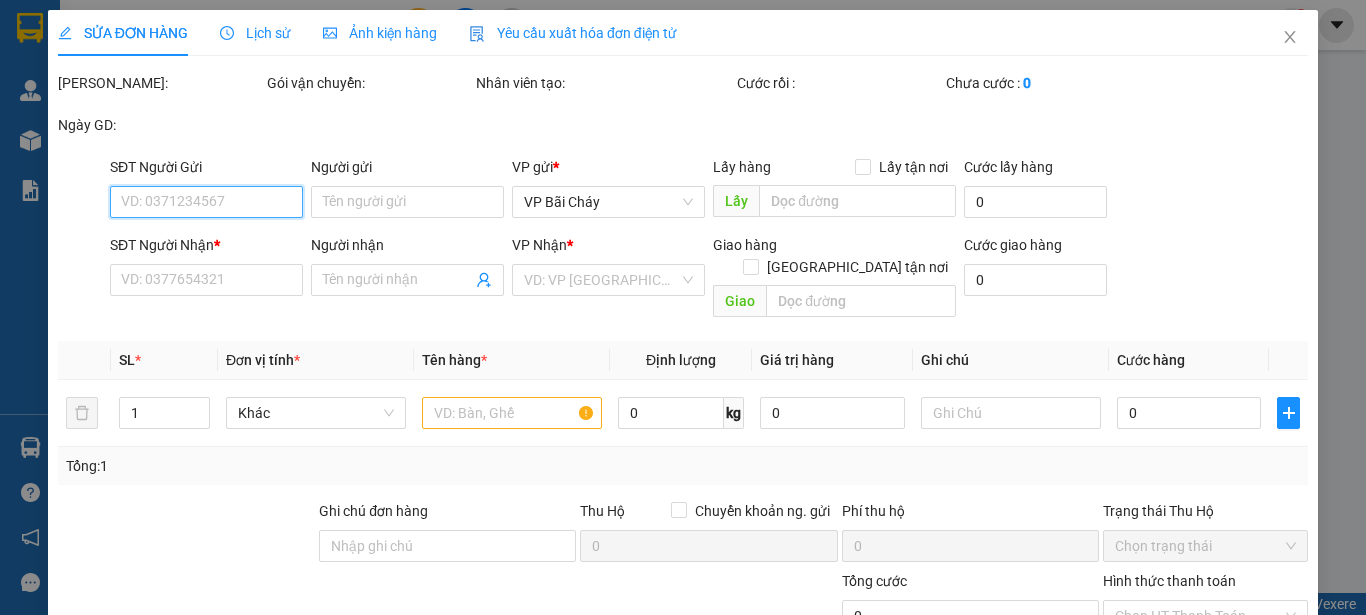 type on "0888898986" 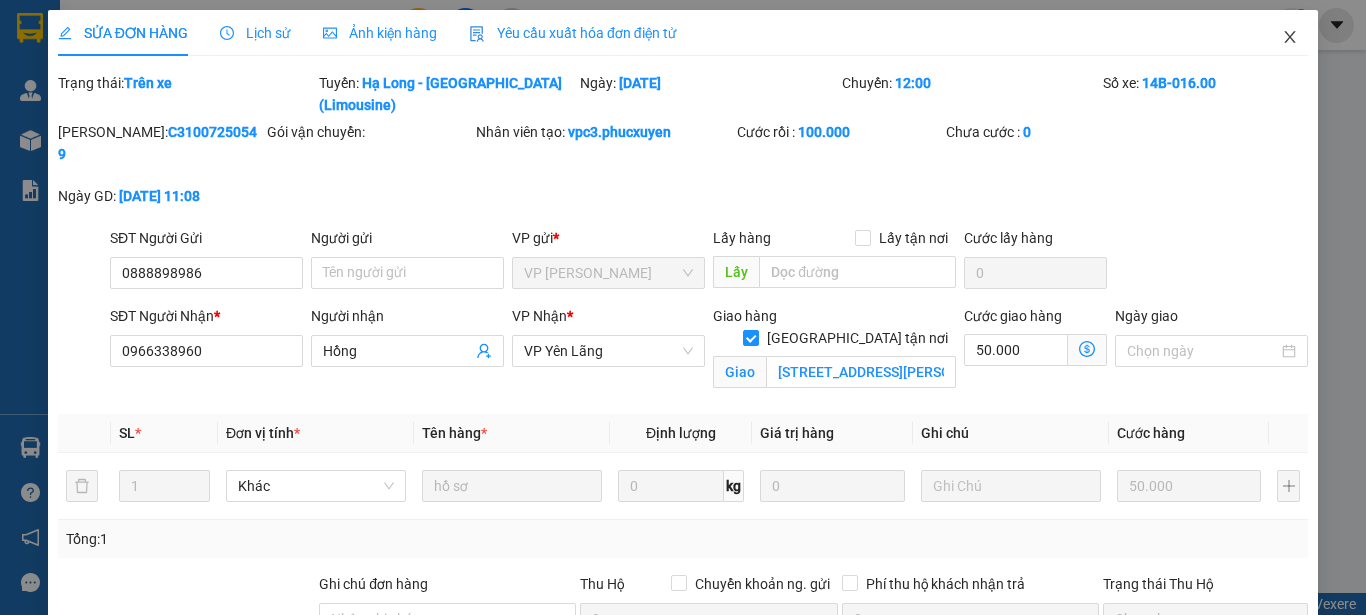 click 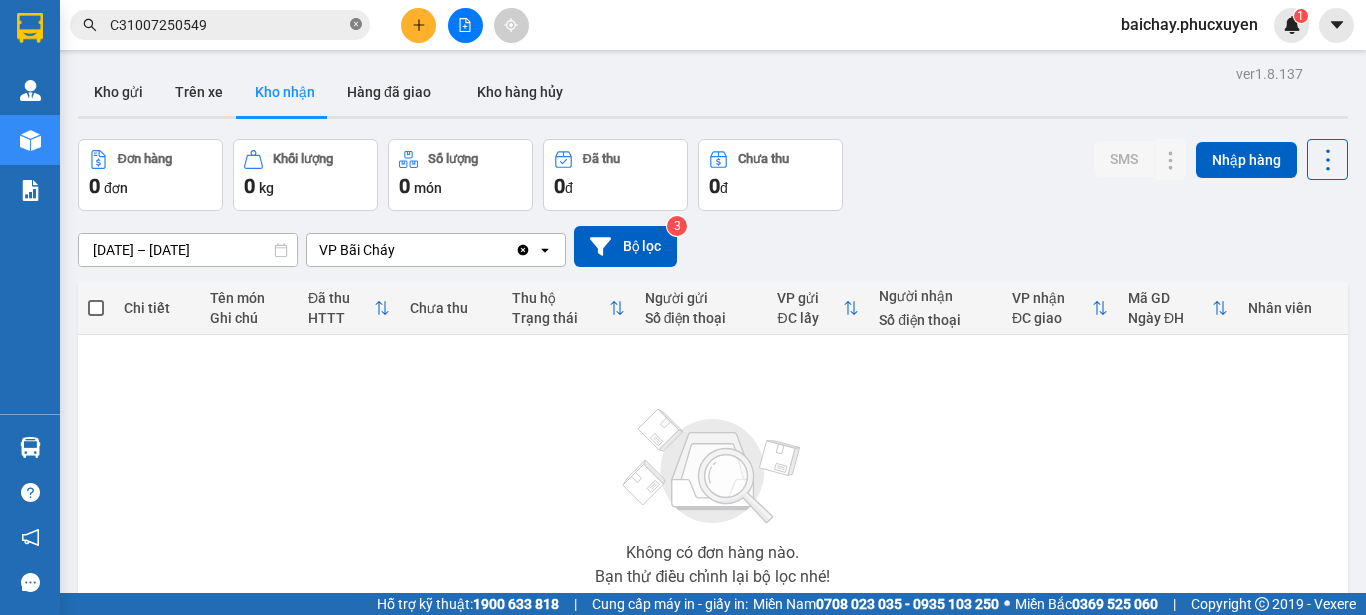click 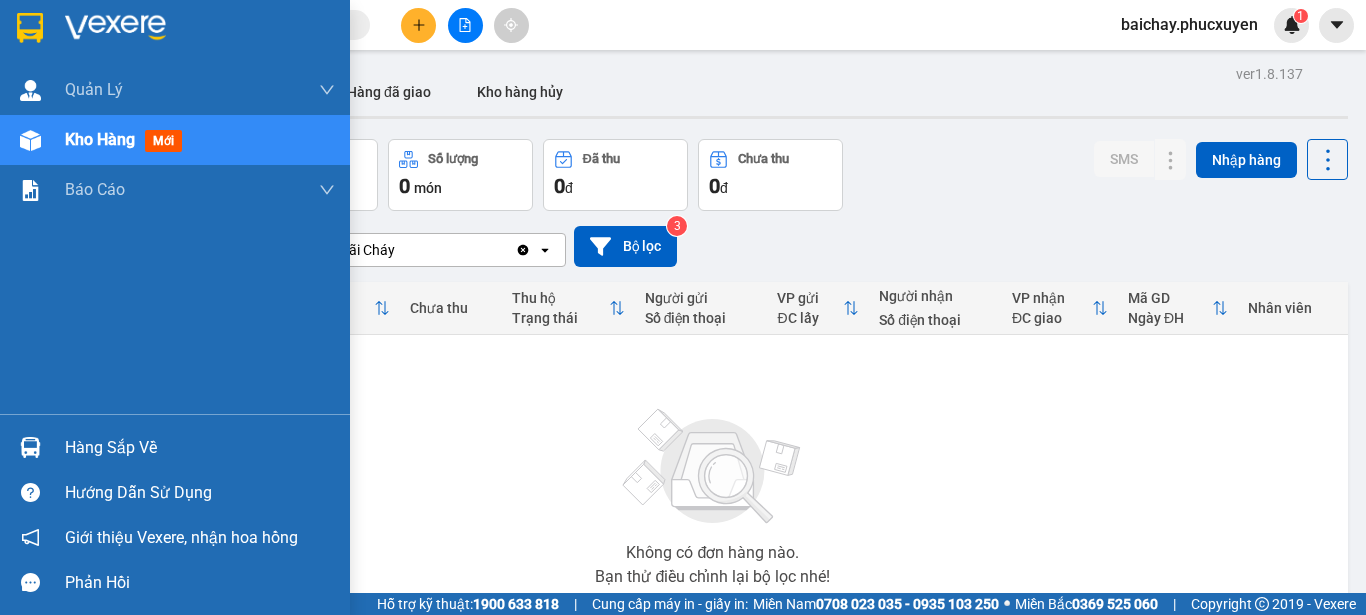 click on "Hàng sắp về" at bounding box center [200, 448] 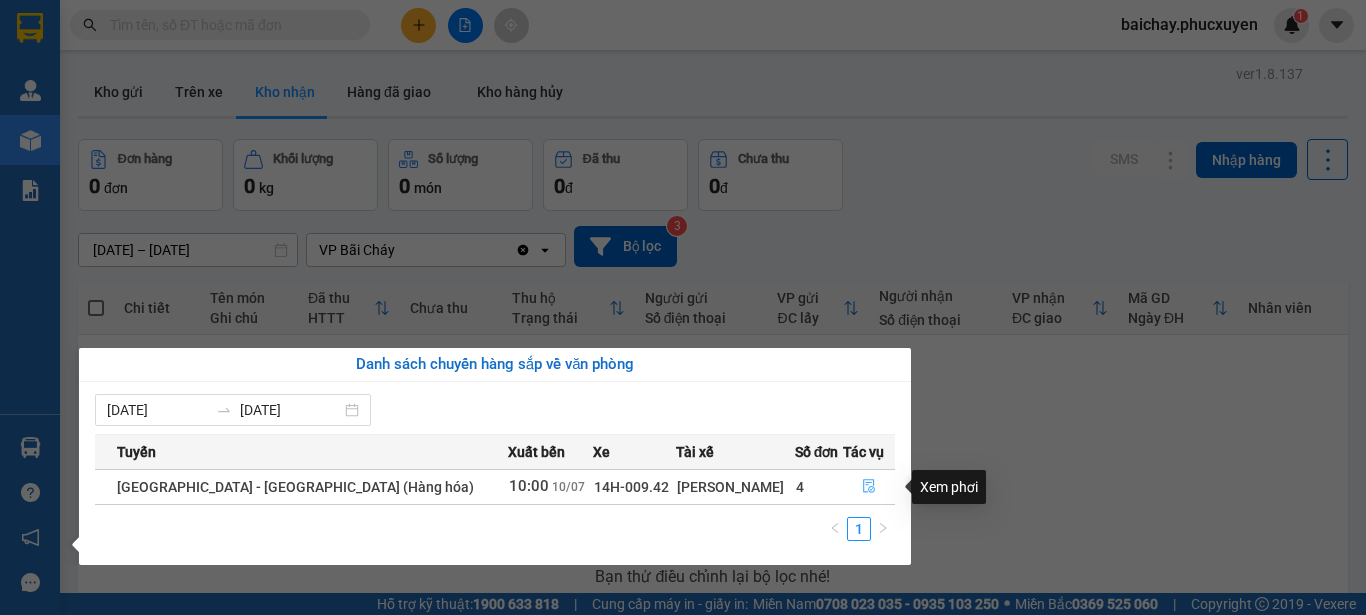 click 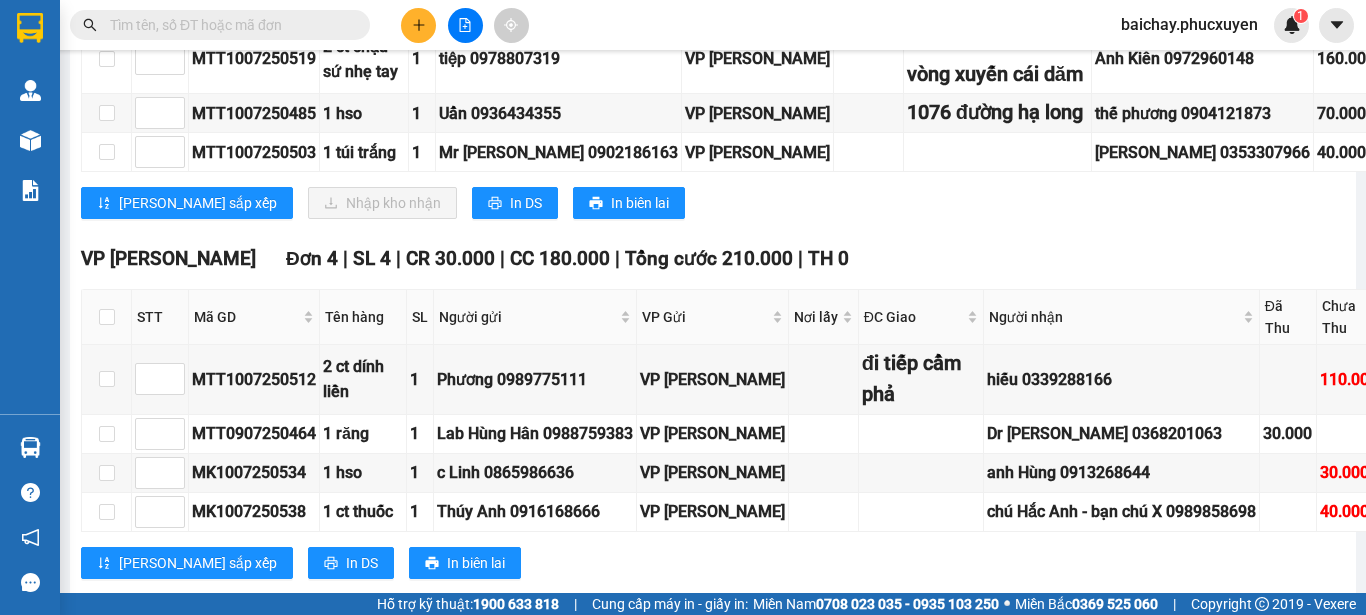 scroll, scrollTop: 1900, scrollLeft: 0, axis: vertical 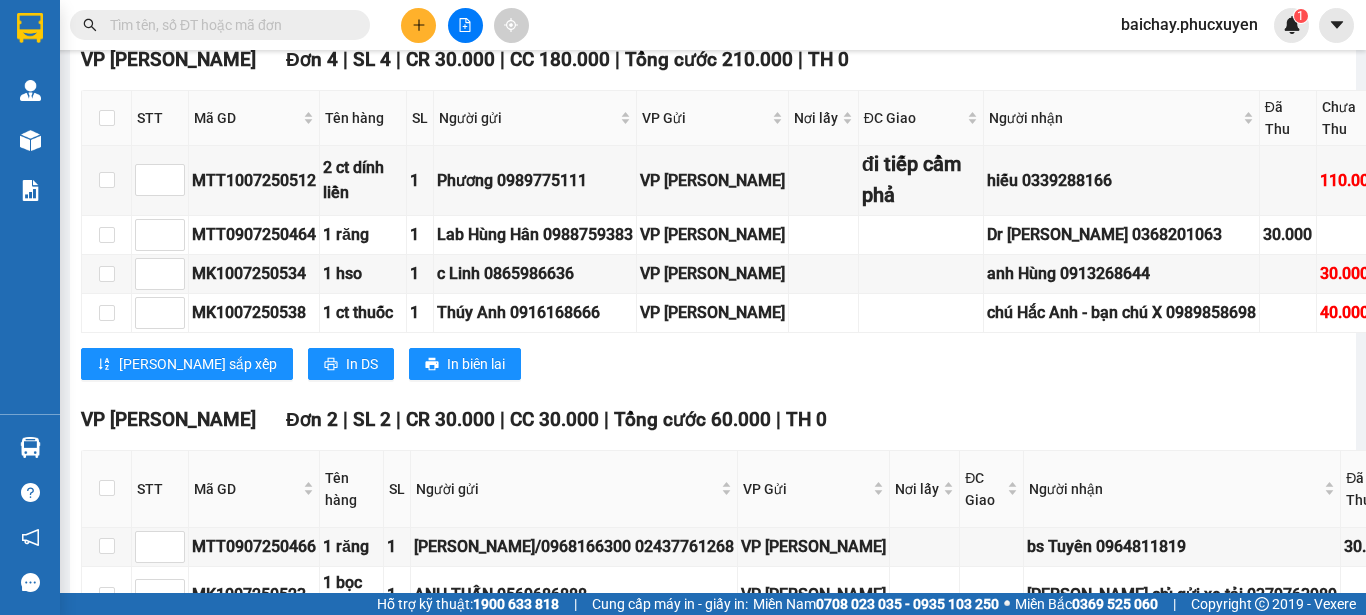 click at bounding box center (107, -195) 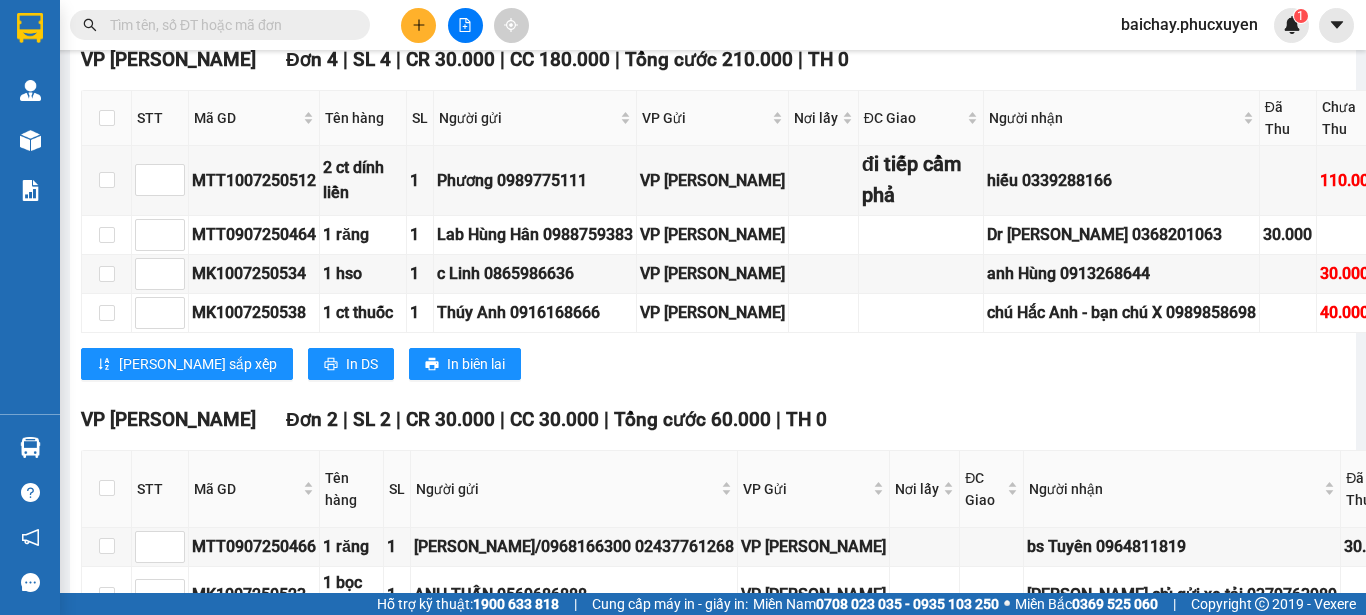 click on "Nhập kho nhận" at bounding box center [393, 4] 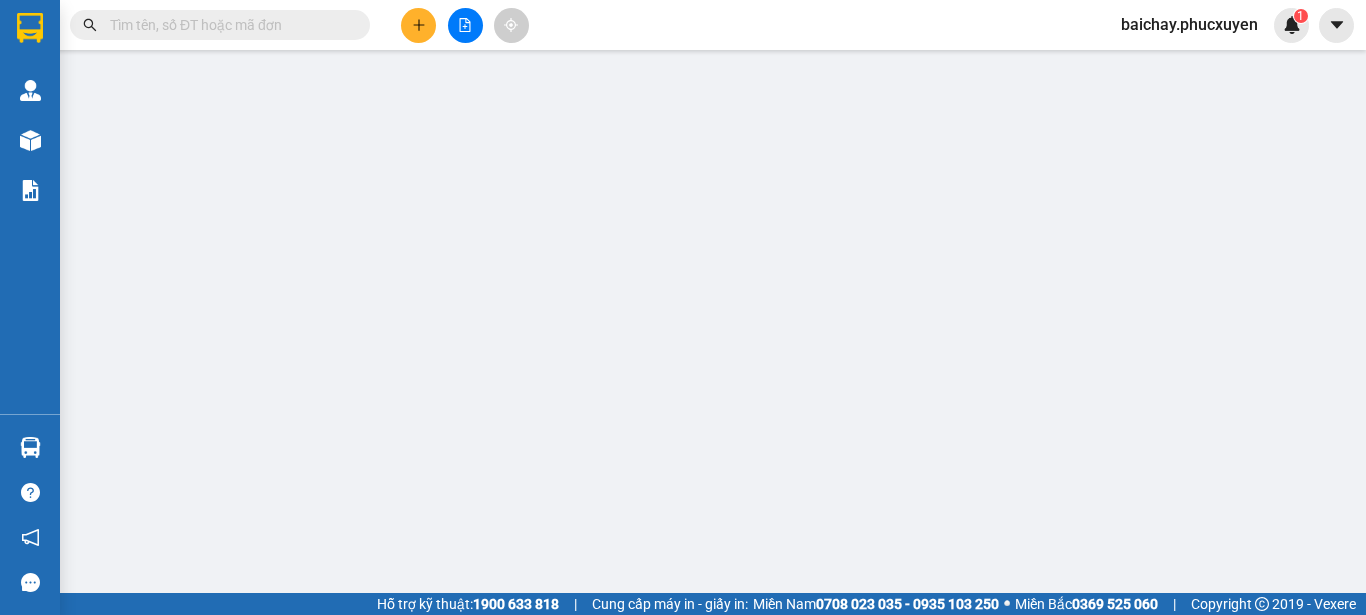 scroll, scrollTop: 0, scrollLeft: 0, axis: both 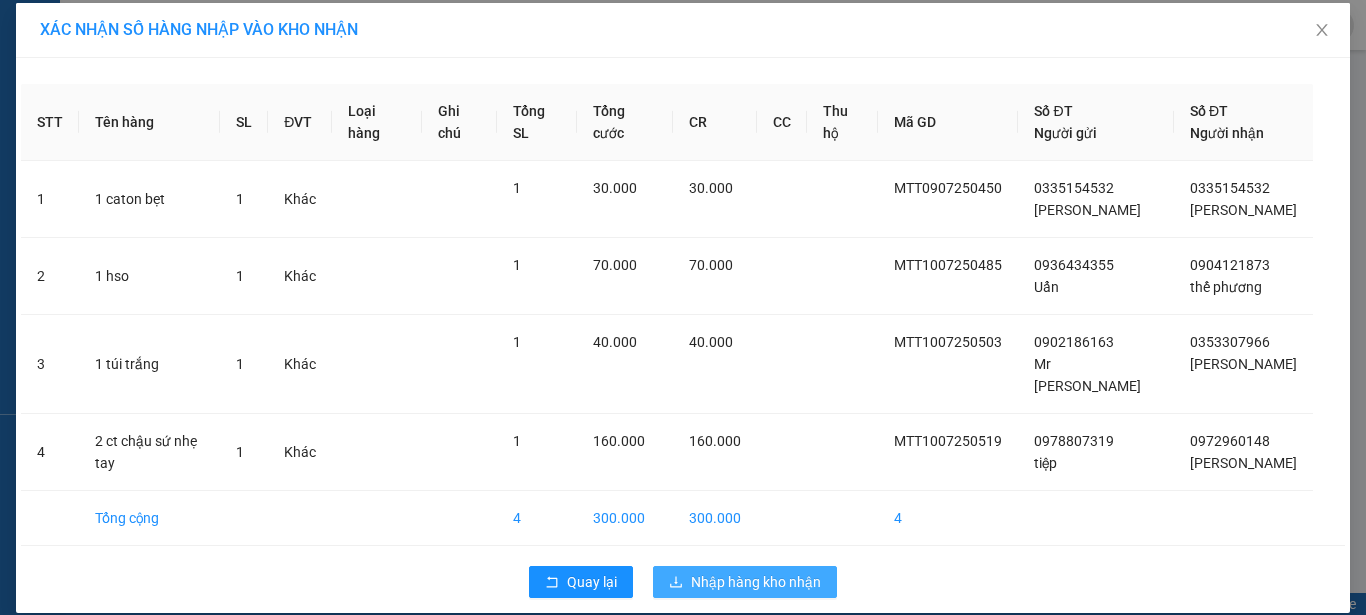 click on "Nhập hàng kho nhận" at bounding box center (756, 582) 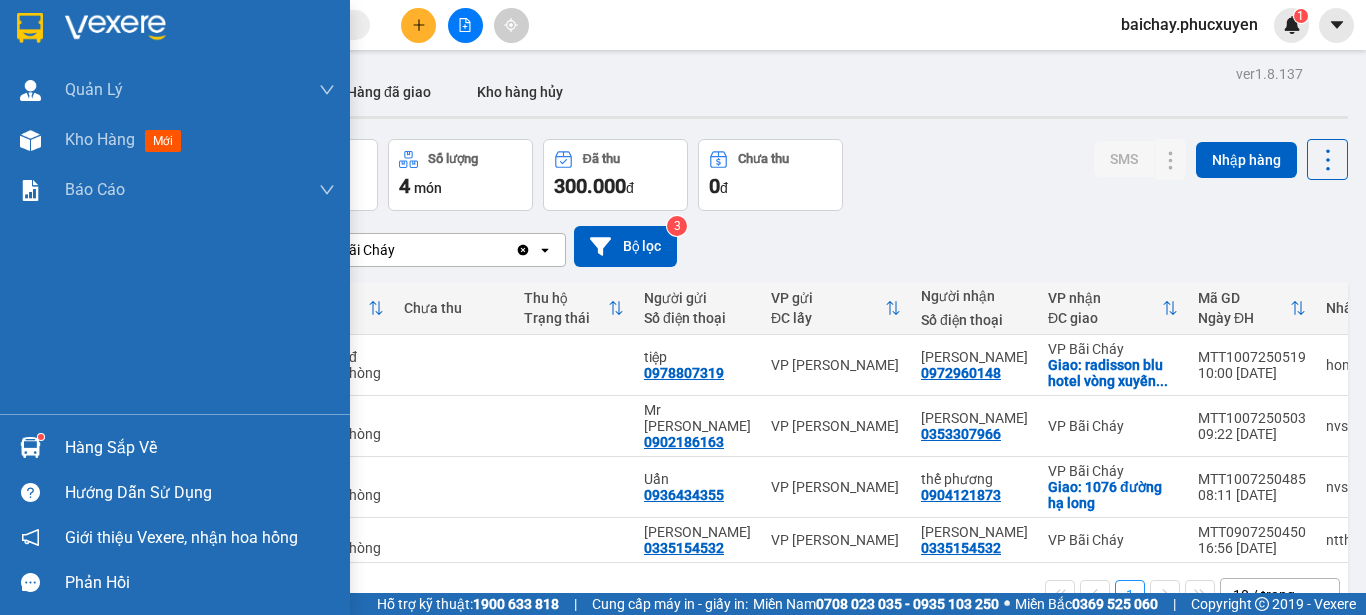 click on "Hàng sắp về" at bounding box center [200, 448] 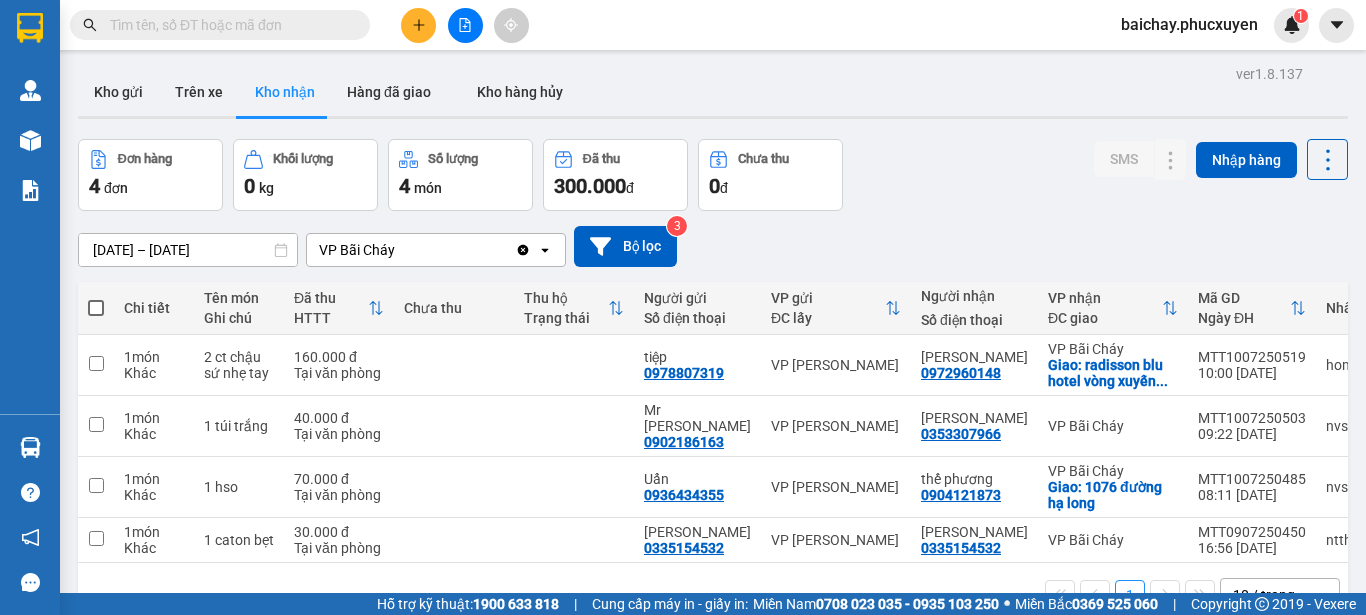 click on "Kết quả tìm kiếm ( 1 )  Bộ lọc  Mã ĐH Trạng thái Món hàng Thu hộ Tổng cước Chưa cước Người gửi VP Gửi Người nhận VP Nhận C31007250549 11:08 [DATE] Trên xe   14B-016.00 12:00  [DATE] hồ sơ SL:  1 100.000 0888898986 VP Hạ Long  0966338960 Hồng VP [PERSON_NAME] TC: số 68, [PERSON_NAME], t... 1 baichay.phucxuyen 1     [PERSON_NAME] lý giao nhận mới Quản lý kiểm kho     Kho hàng mới     Báo cáo  11. Báo cáo đơn giao nhận nội bộ 1. Chi tiết đơn hàng văn phòng 12. Thống kê đơn đối tác 2. Tổng doanh thu theo từng văn phòng 3. Thống kê đơn hàng toàn nhà xe  4. Báo cáo dòng tiền theo nhân viên 5. Doanh thu thực tế chi tiết theo phòng hàng  8. Thống kê nhận và gửi hàng theo văn phòng 9. Thống kê chi tiết đơn hàng theo văn phòng gửi Báo cáo Dòng tiền Thực thu của Nhân viên (Tách cước) Hàng sắp về Hướng dẫn sử dụng ver  4 0 kg" at bounding box center (683, 307) 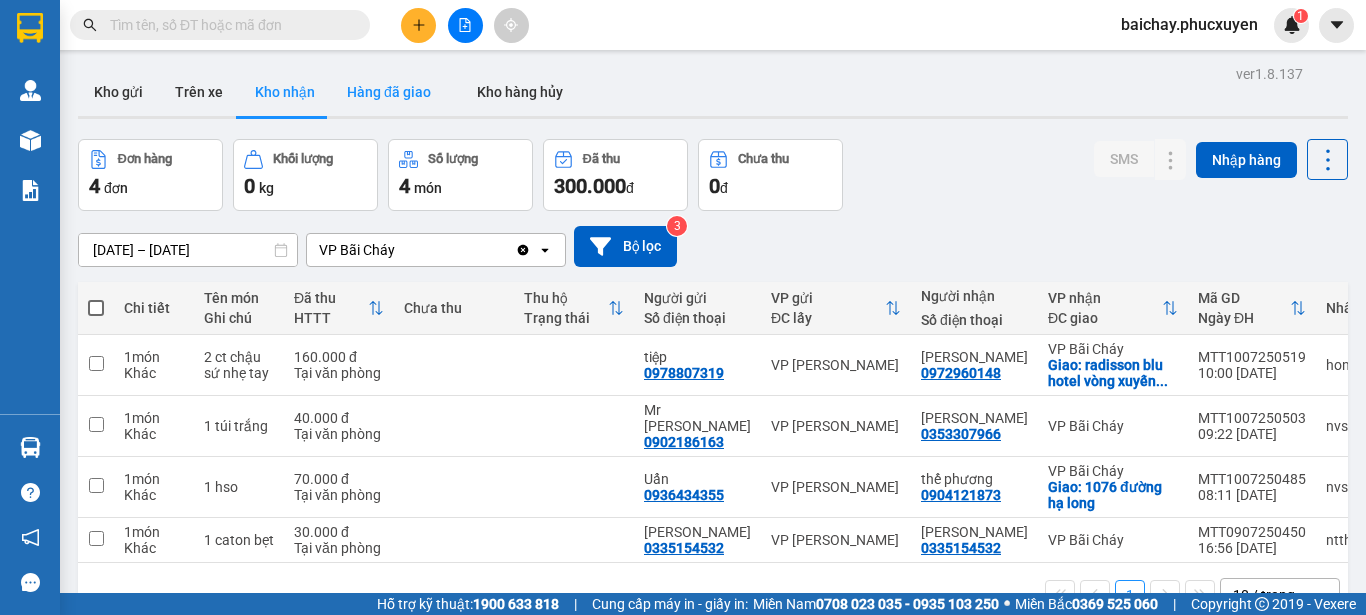 click on "Hàng đã giao" at bounding box center (389, 92) 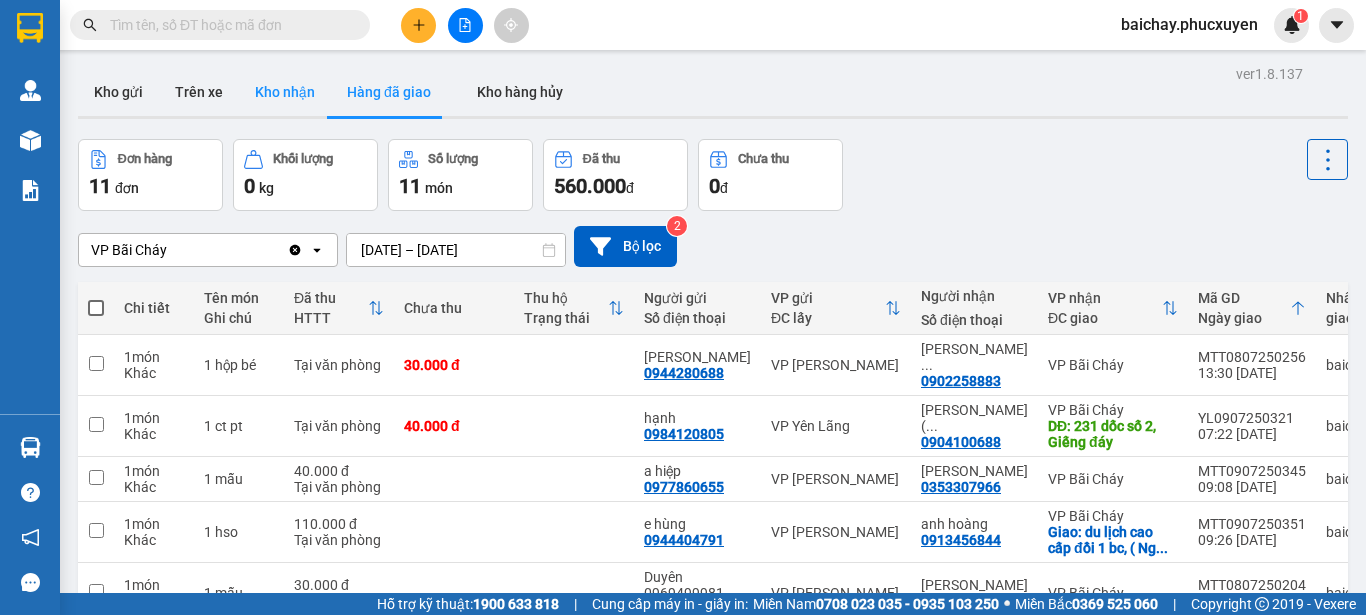 click on "Kho nhận" at bounding box center [285, 92] 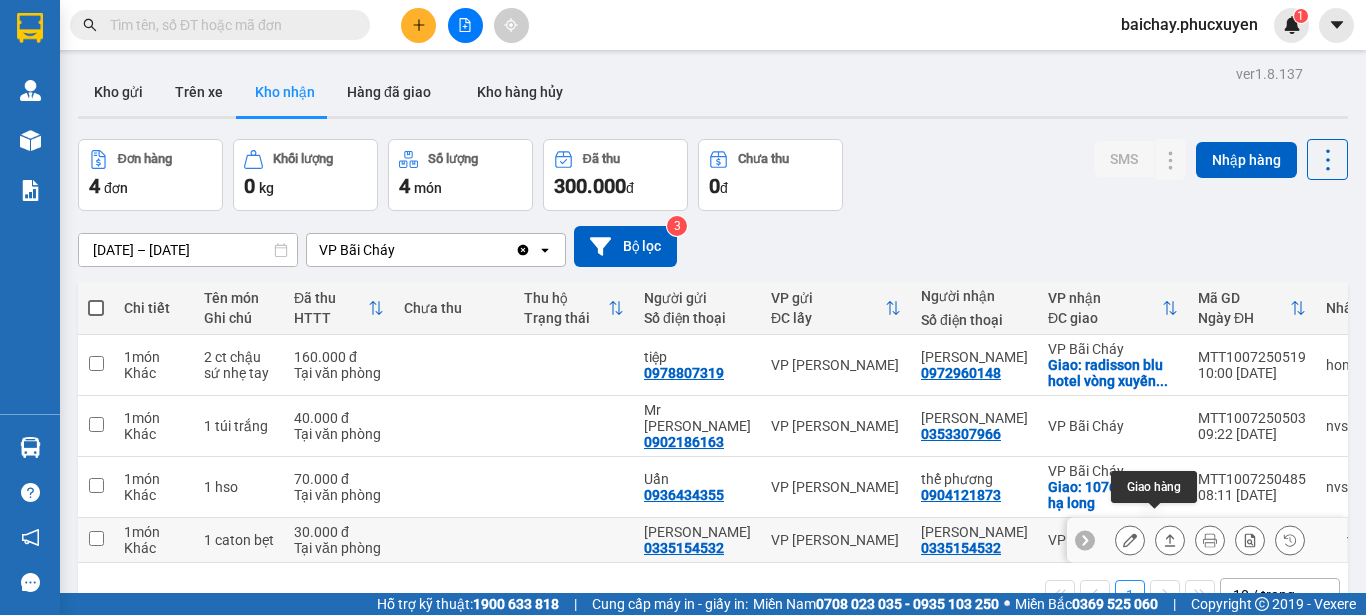 click 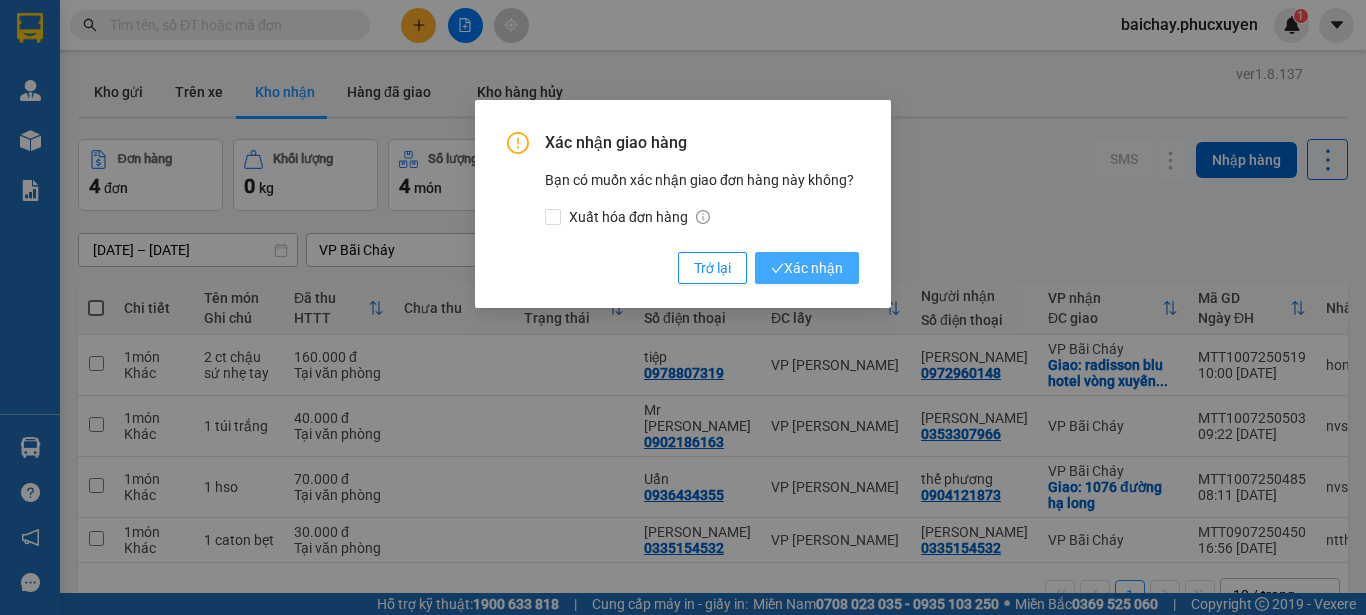 click on "Xác nhận" at bounding box center [807, 268] 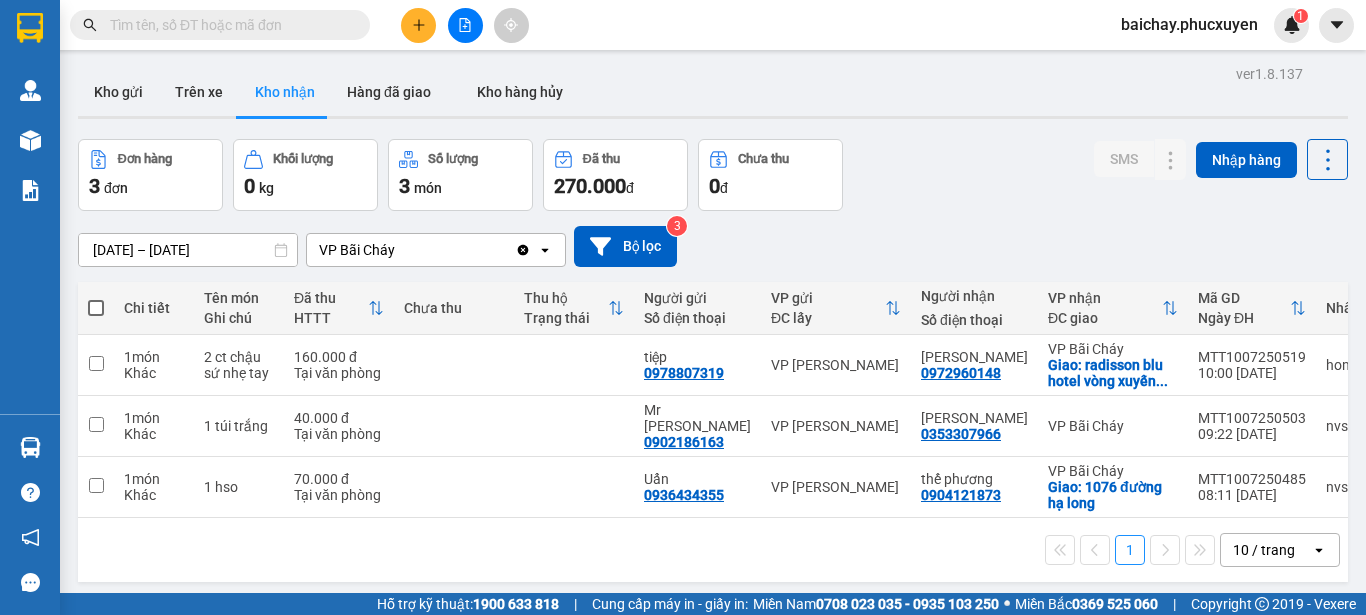 click at bounding box center (228, 25) 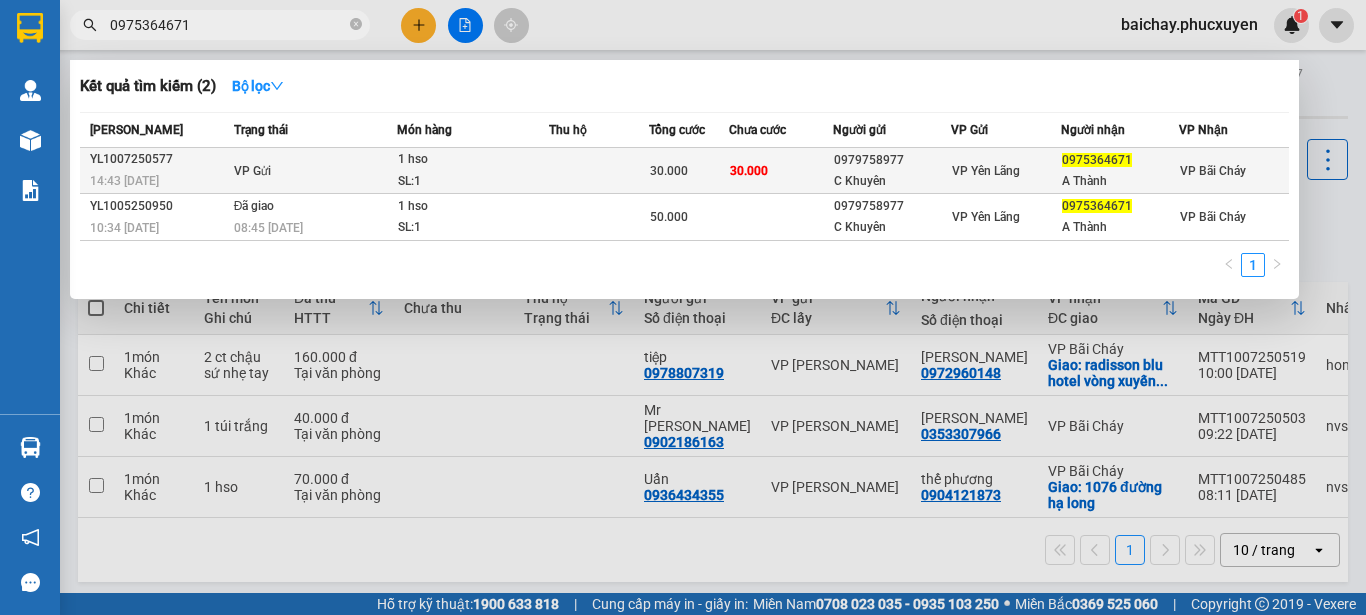 type on "0975364671" 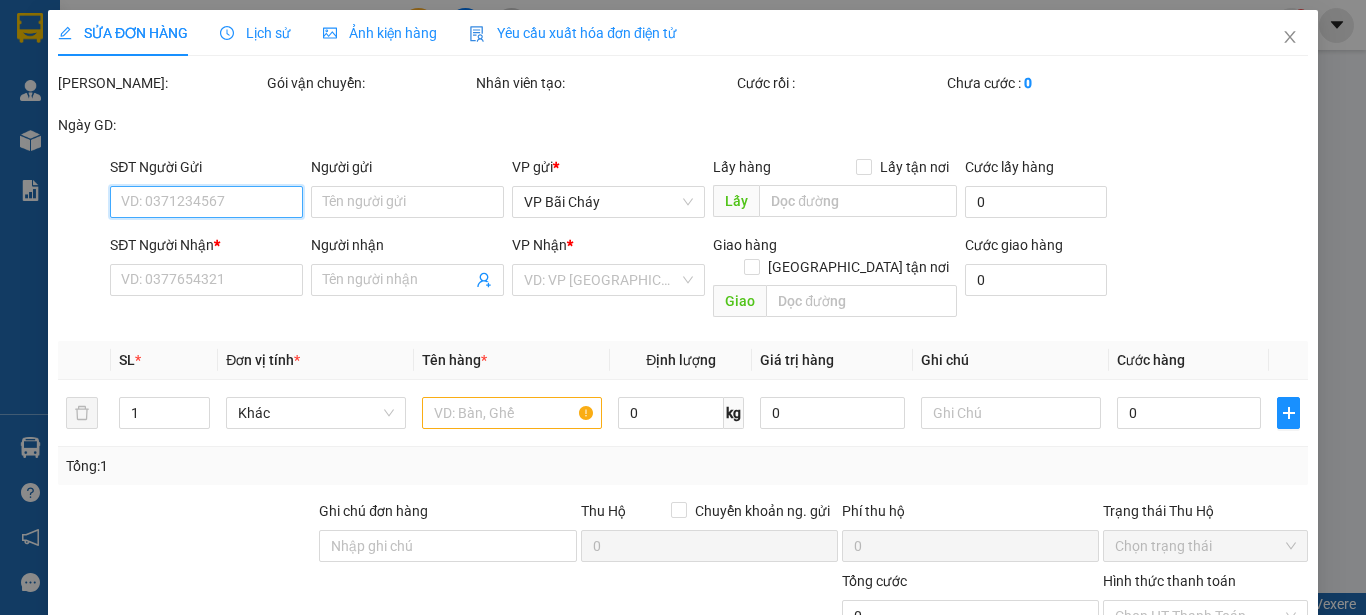 type on "0979758977" 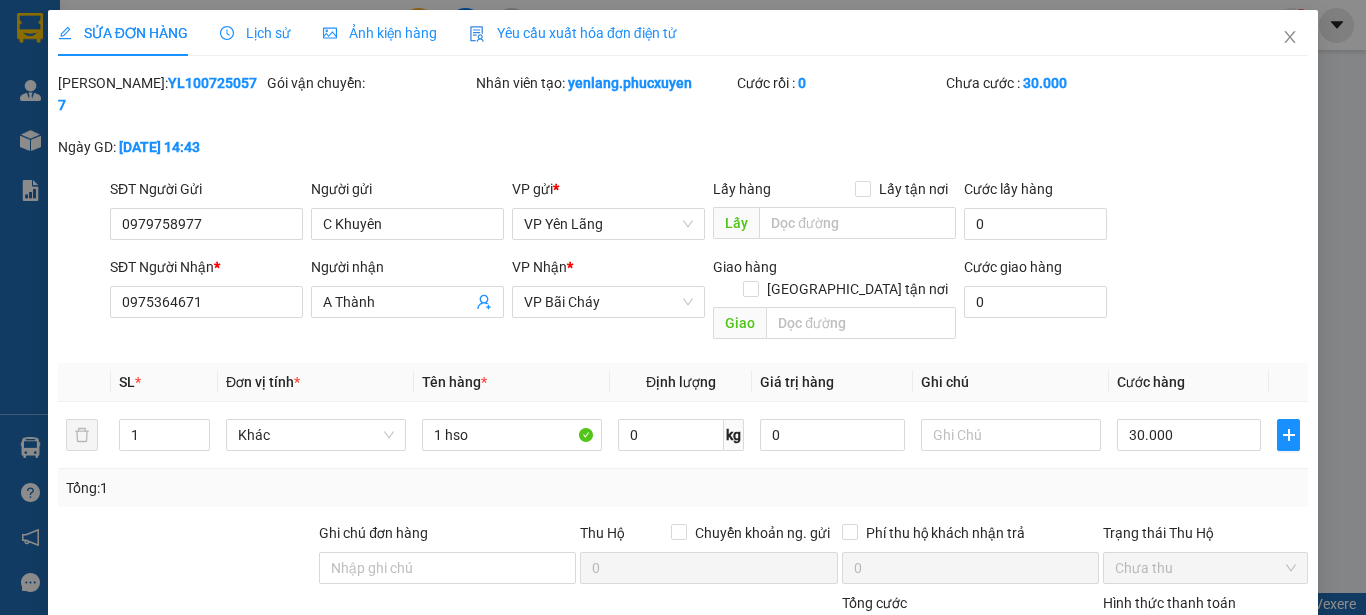 drag, startPoint x: 201, startPoint y: 86, endPoint x: 109, endPoint y: 87, distance: 92.00543 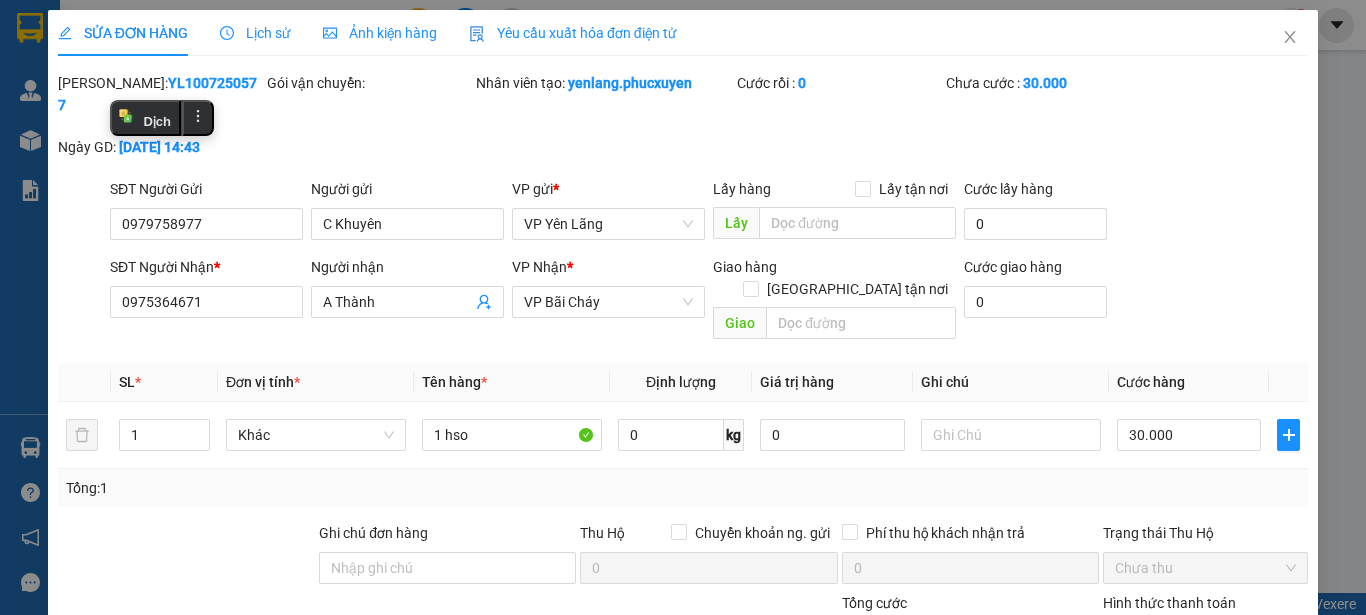copy on "YL1007250577" 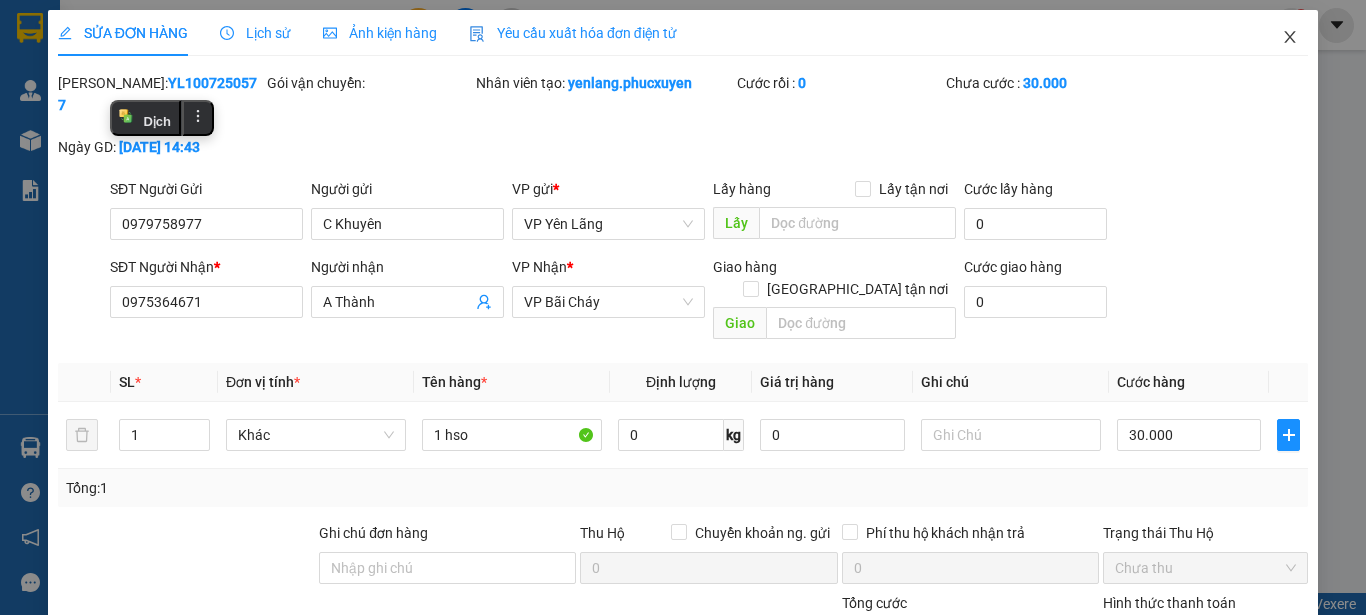 click 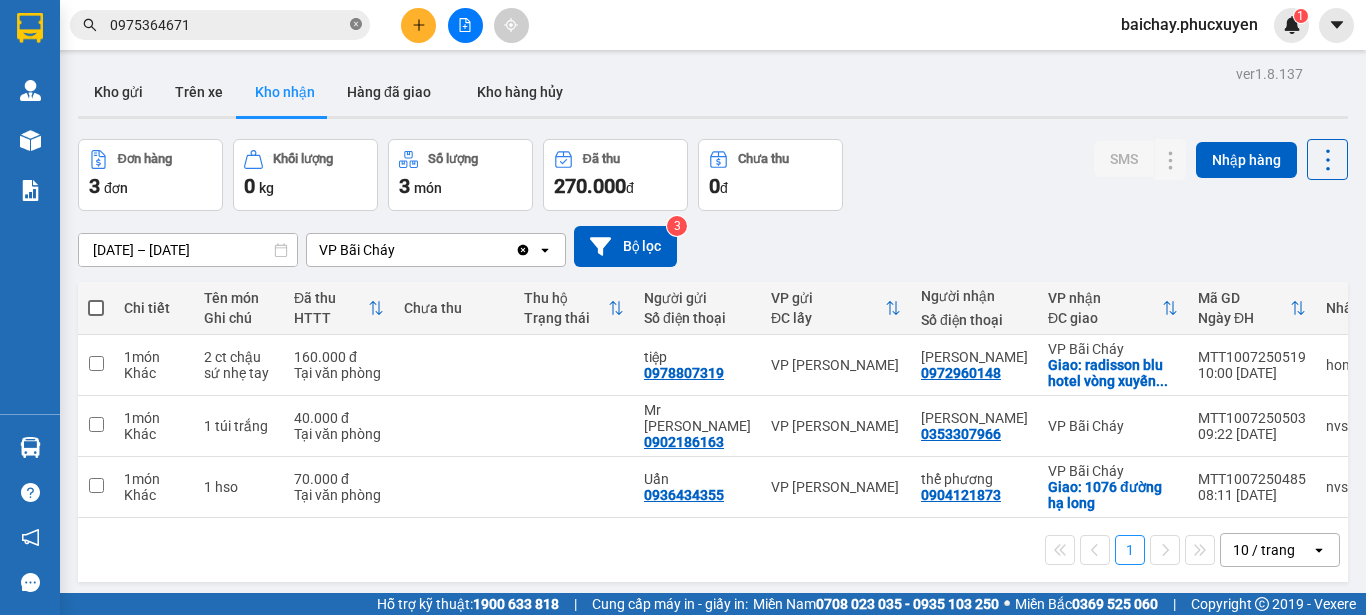 click 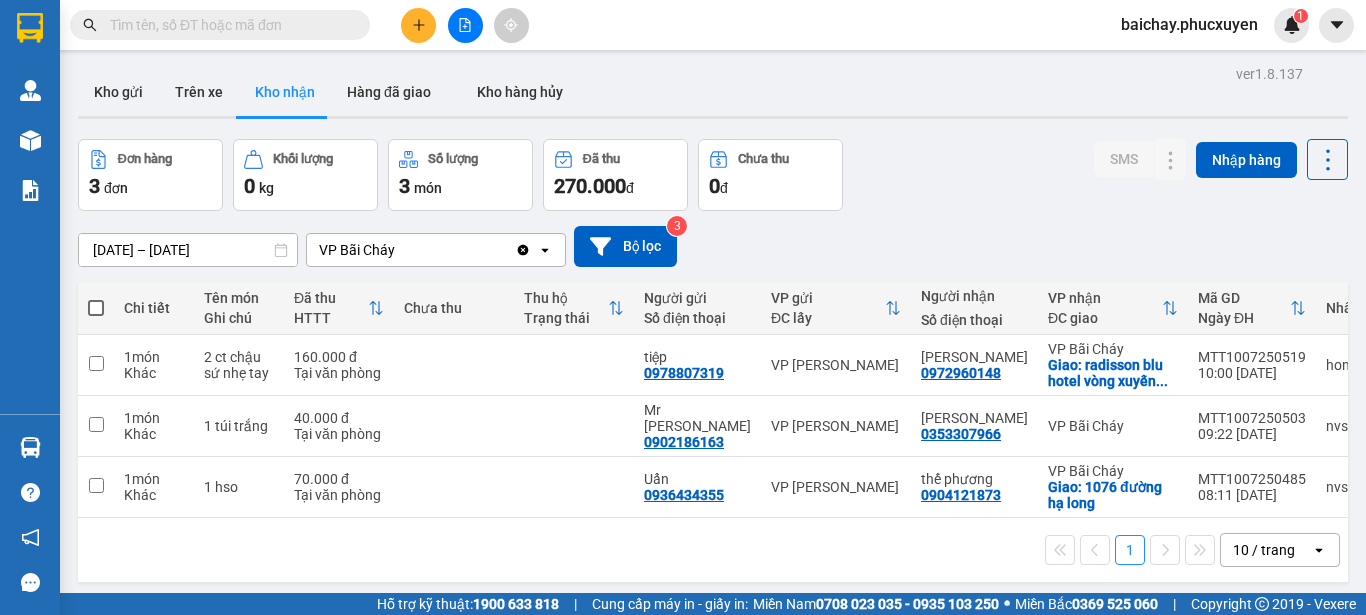 click at bounding box center [228, 25] 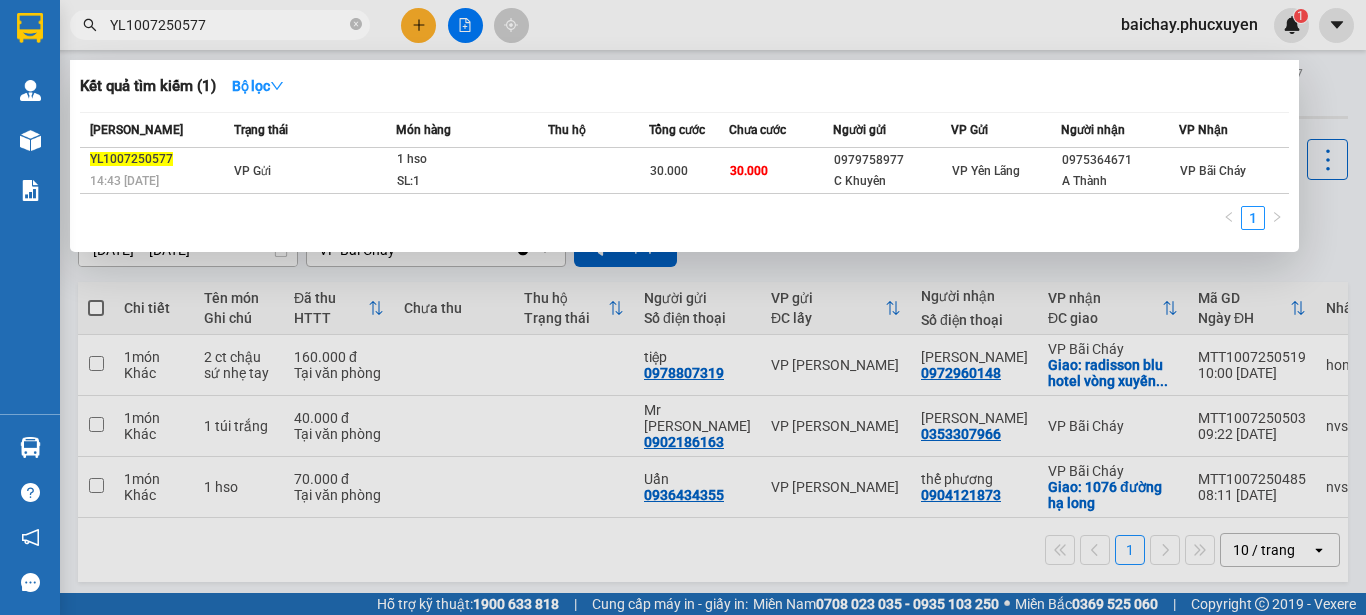type on "YL1007250577" 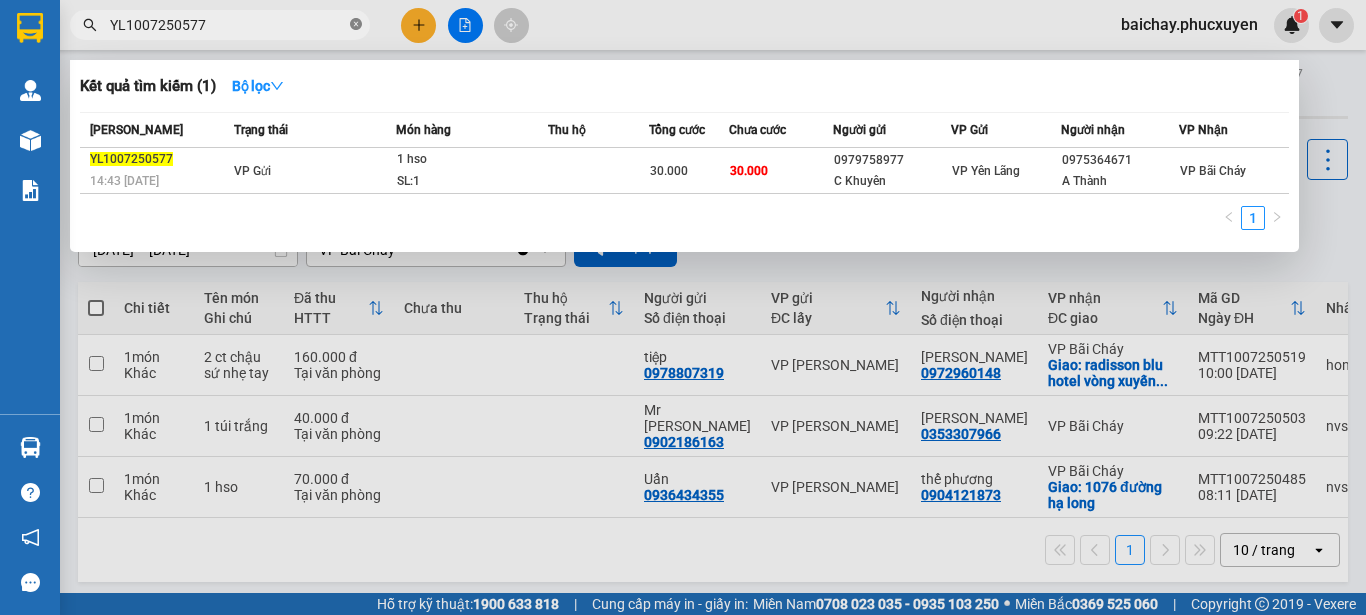 click 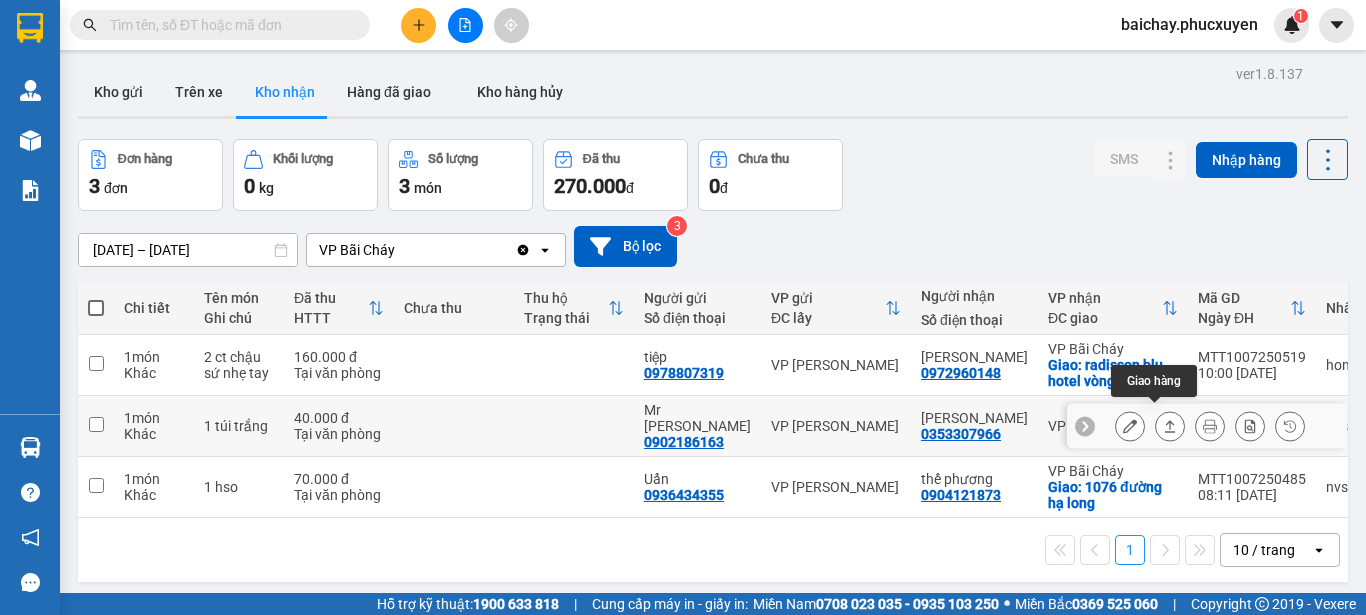 click 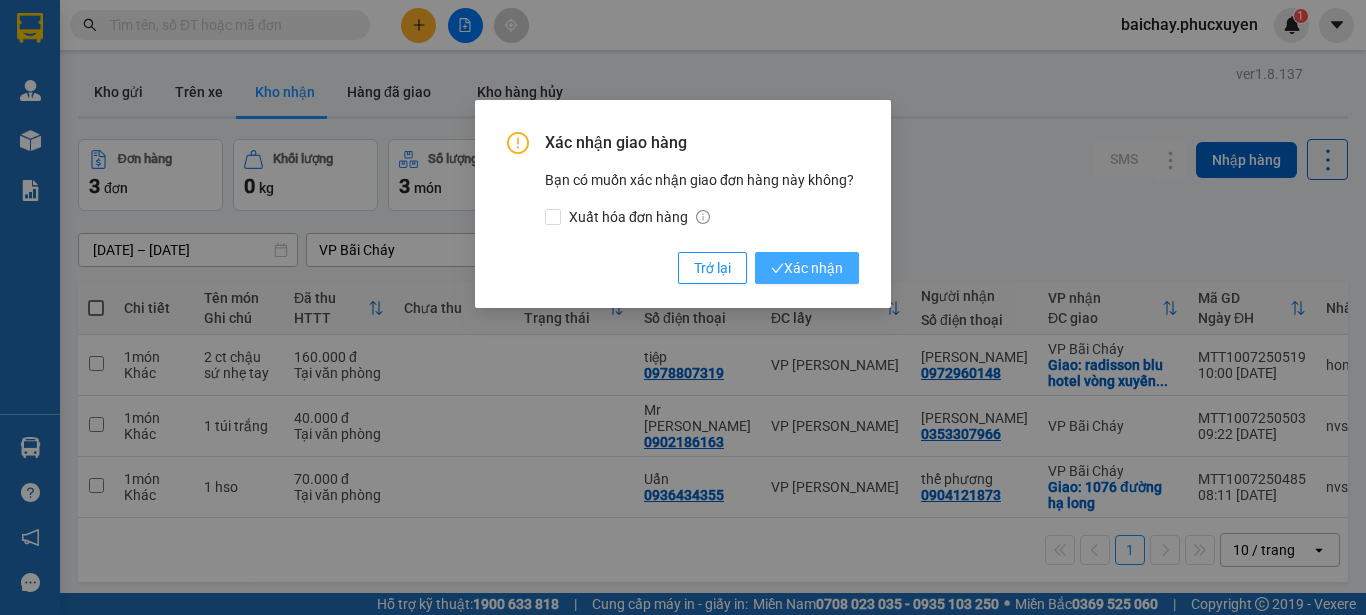 click on "Xác nhận" at bounding box center [807, 268] 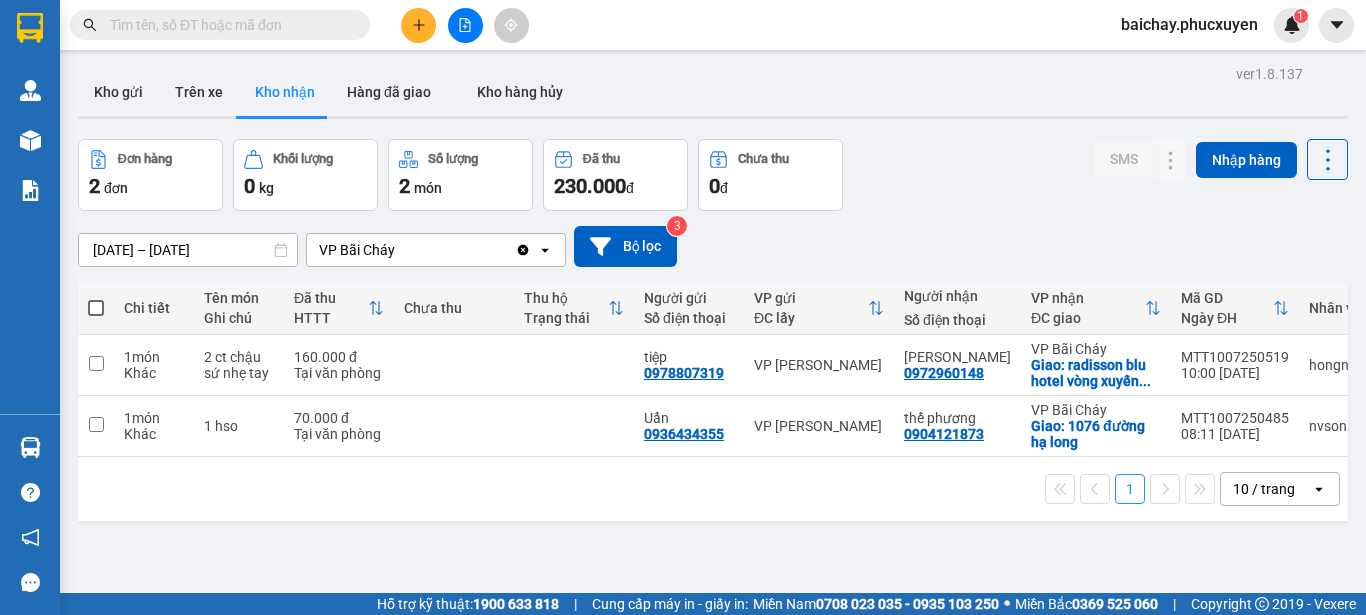 click on "1 10 / trang open" at bounding box center (713, 489) 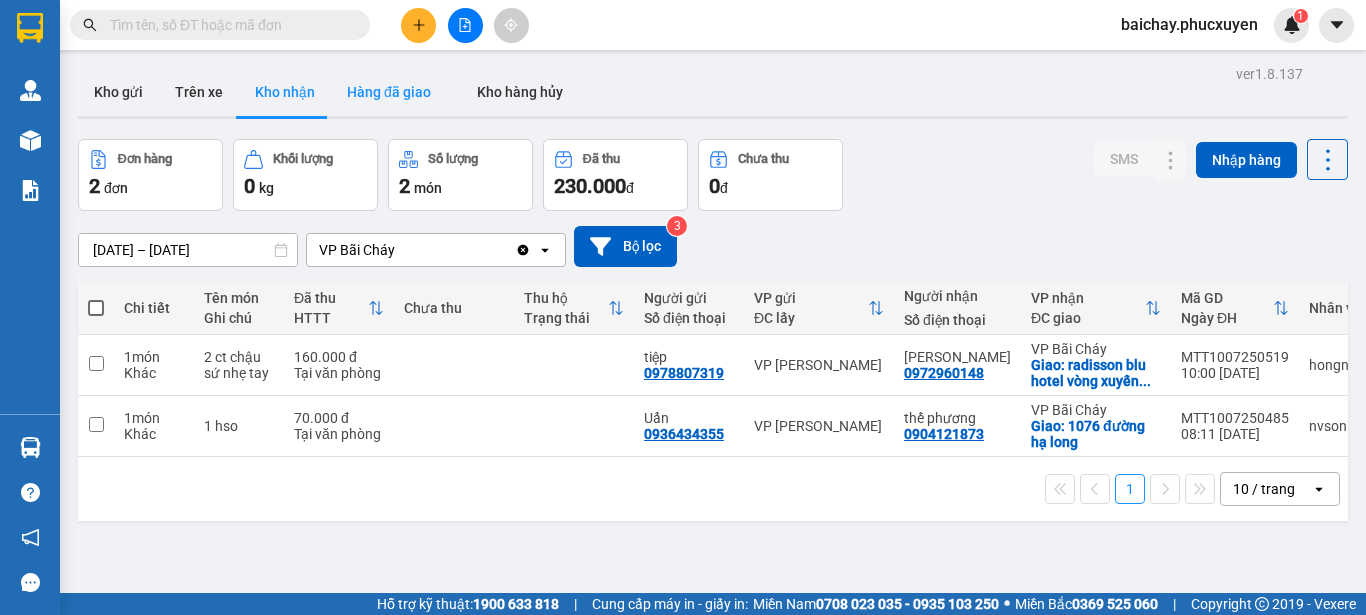 click on "Hàng đã giao" at bounding box center [389, 92] 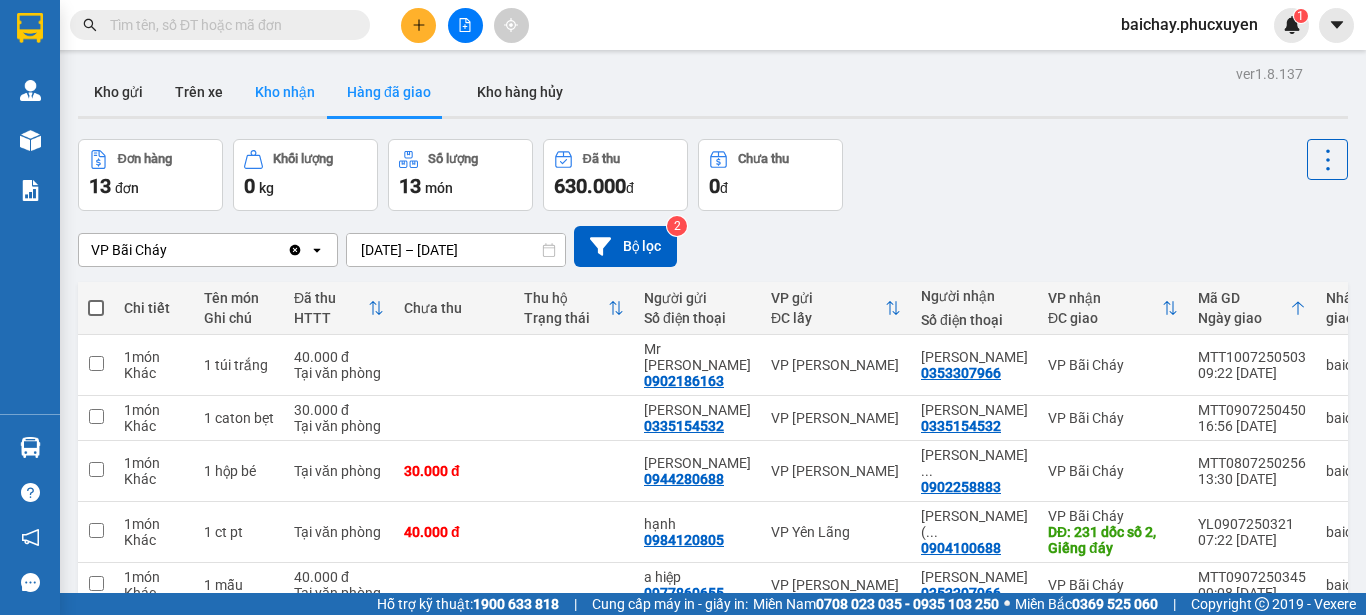 click on "Kho nhận" at bounding box center (285, 92) 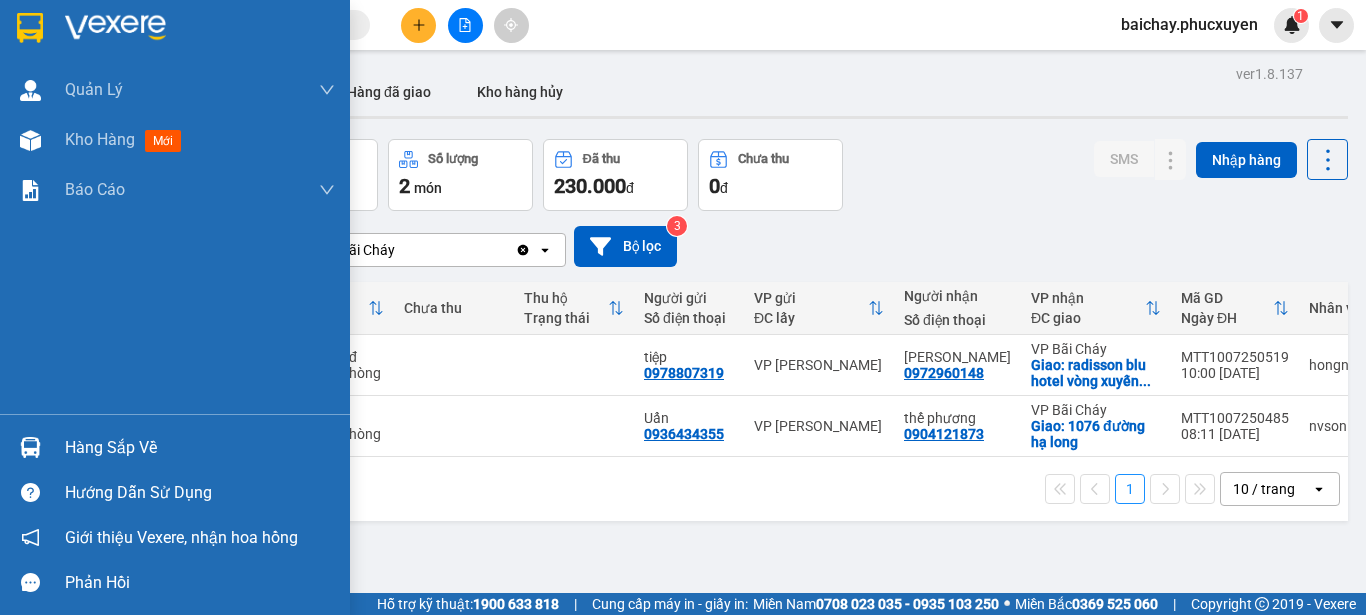 click on "Hàng sắp về" at bounding box center [200, 448] 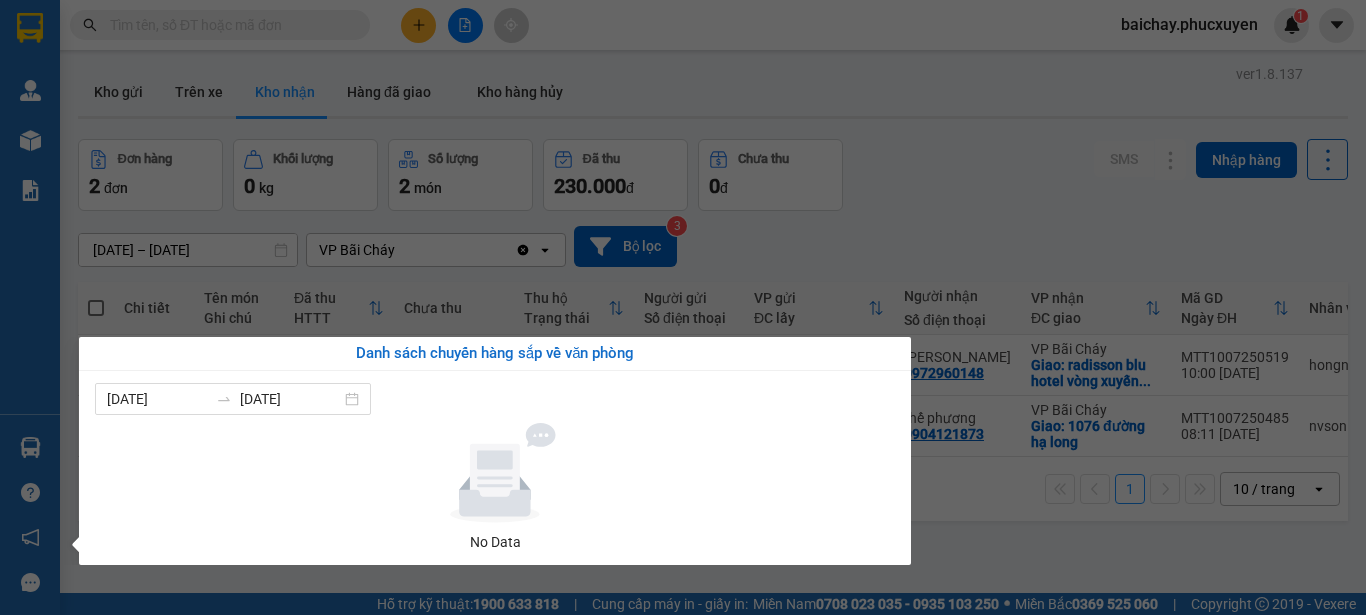 click on "Kết quả tìm kiếm ( 1 )  Bộ lọc  Mã ĐH Trạng thái Món hàng Thu hộ Tổng cước Chưa cước Người gửi VP Gửi Người nhận VP Nhận YL1007250577 14:43 [DATE] VP Gửi   1 hso SL:  1 30.000 30.000 0979758977 C Khuyên VP Yên Lãng 0975364671 A Thành VP Bãi Cháy 1 baichay.phucxuyen 1     [PERSON_NAME] lý giao nhận mới Quản lý kiểm kho     Kho hàng mới     Báo cáo  11. Báo cáo đơn giao nhận nội bộ 1. Chi tiết đơn hàng văn phòng 12. Thống kê đơn đối tác 2. Tổng doanh thu theo từng văn phòng 3. Thống kê đơn hàng toàn nhà xe  4. Báo cáo dòng tiền theo nhân viên 5. Doanh thu thực tế chi tiết theo phòng hàng  8. Thống kê nhận và gửi hàng theo văn phòng 9. Thống kê chi tiết đơn hàng theo văn phòng gửi Báo cáo Dòng tiền Thực thu của Nhân viên (Tách cước) Hàng sắp về Hướng dẫn sử dụng Giới thiệu Vexere, nhận hoa hồng Phản hồi ver  1.8.137 Kho gửi" at bounding box center (683, 307) 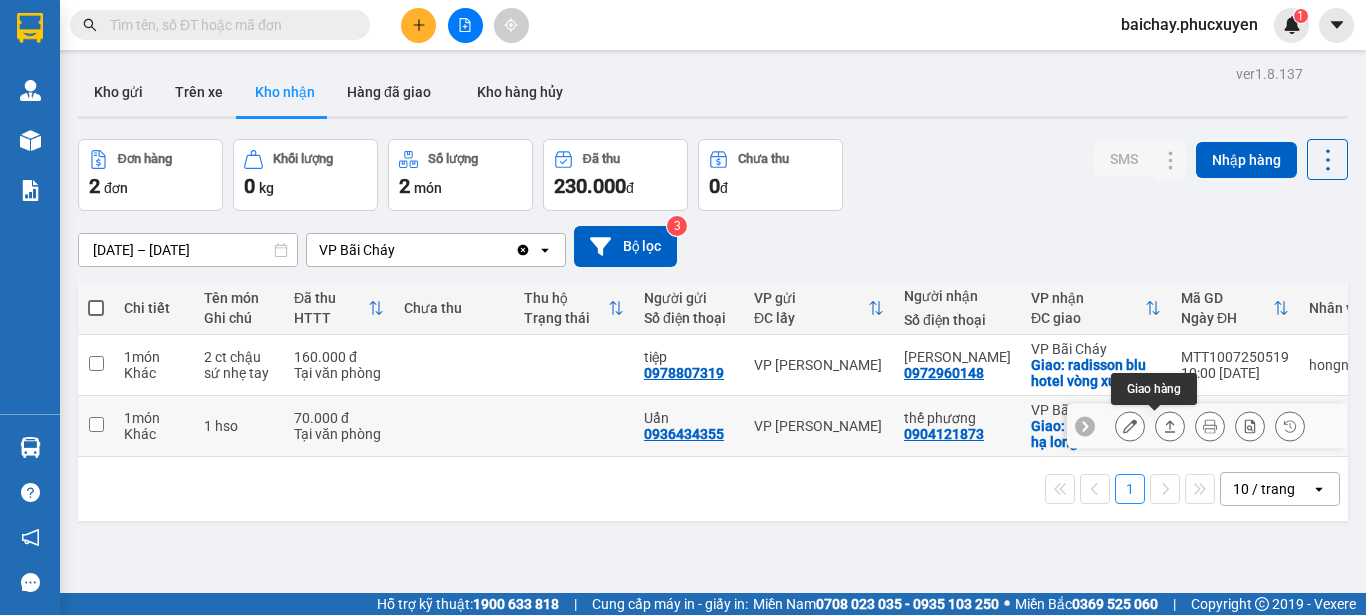 click 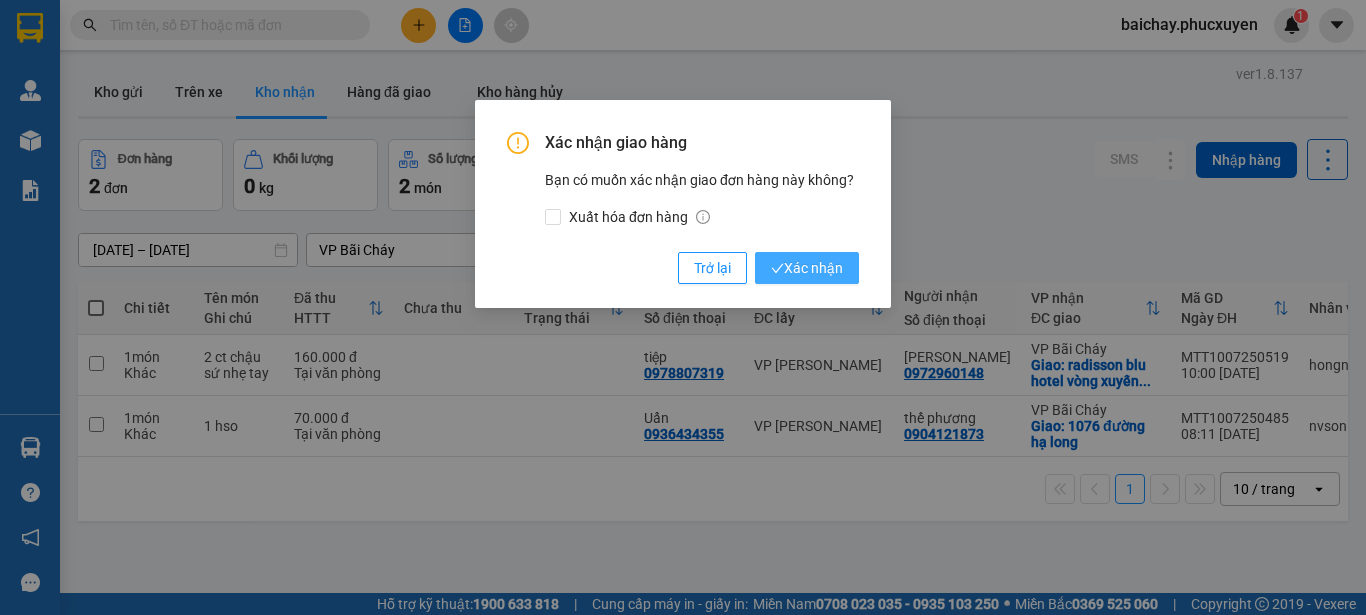 click on "Xác nhận" at bounding box center [807, 268] 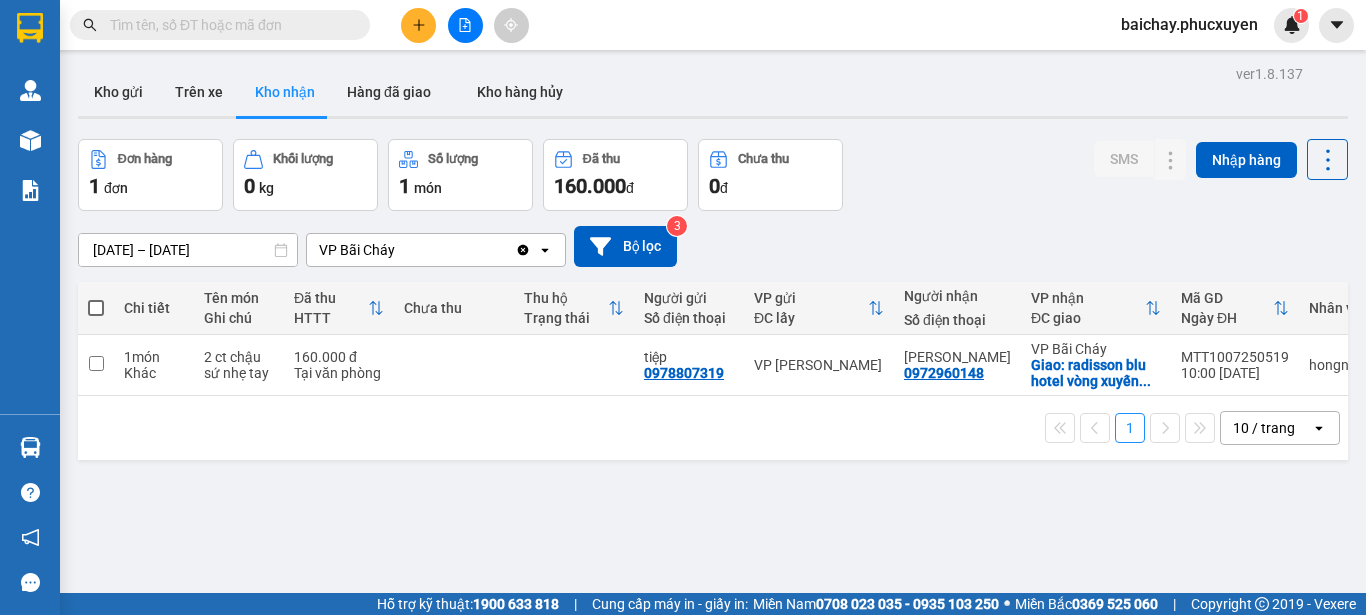 click on "ver  1.8.137 Kho gửi Trên xe Kho nhận Hàng đã giao Kho hàng hủy Đơn hàng 1 đơn Khối lượng 0 kg Số lượng 1 món Đã thu 160.000  đ Chưa thu 0  đ SMS Nhập hàng [DATE] – [DATE] Press the down arrow key to interact with the calendar and select a date. Press the escape button to close the calendar. Selected date range is from [DATE] to [DATE]. VP Bãi Cháy Clear value open Bộ lọc 3 Chi tiết Tên món Ghi chú Đã thu HTTT Chưa thu Thu hộ Trạng thái Người gửi Số điện thoại VP gửi ĐC lấy Người nhận Số điện thoại VP nhận ĐC giao Mã GD Ngày ĐH Nhân viên 1  món Khác 2 ct chậu sứ nhẹ tay  160.000 đ Tại văn phòng tiệp  0978807319 VP Dương Đình [GEOGRAPHIC_DATA] Kiên 0972960148 VP Bãi Cháy Giao: radisson blu hotel vòng xuyến ... MTT1007250519 10:00 [DATE] hongnhung.phucxuyen 1 10 / trang open Đang tải dữ liệu" at bounding box center [713, 367] 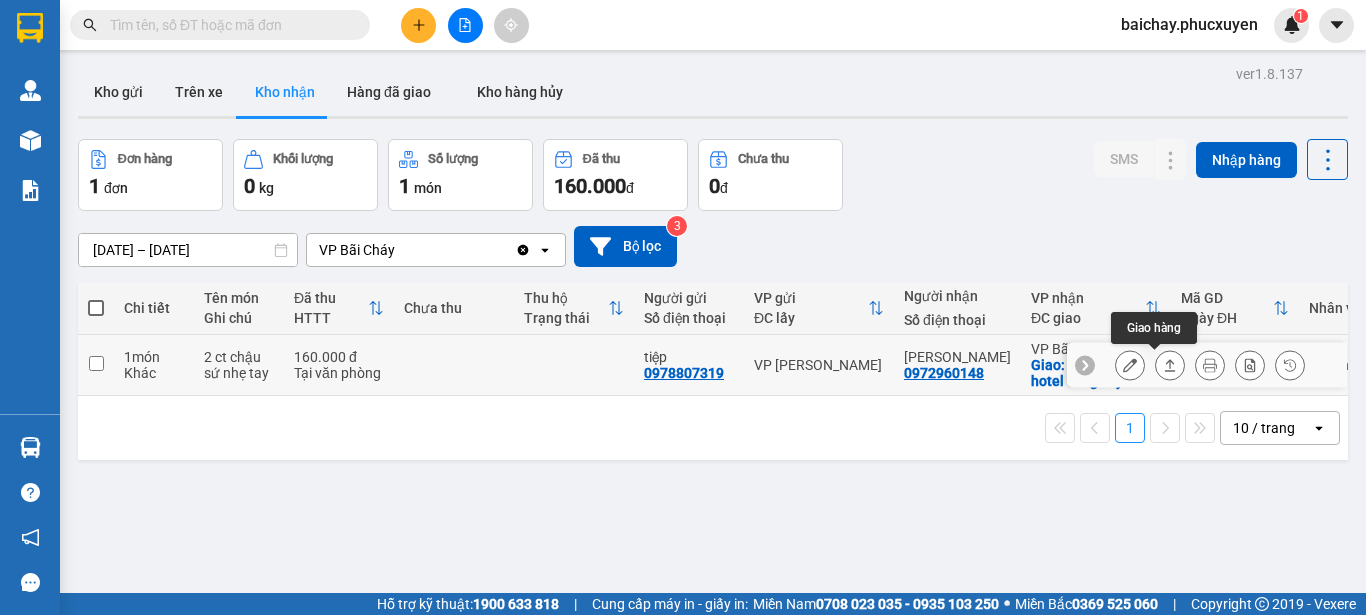 click 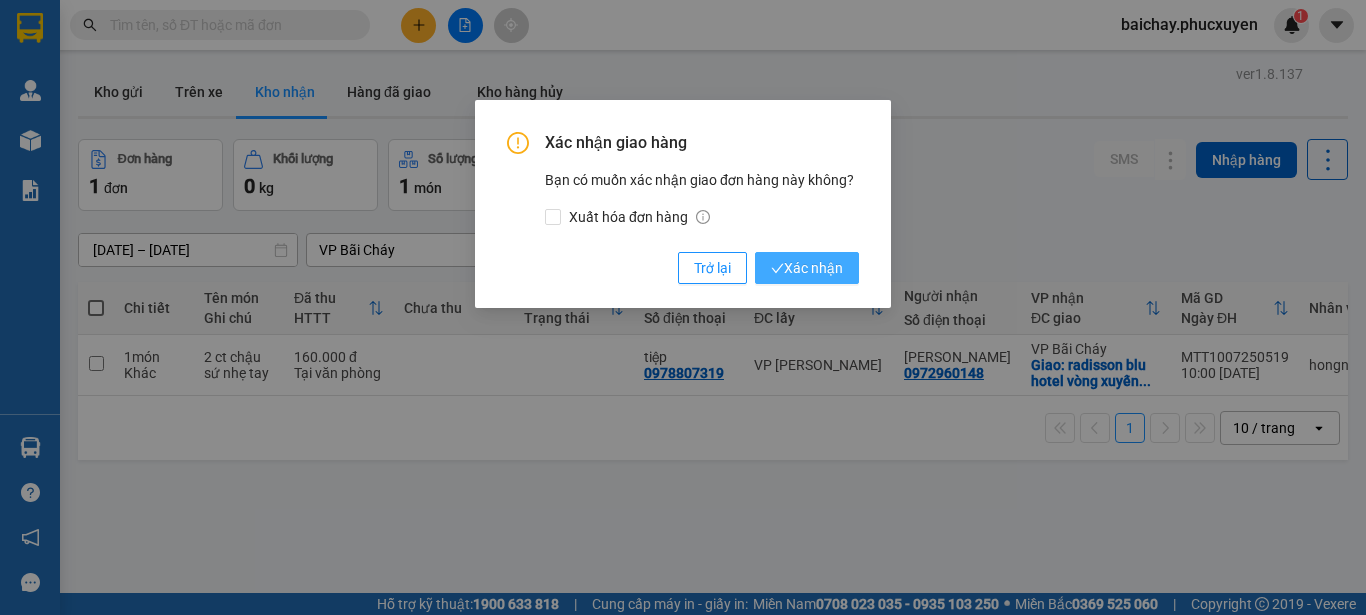 click on "Xác nhận" at bounding box center (807, 268) 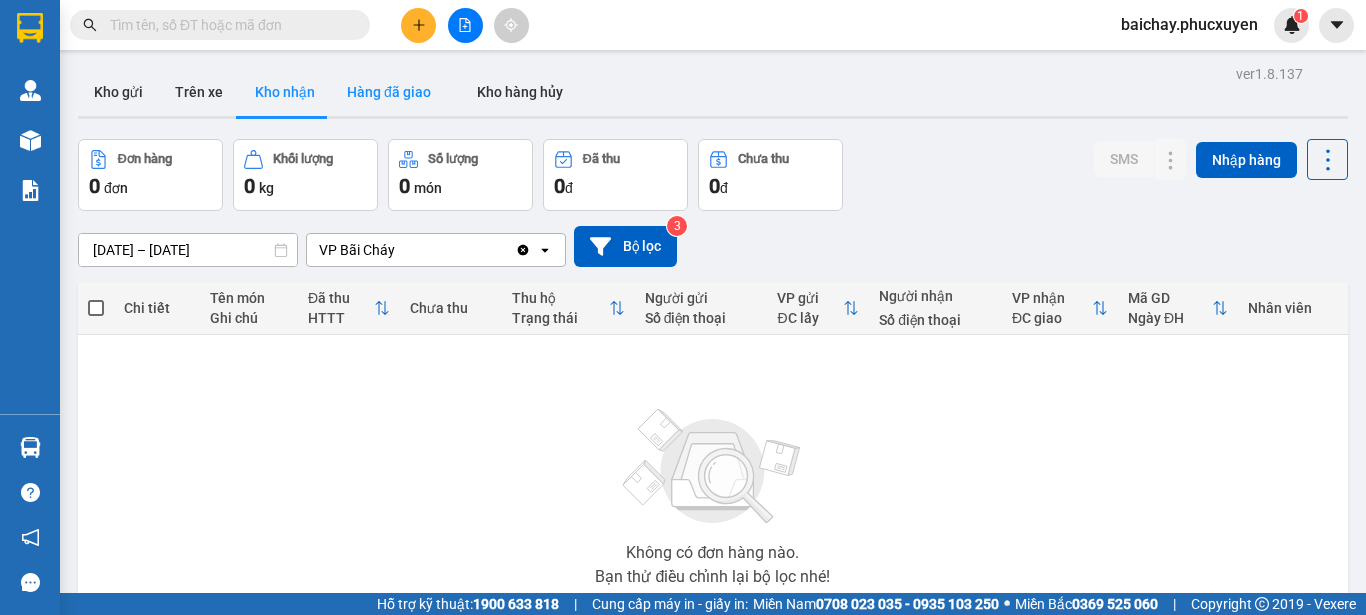 click on "Hàng đã giao" at bounding box center [389, 92] 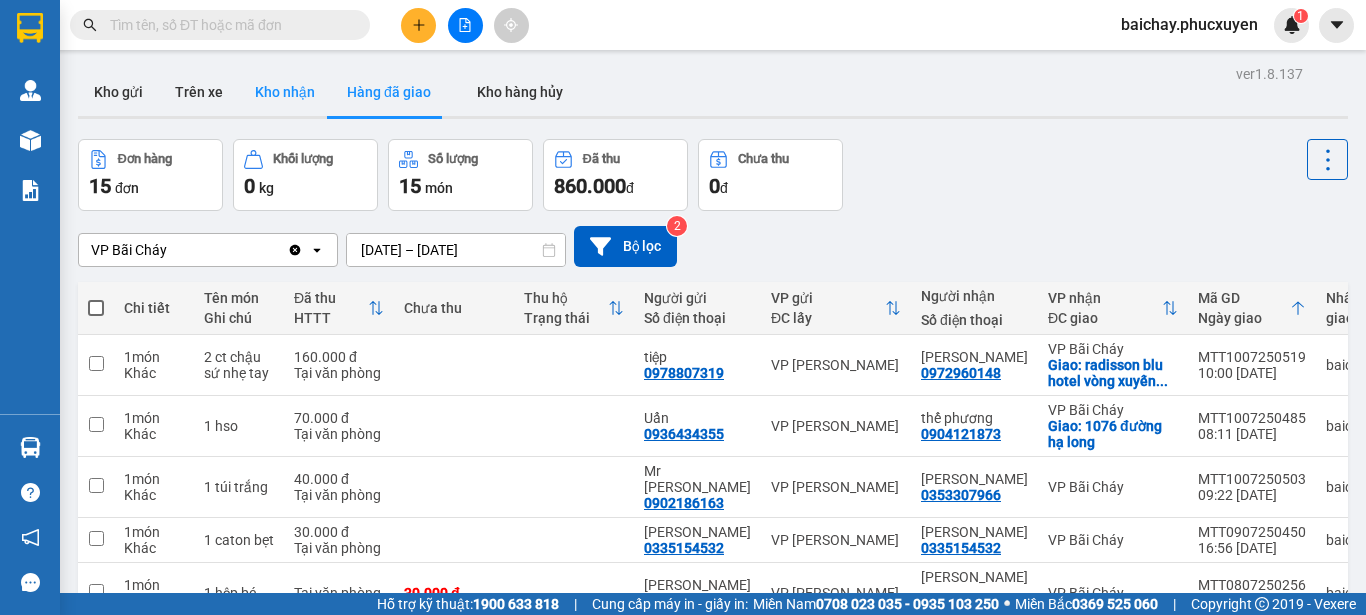 click on "Kho nhận" at bounding box center (285, 92) 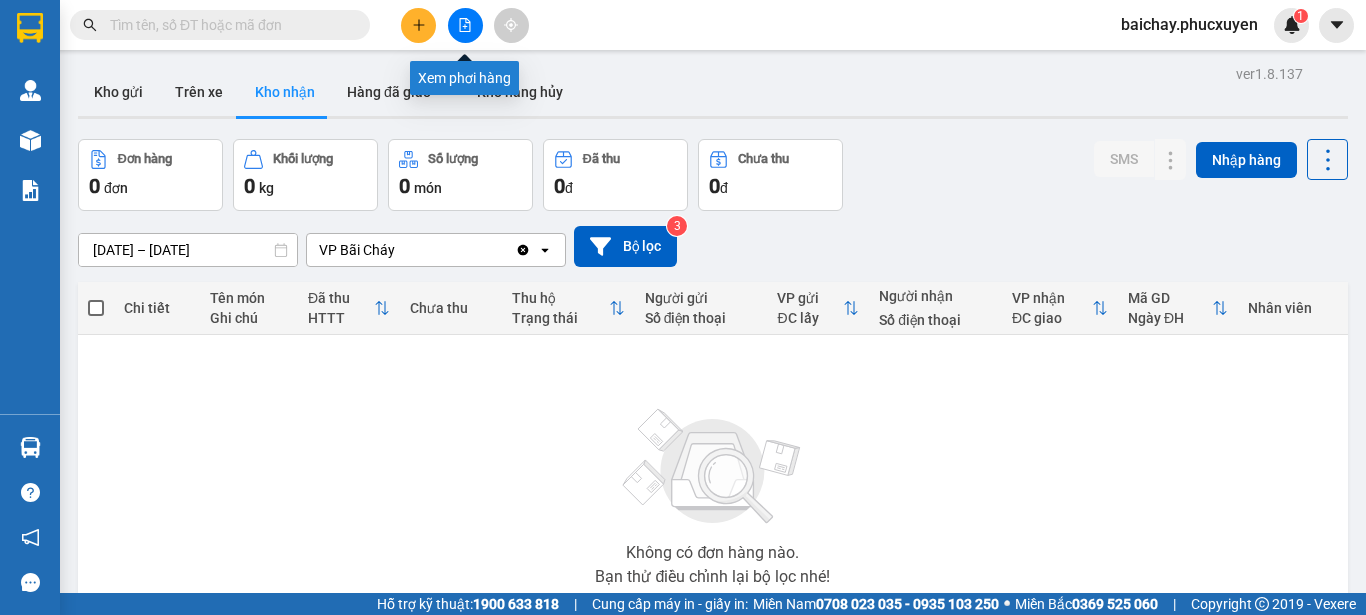 click 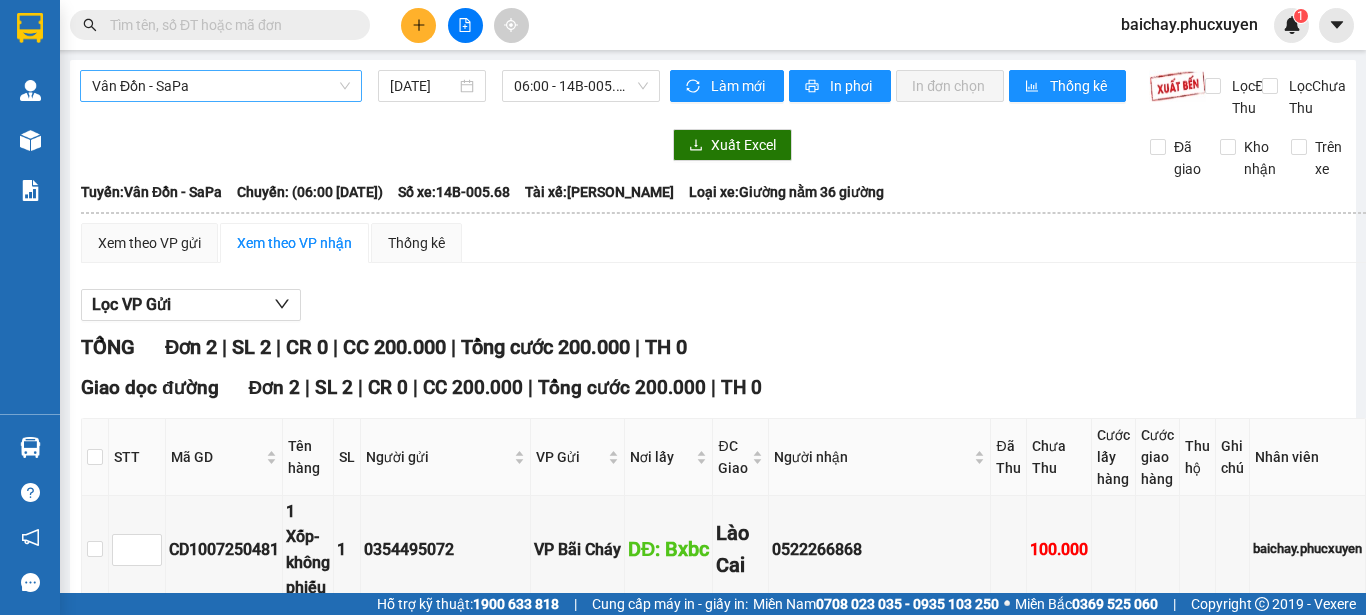 click on "Vân Đồn - SaPa" at bounding box center [221, 86] 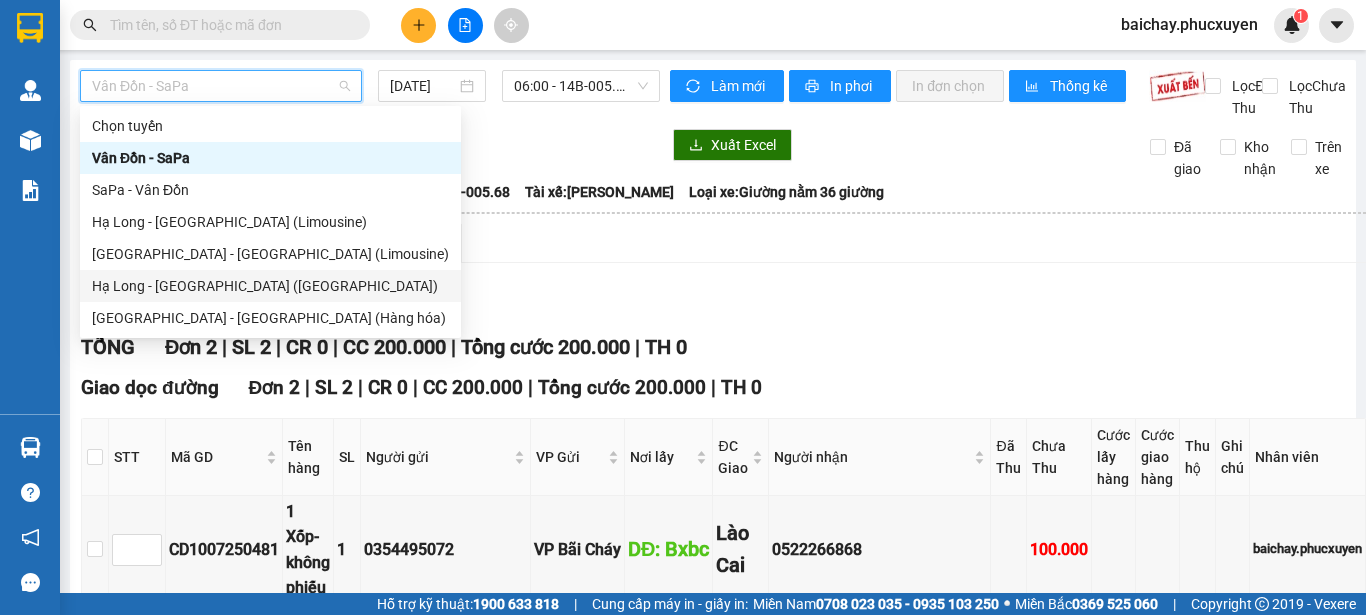 click on "Hạ Long - [GEOGRAPHIC_DATA] ([GEOGRAPHIC_DATA])" at bounding box center [270, 286] 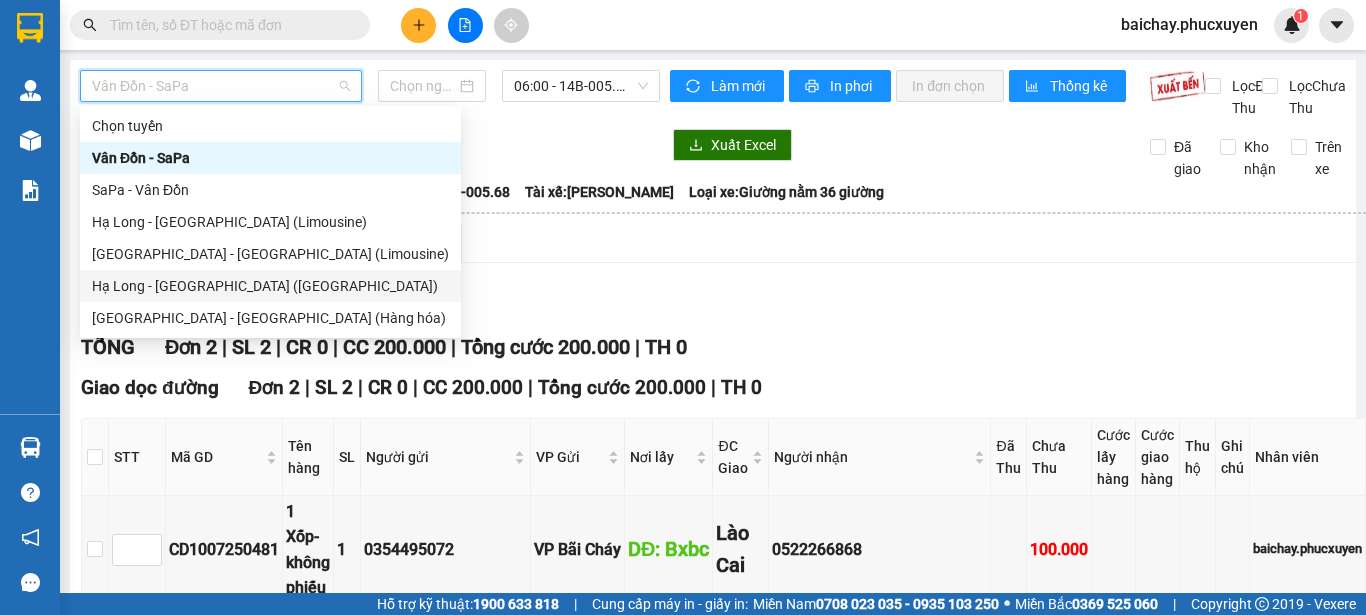 type on "[DATE]" 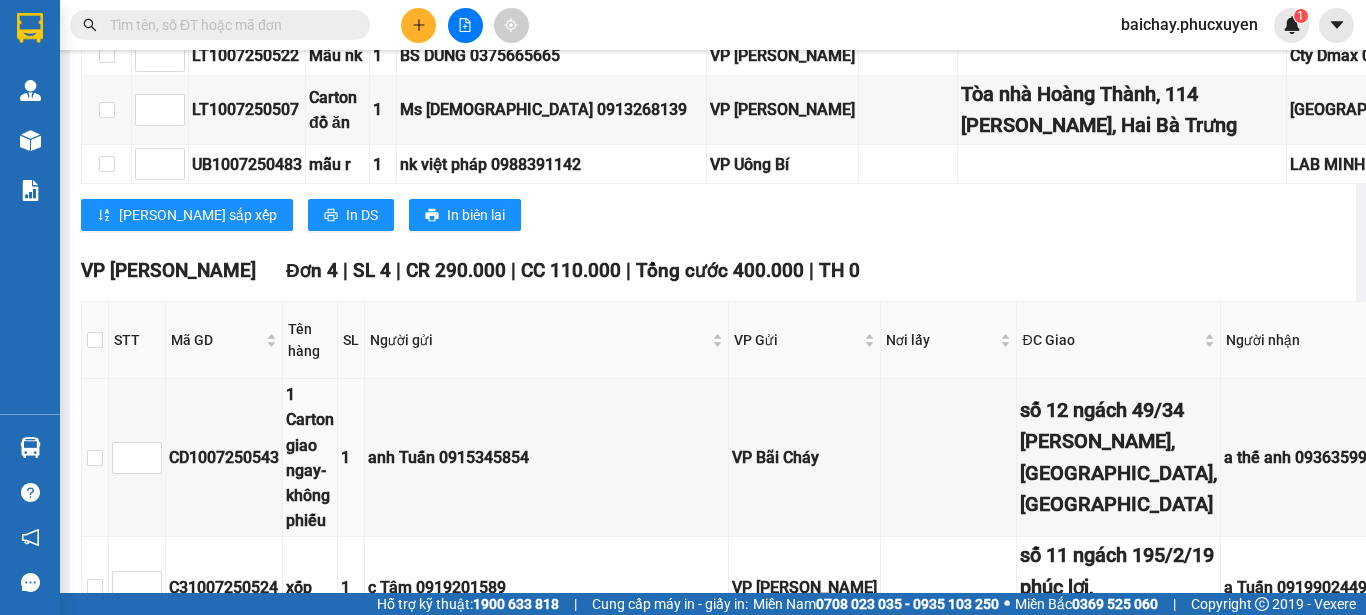 scroll, scrollTop: 1200, scrollLeft: 0, axis: vertical 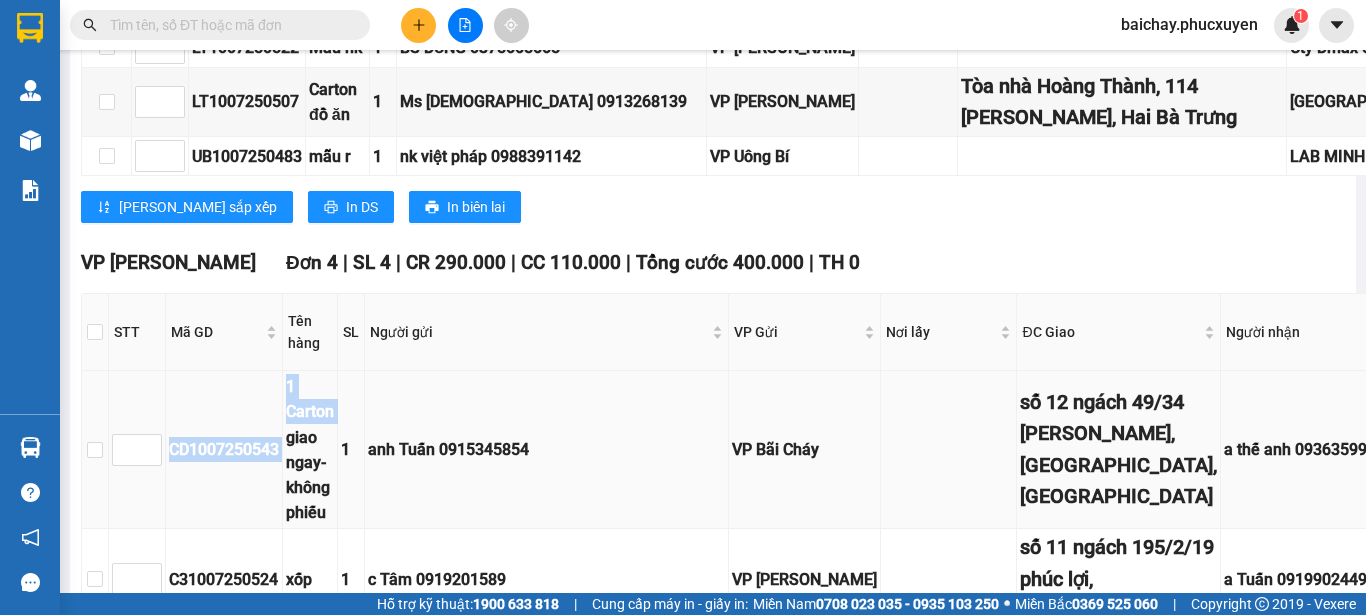 drag, startPoint x: 286, startPoint y: 336, endPoint x: 169, endPoint y: 343, distance: 117.20921 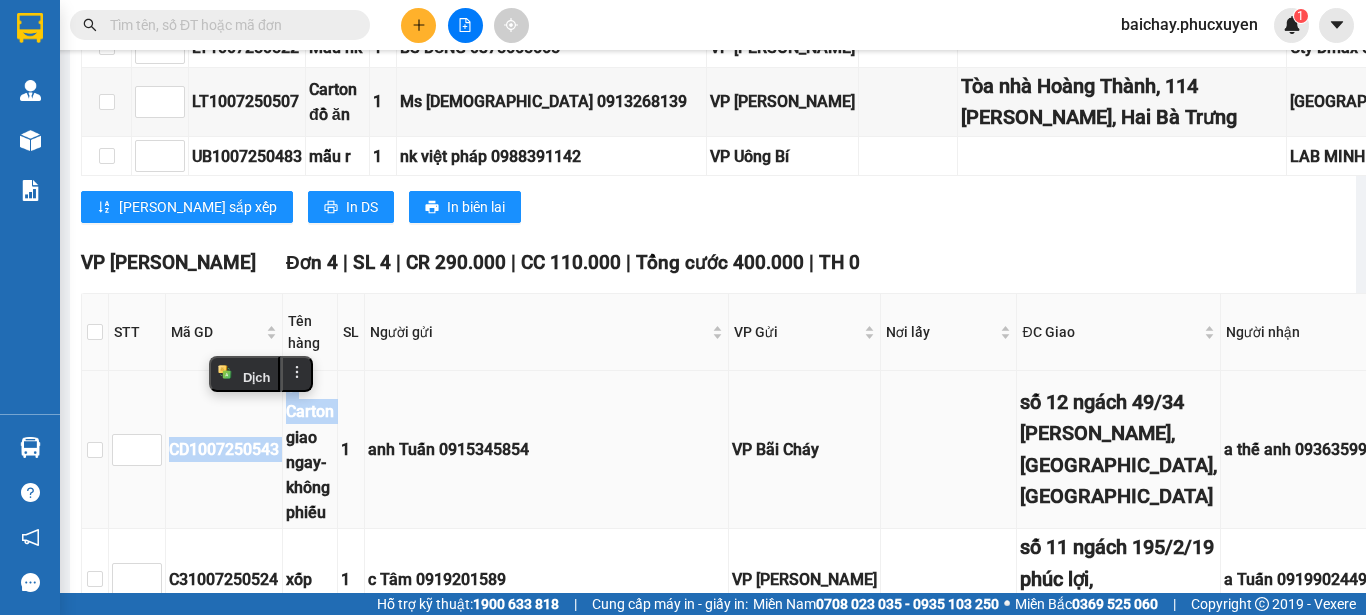 copy on "CD1007250543 1 Carton" 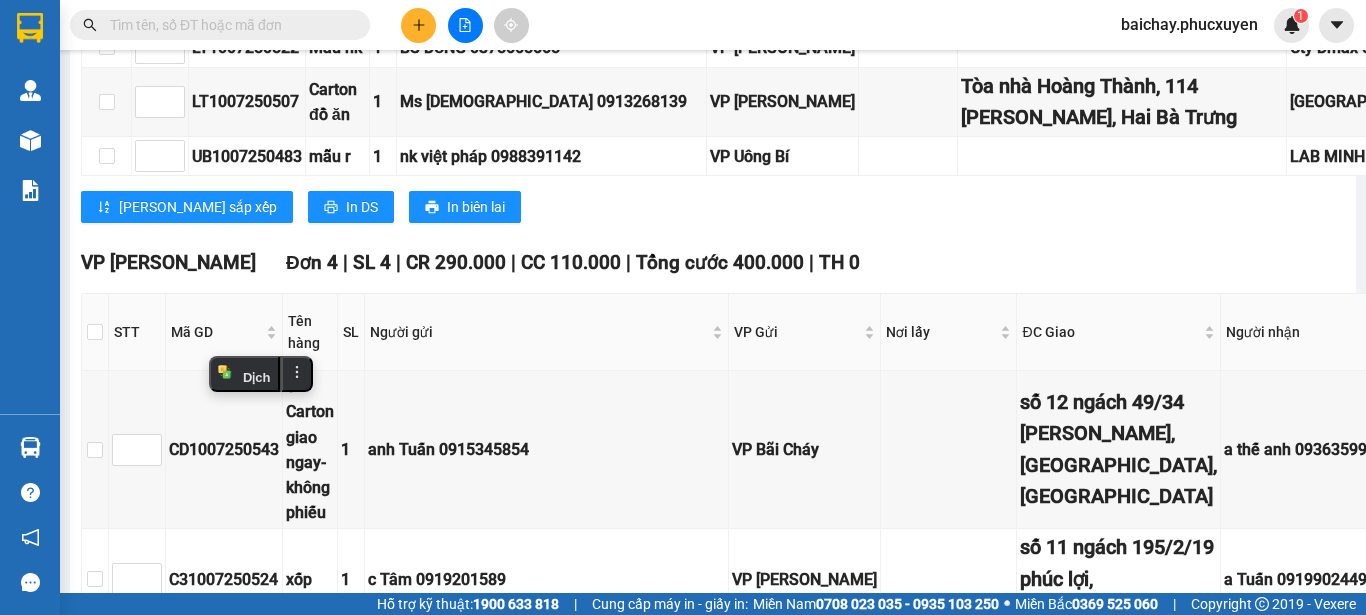click at bounding box center (228, 25) 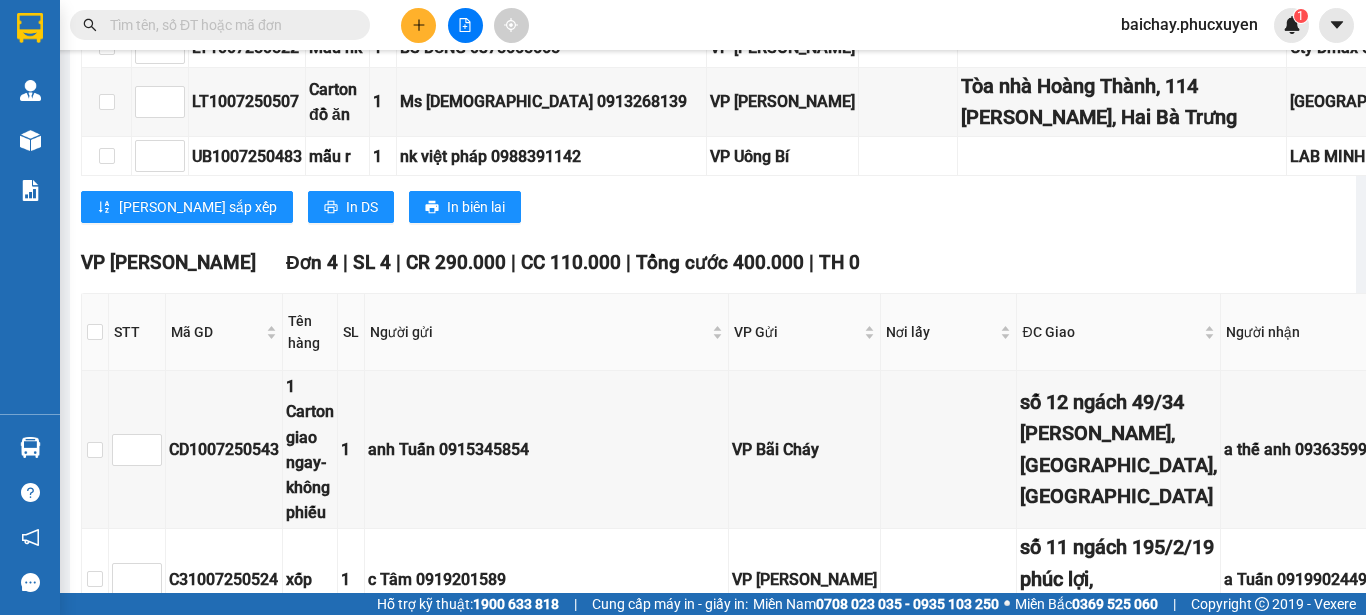 paste on "CD1007250543 1 Carton" 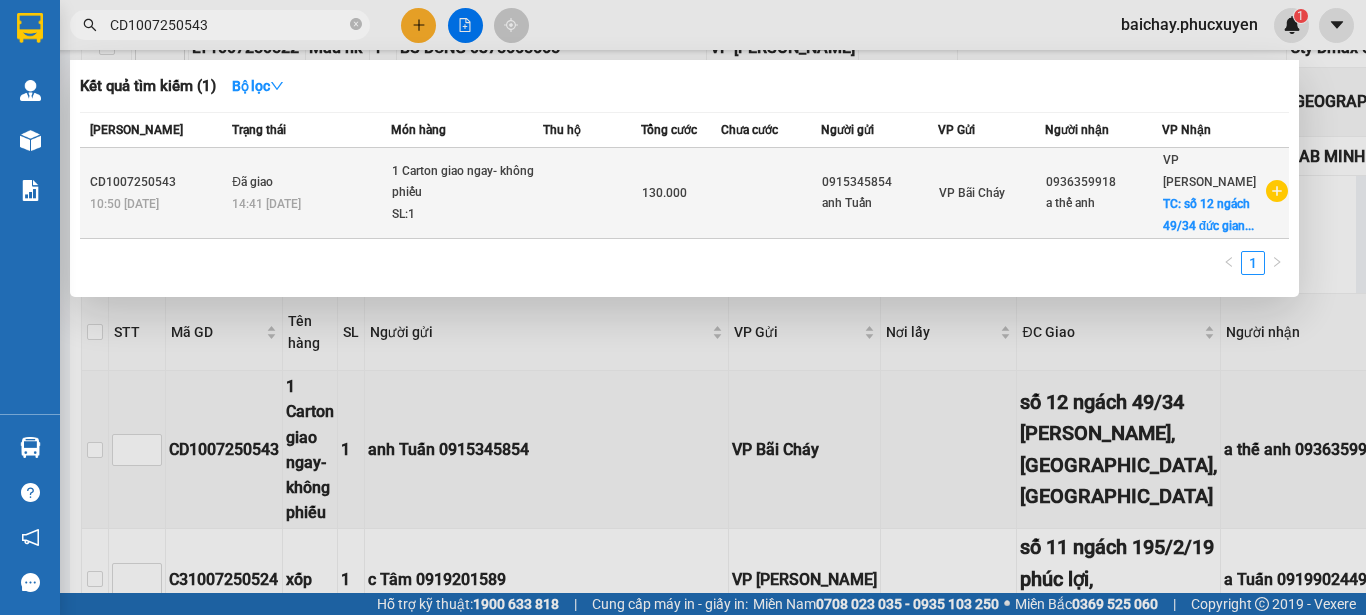 type on "CD1007250543" 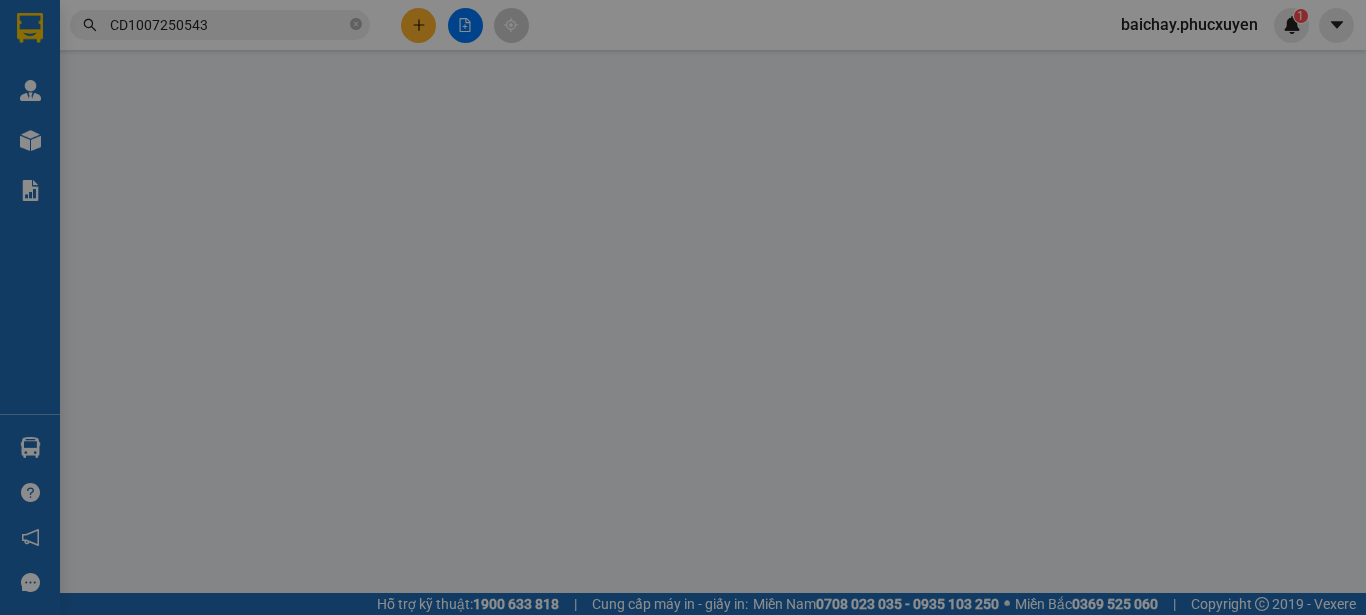 scroll, scrollTop: 0, scrollLeft: 0, axis: both 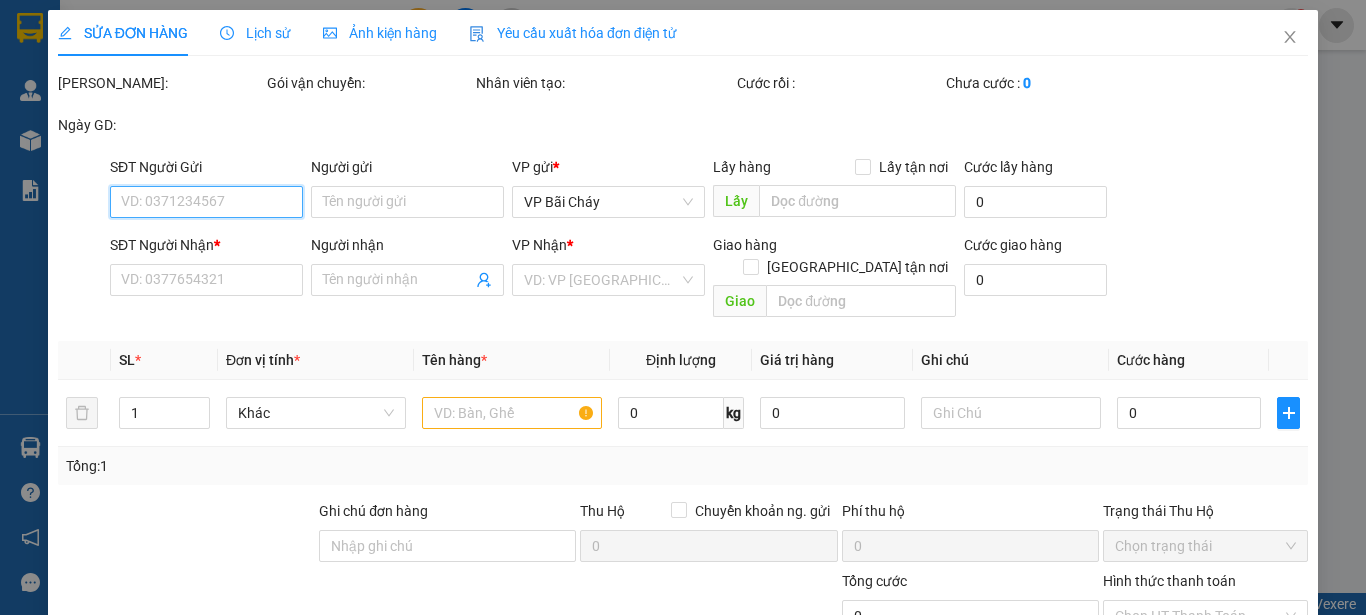 type on "0915345854" 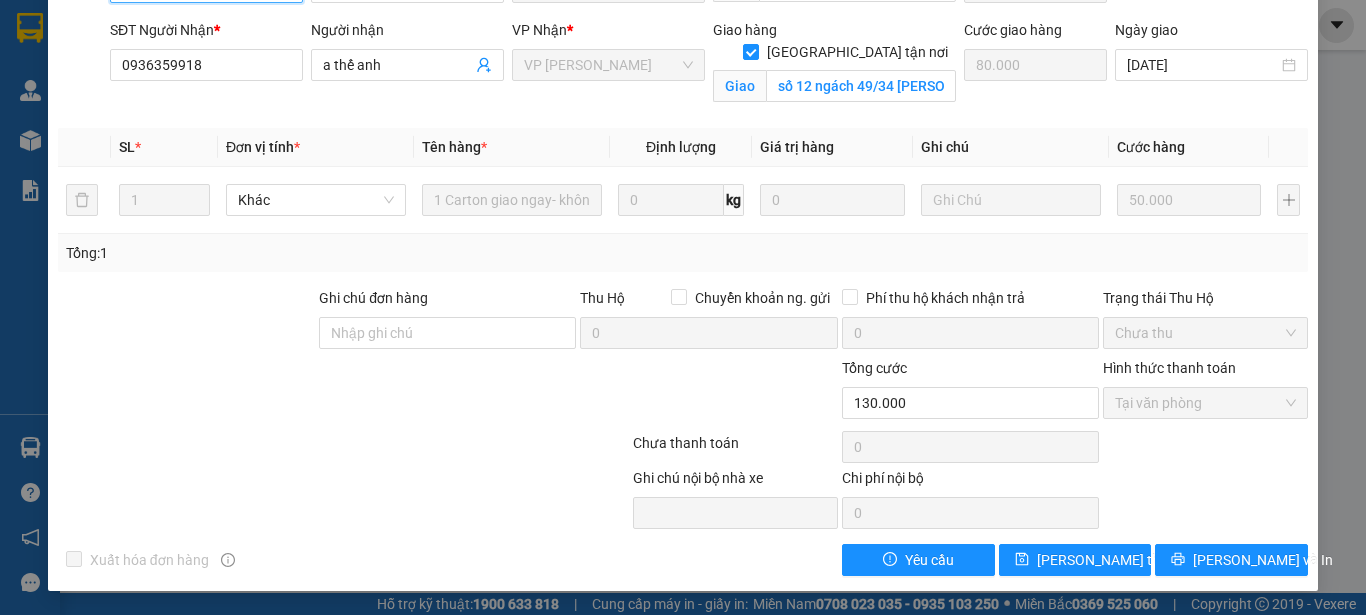 scroll, scrollTop: 0, scrollLeft: 0, axis: both 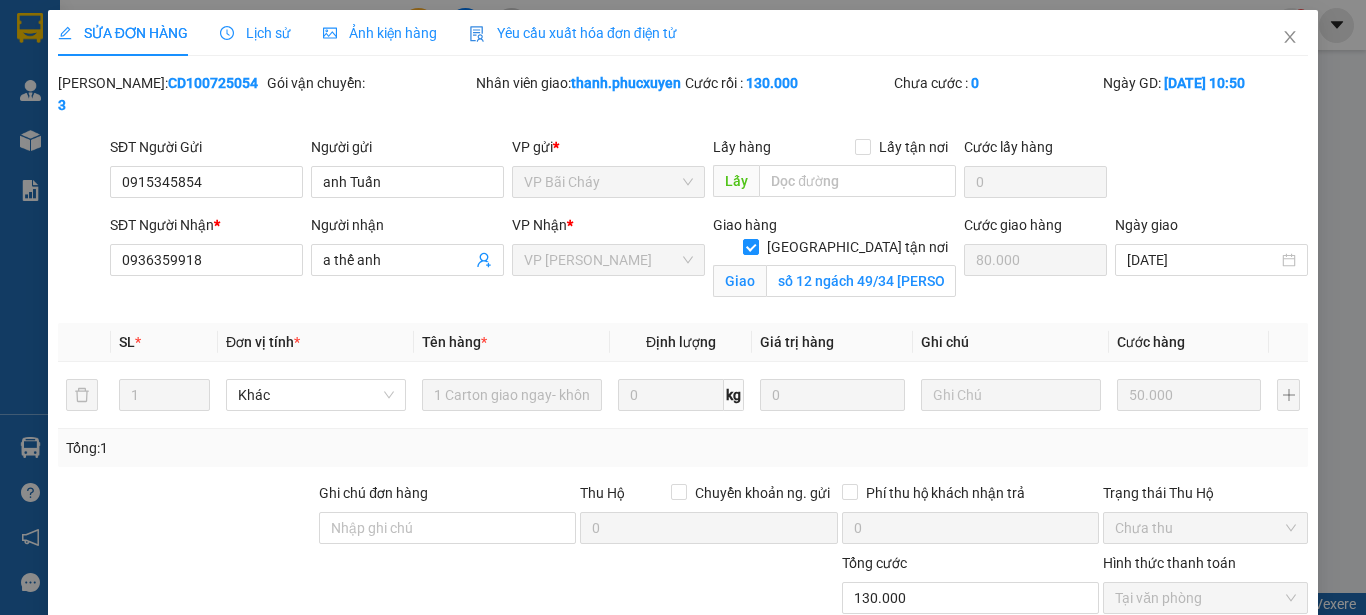 click on "Lịch sử" at bounding box center [255, 33] 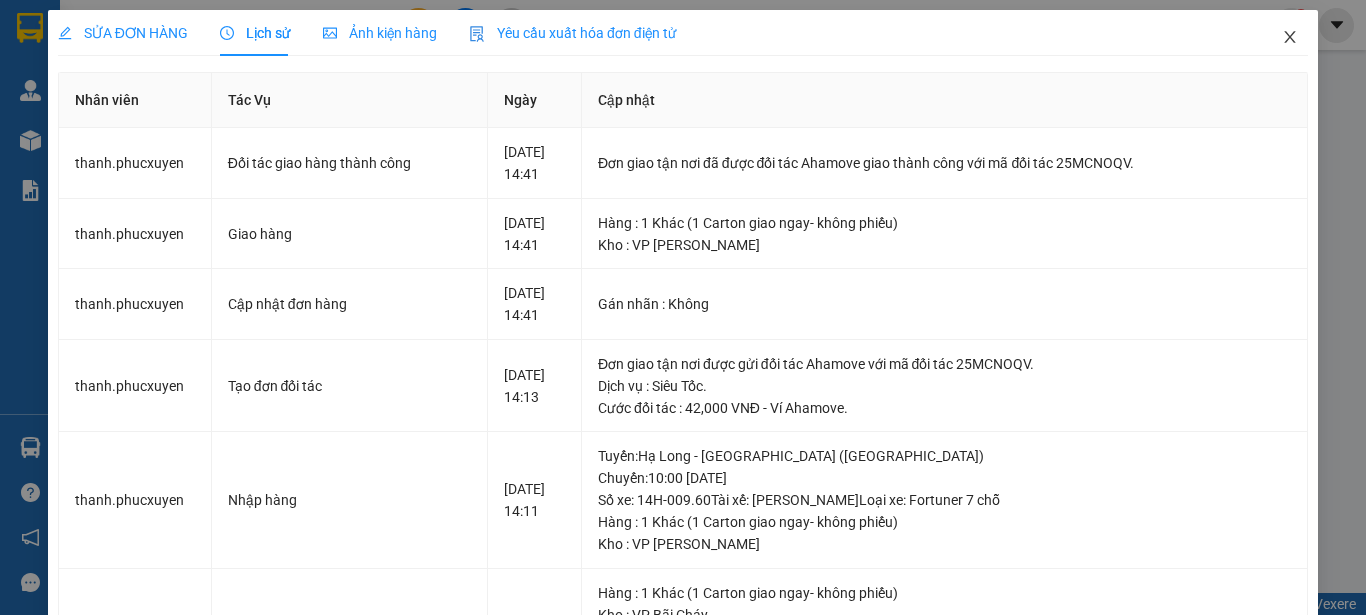click 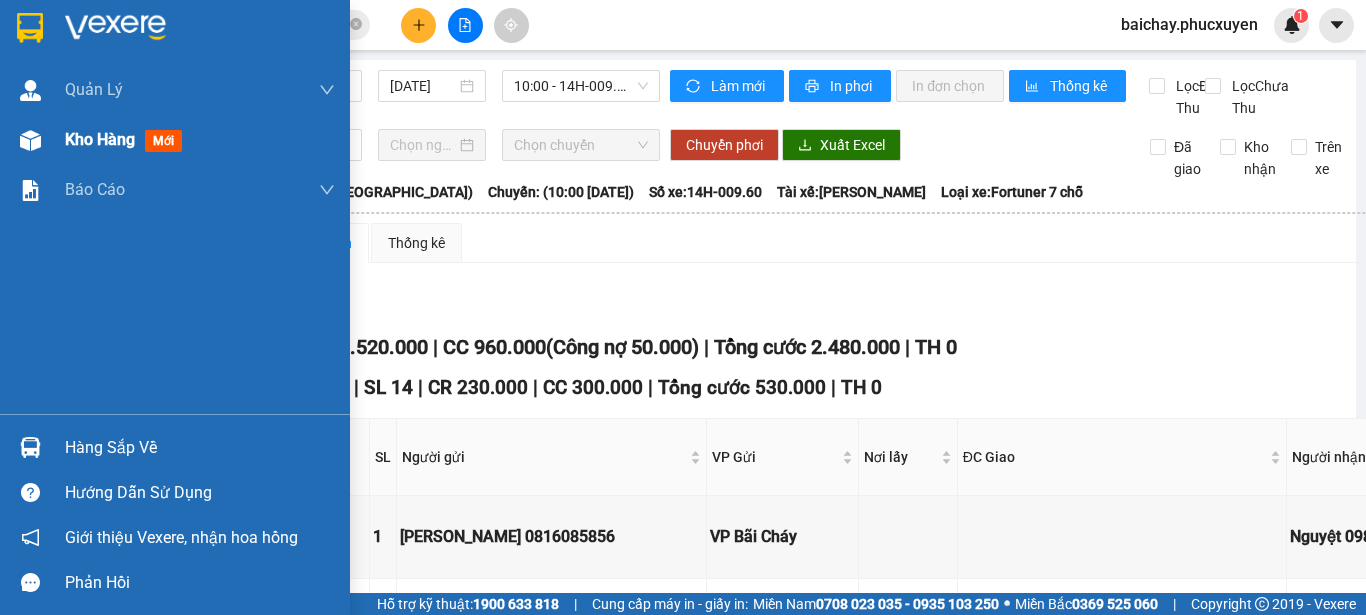 click on "Kho hàng" at bounding box center [100, 139] 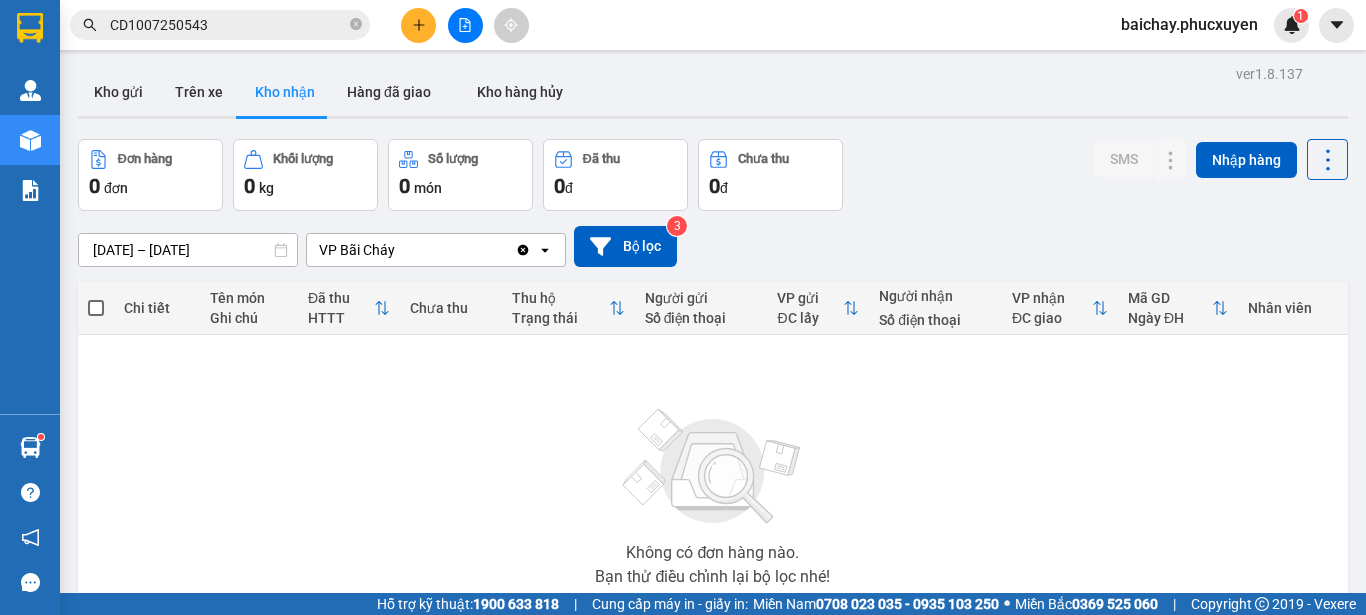 click on "Không có đơn hàng nào. Bạn thử điều chỉnh lại bộ lọc nhé!" at bounding box center [713, 491] 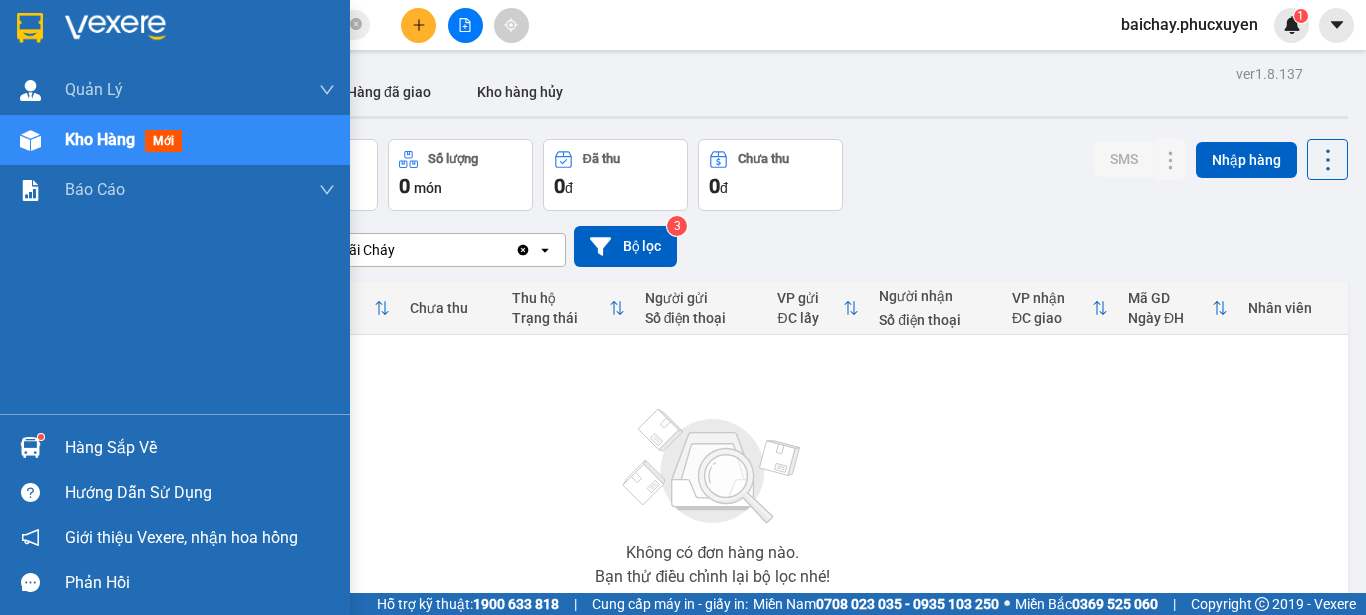 click on "Hàng sắp về" at bounding box center [200, 448] 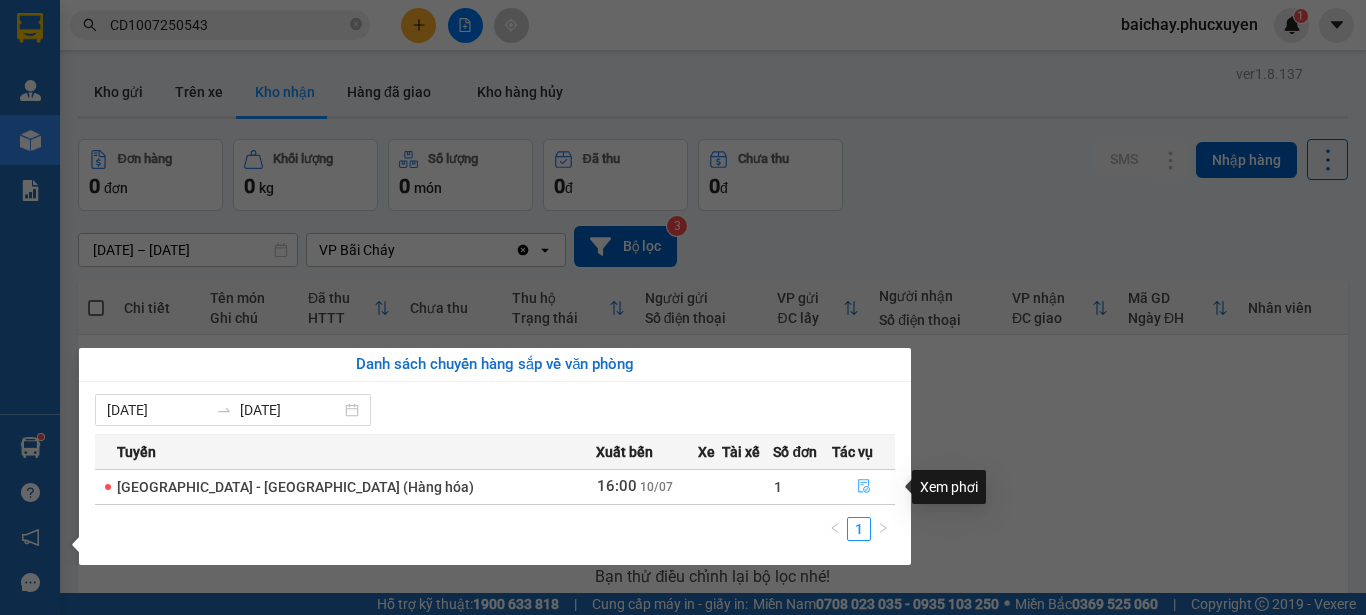 click 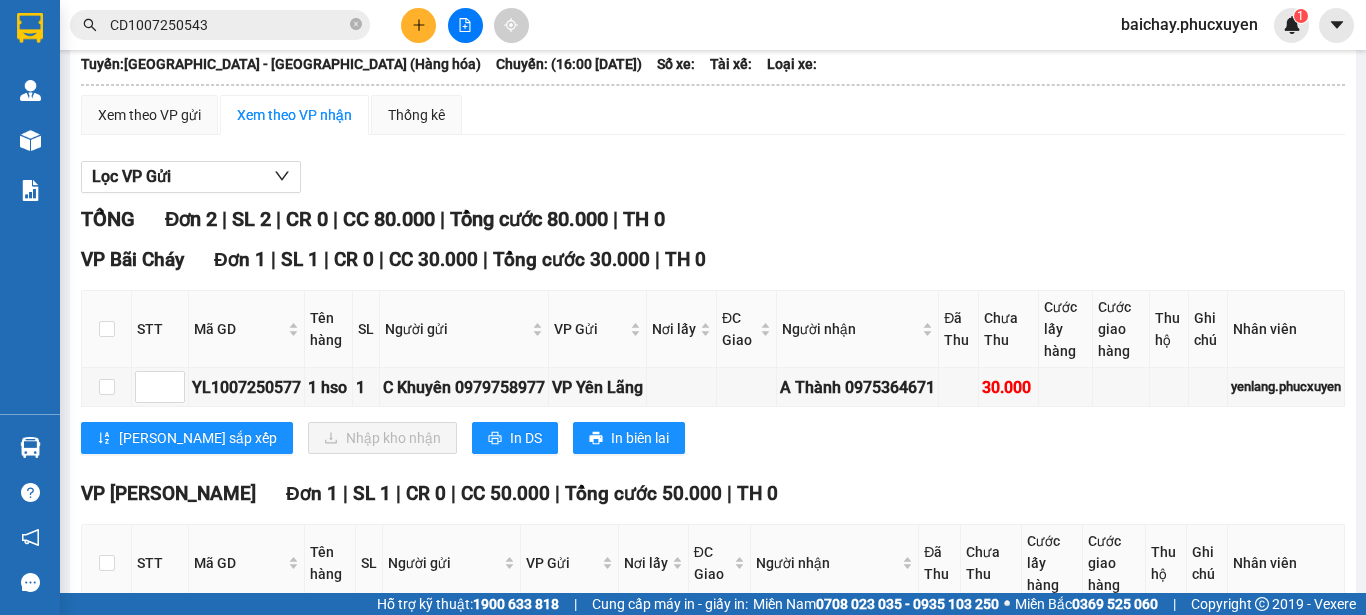 scroll, scrollTop: 200, scrollLeft: 0, axis: vertical 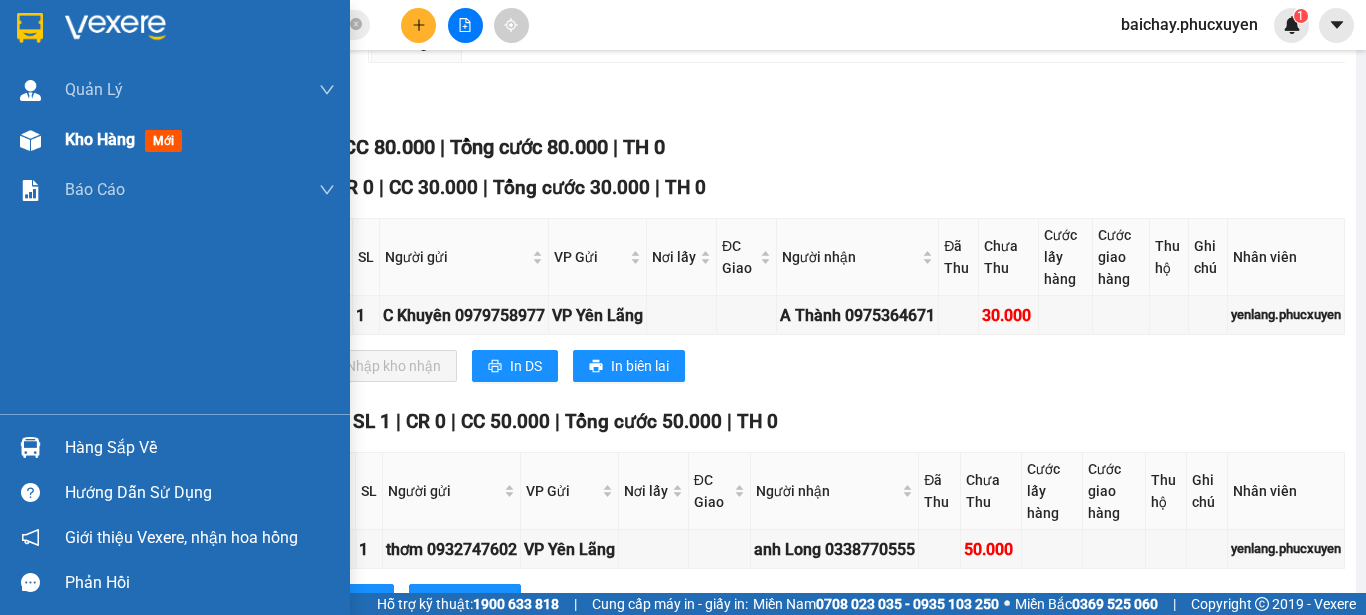 click on "Kho hàng" at bounding box center [100, 139] 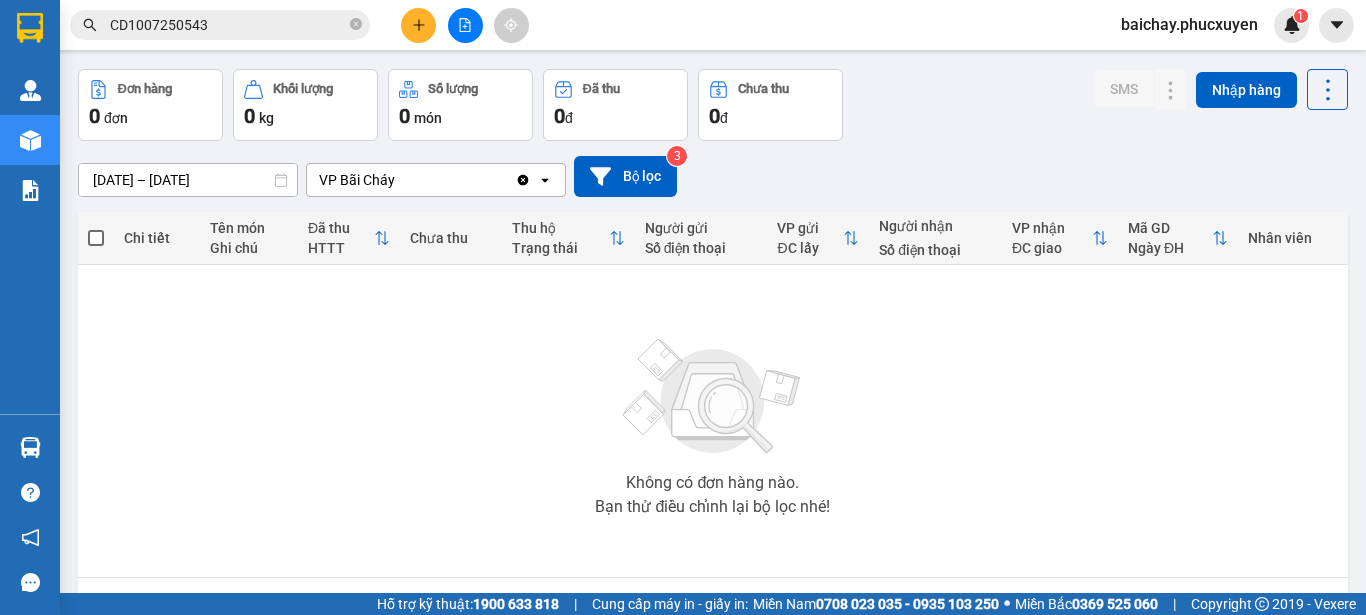 scroll, scrollTop: 0, scrollLeft: 0, axis: both 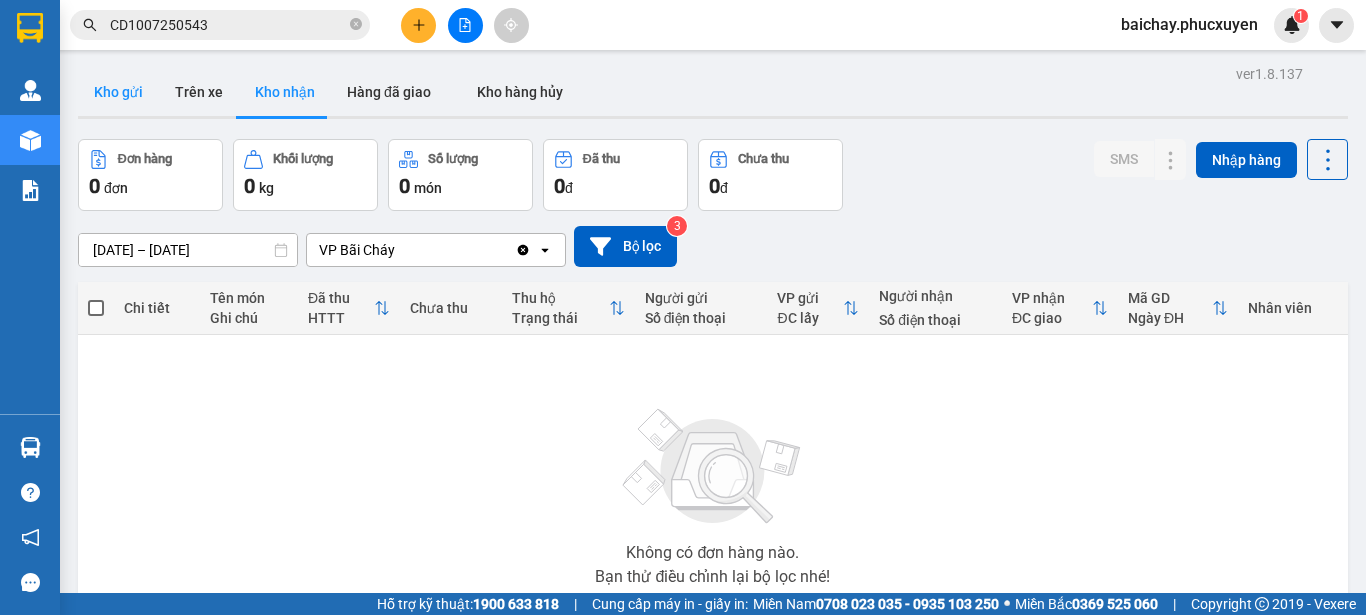 click on "Kho gửi" at bounding box center [118, 92] 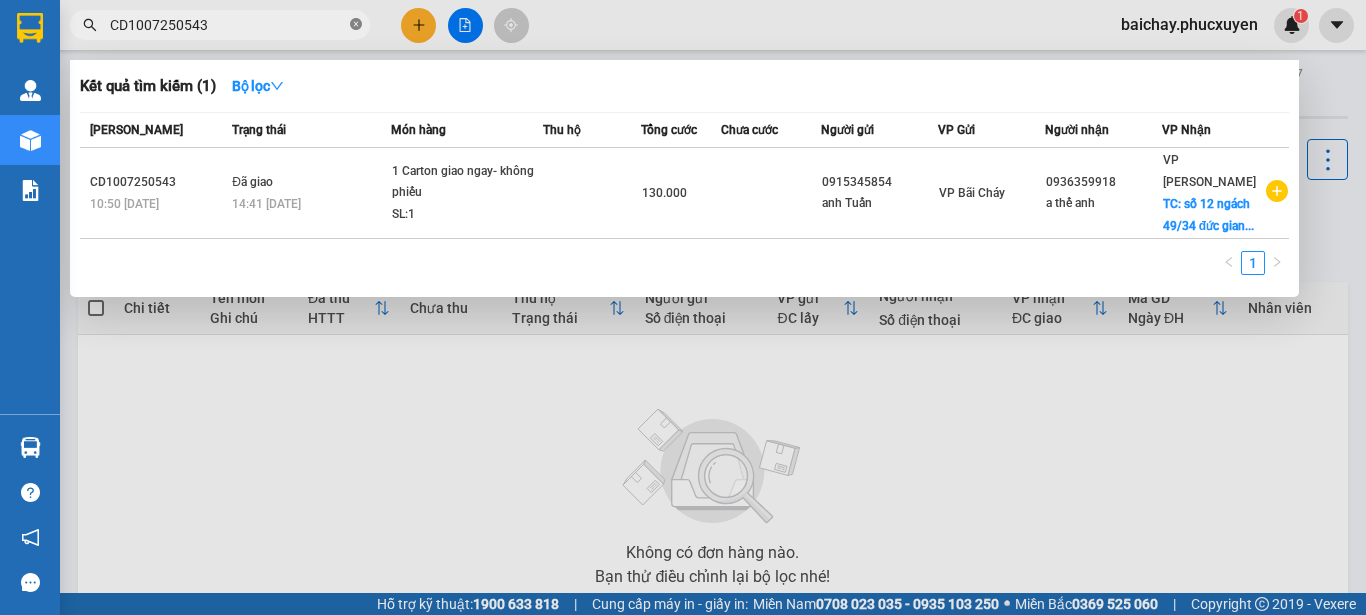 click 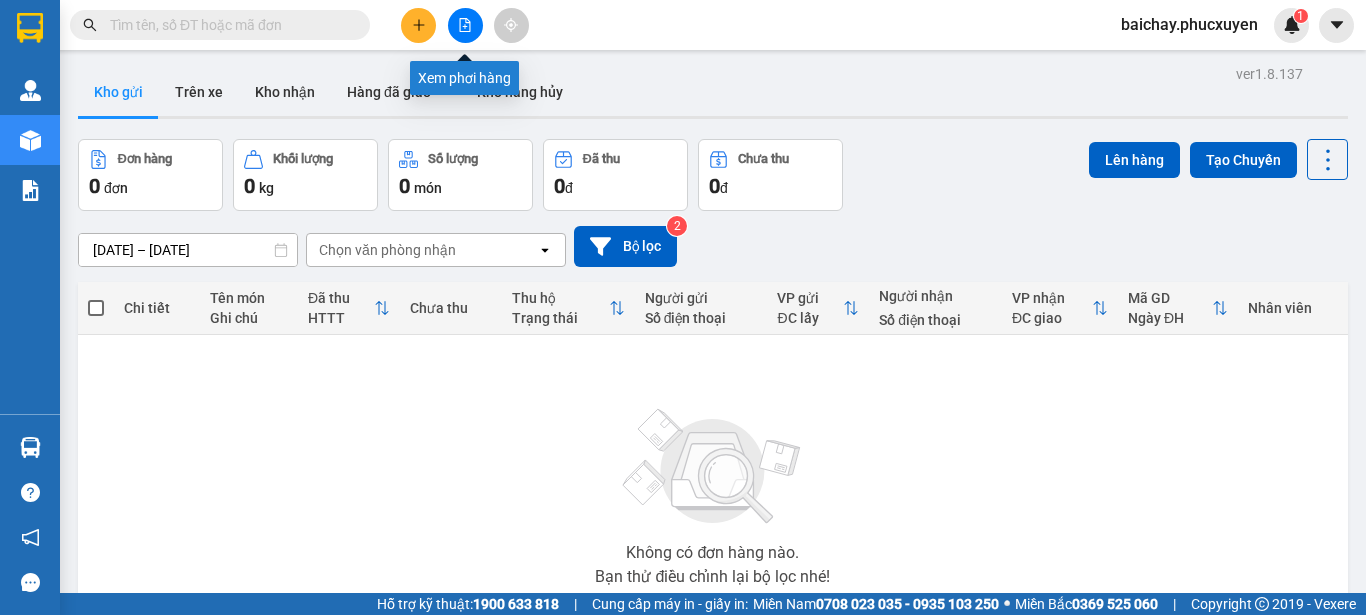 click 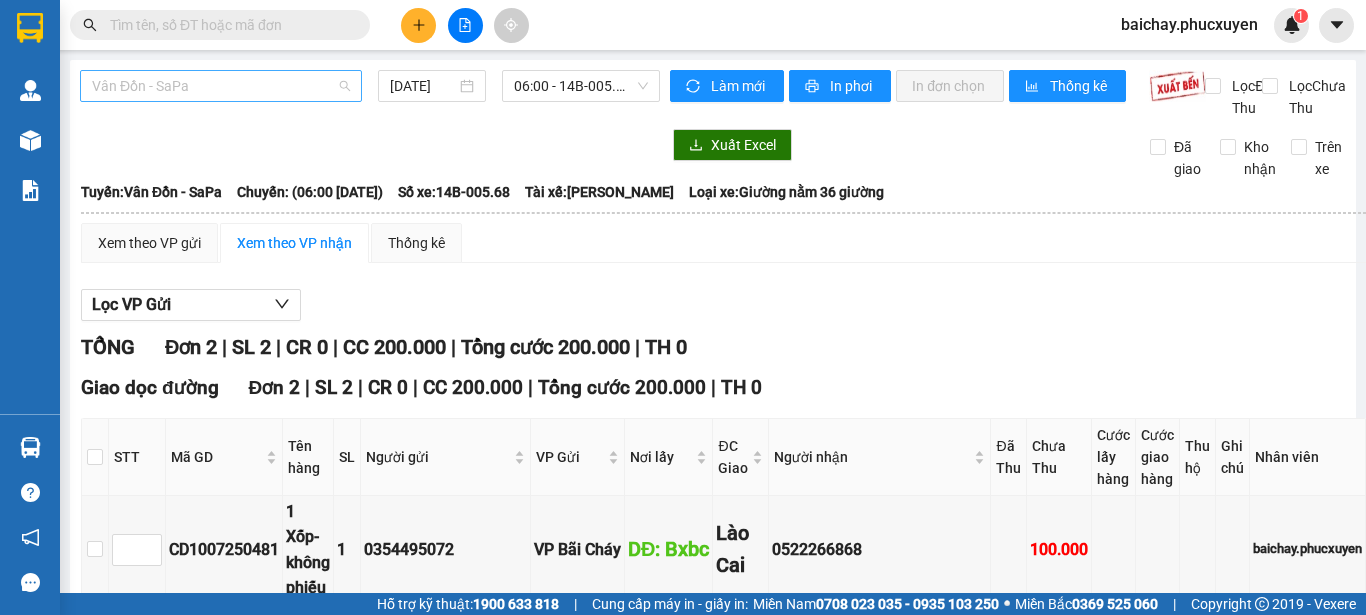 click on "Vân Đồn - SaPa" at bounding box center [221, 86] 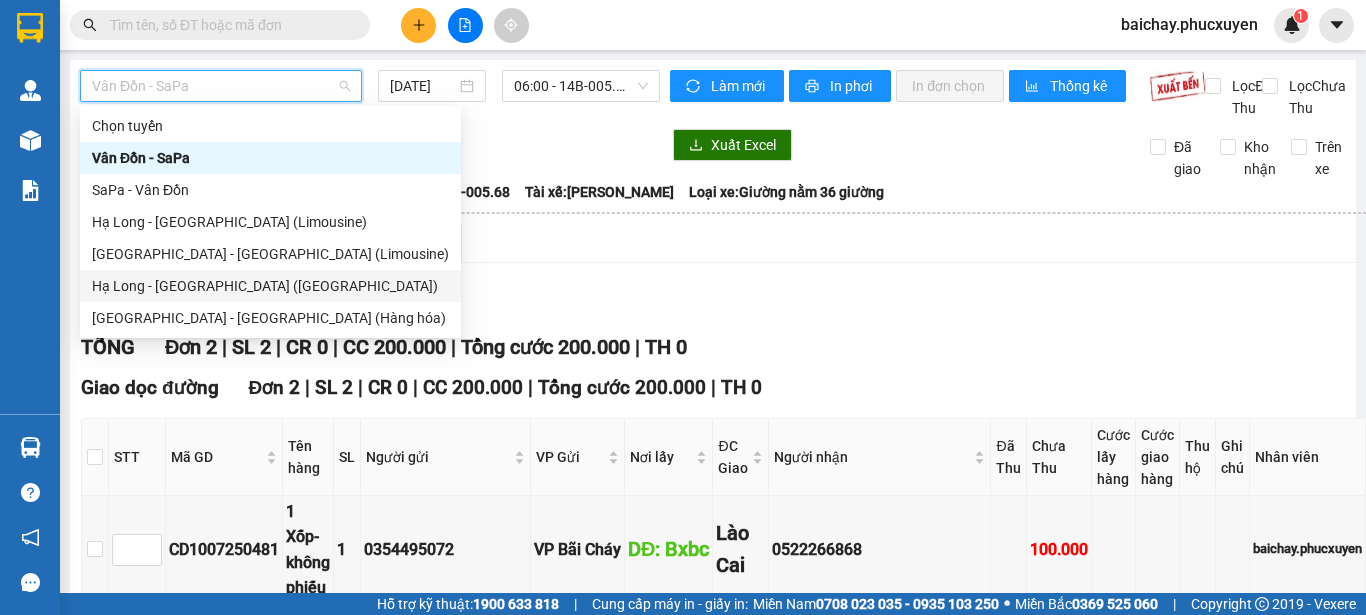click on "Hạ Long - [GEOGRAPHIC_DATA] ([GEOGRAPHIC_DATA])" at bounding box center [270, 286] 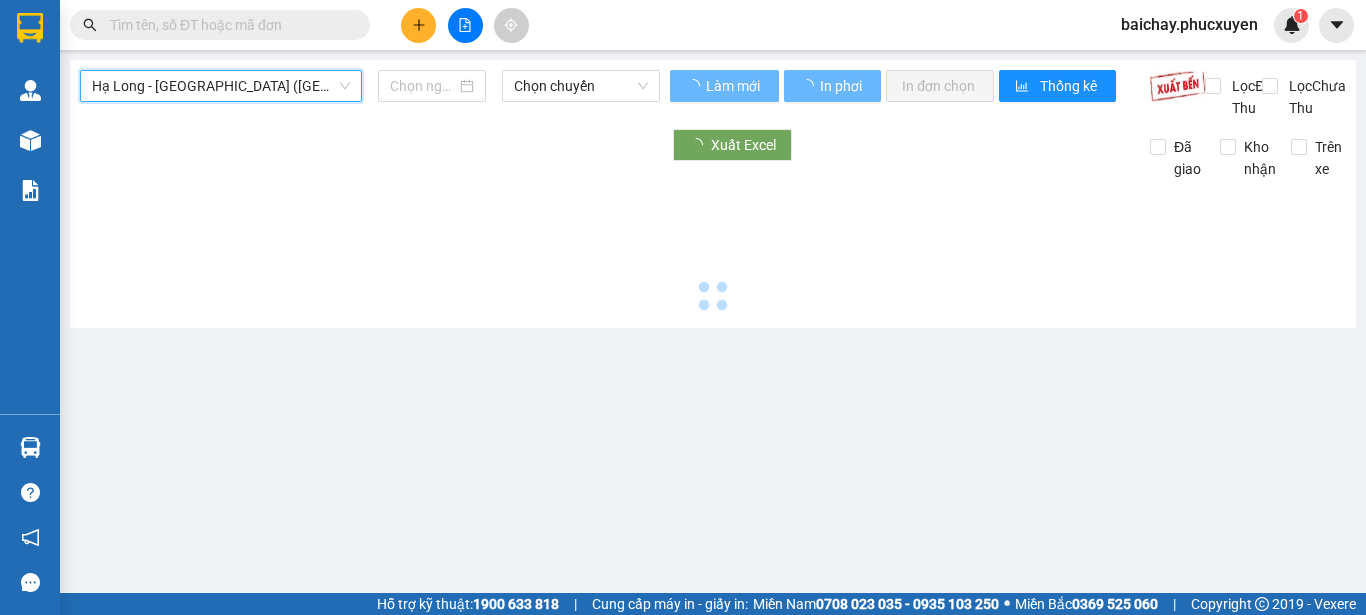 type on "[DATE]" 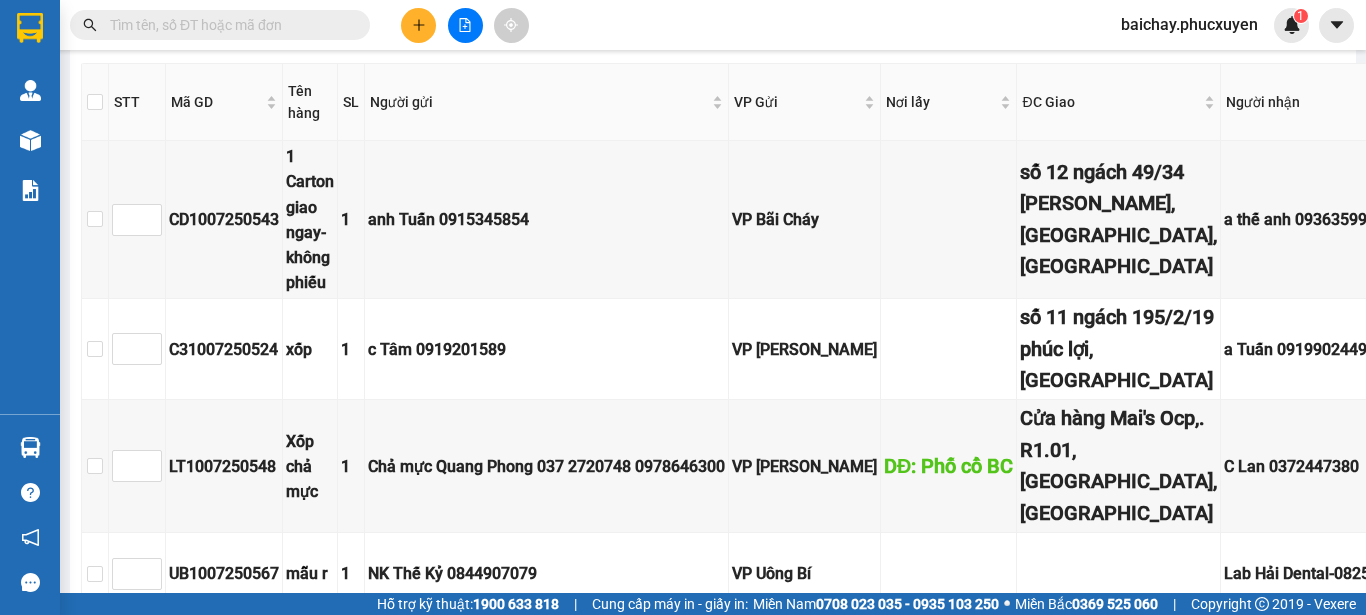 scroll, scrollTop: 400, scrollLeft: 0, axis: vertical 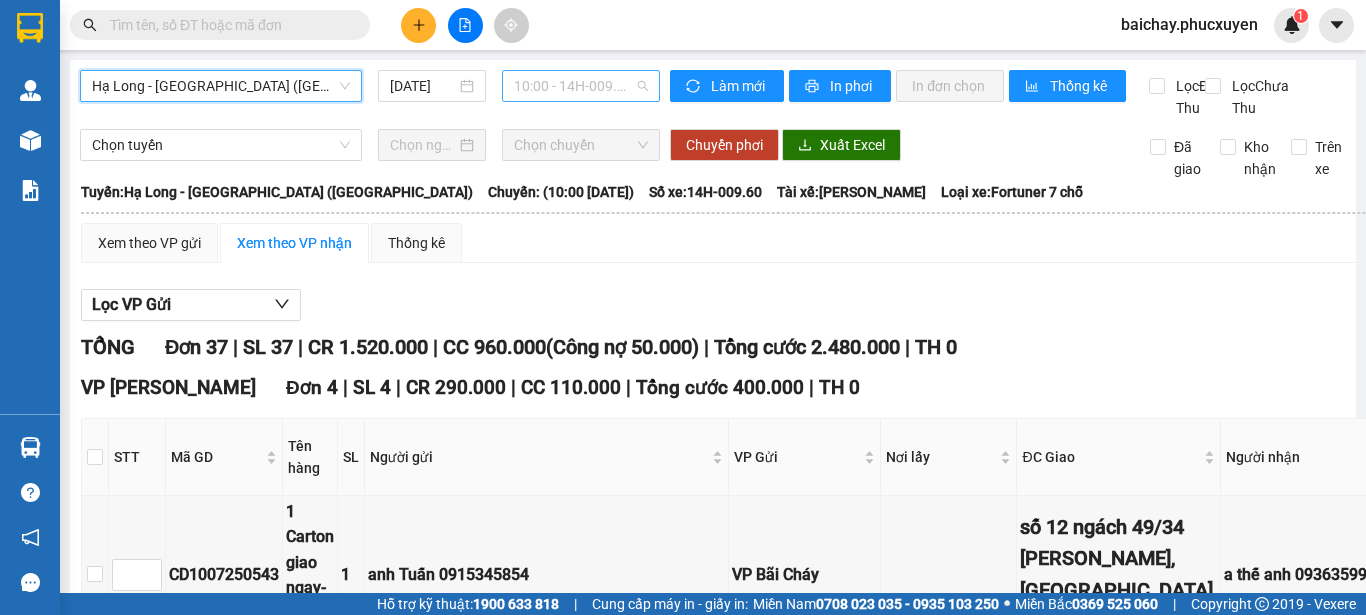 click on "10:00     - 14H-009.60" at bounding box center [581, 86] 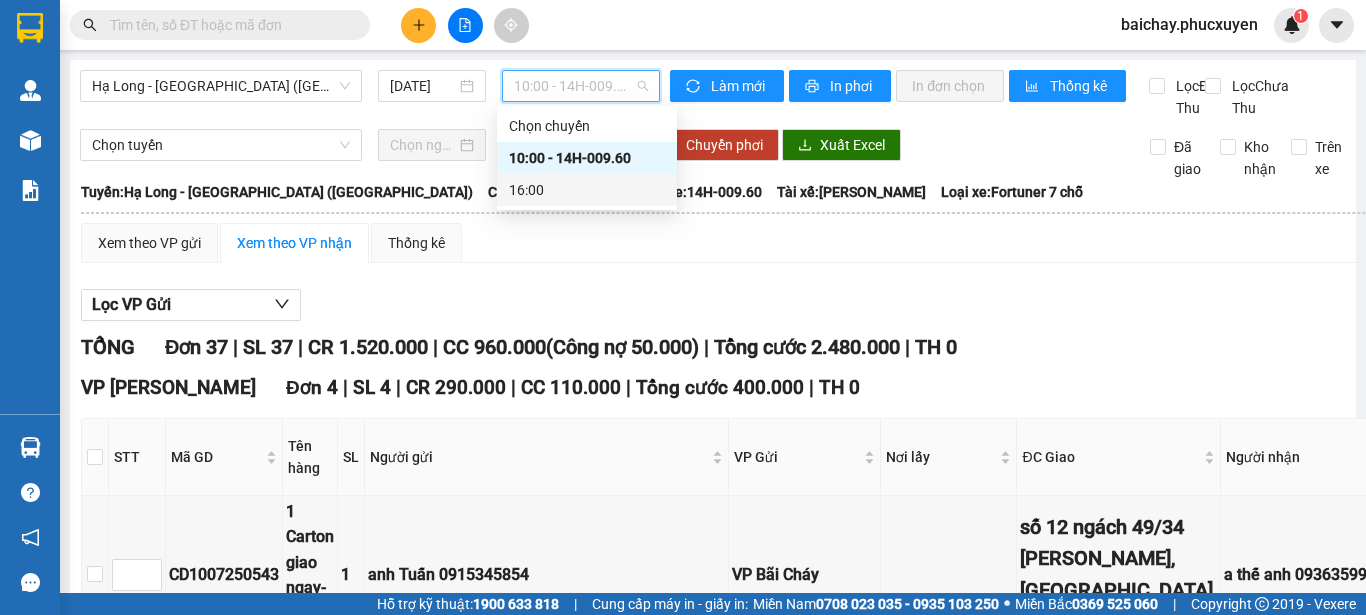 click on "16:00" at bounding box center (587, 190) 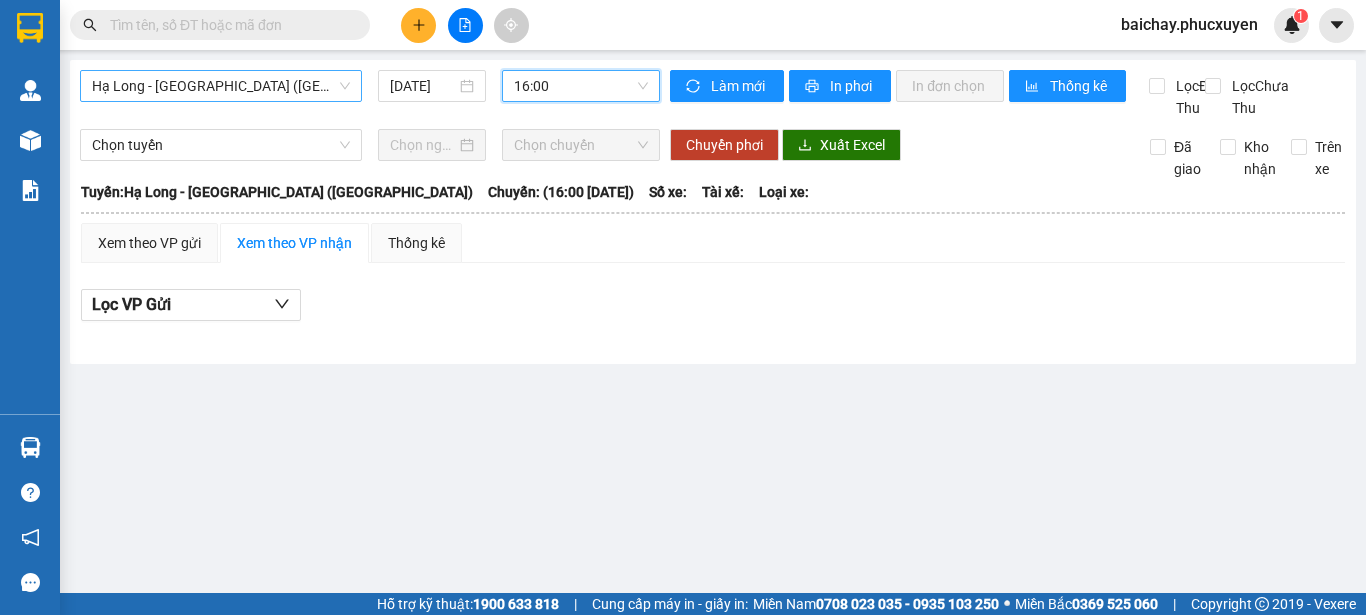 click on "Hạ Long - [GEOGRAPHIC_DATA] ([GEOGRAPHIC_DATA])" at bounding box center (221, 86) 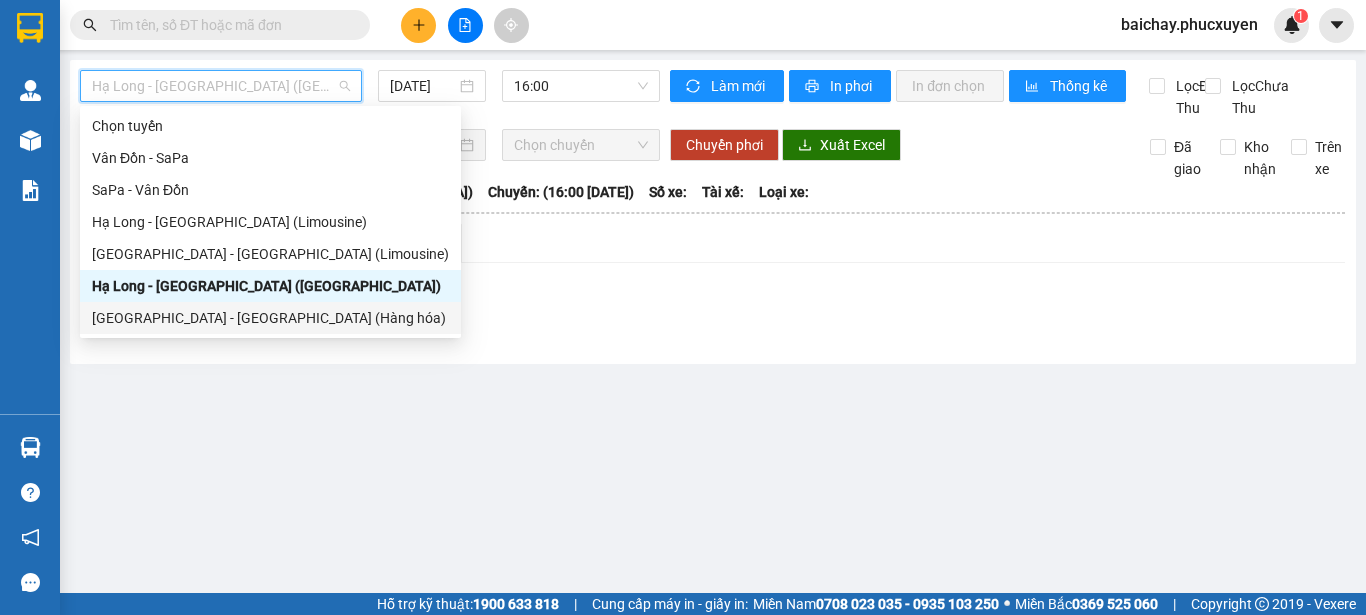click on "[GEOGRAPHIC_DATA] - [GEOGRAPHIC_DATA] (Hàng hóa)" at bounding box center (270, 318) 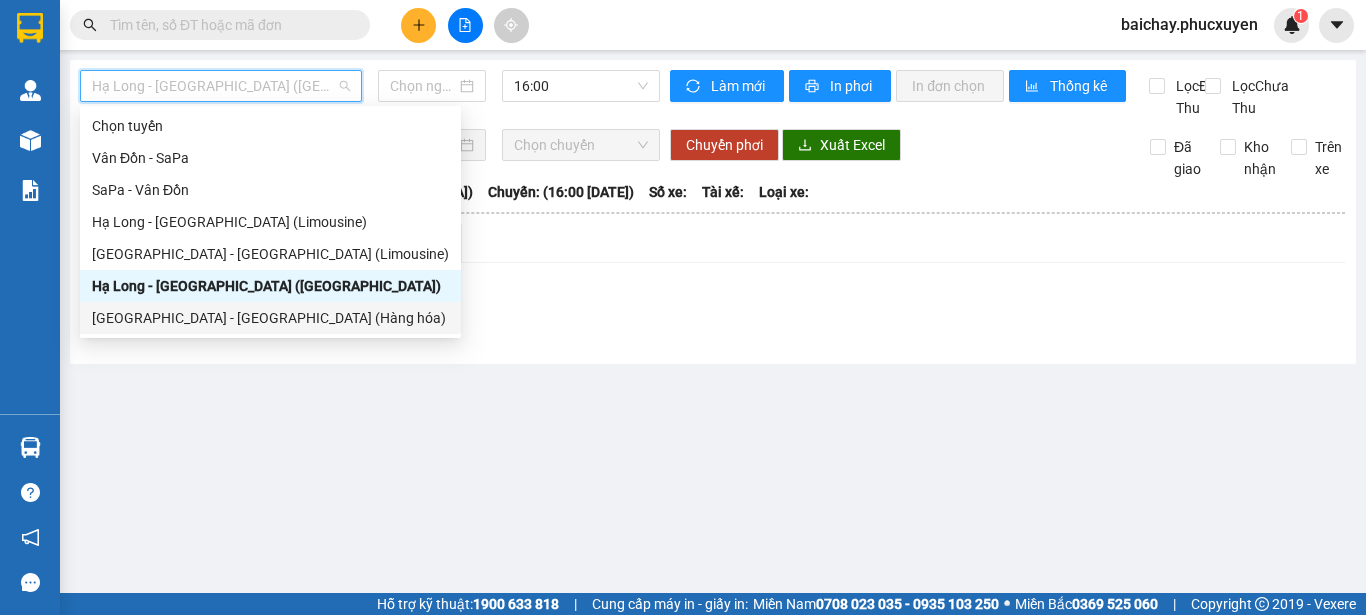 type on "[DATE]" 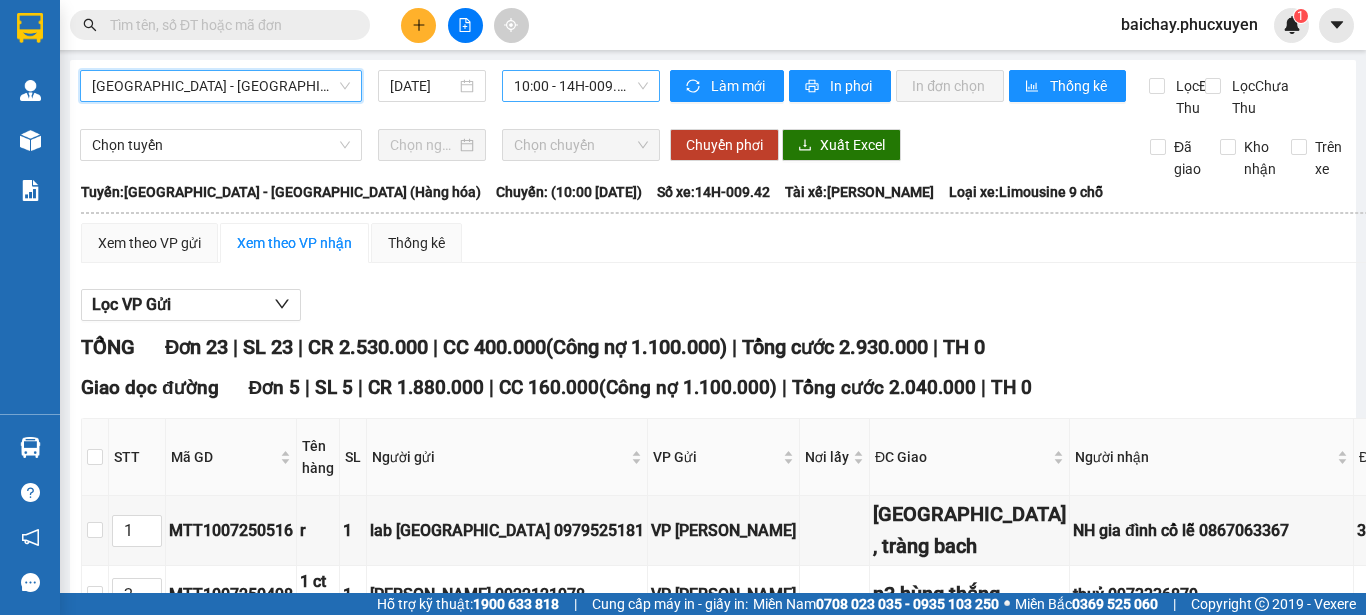 click on "10:00     - 14H-009.42" at bounding box center [581, 86] 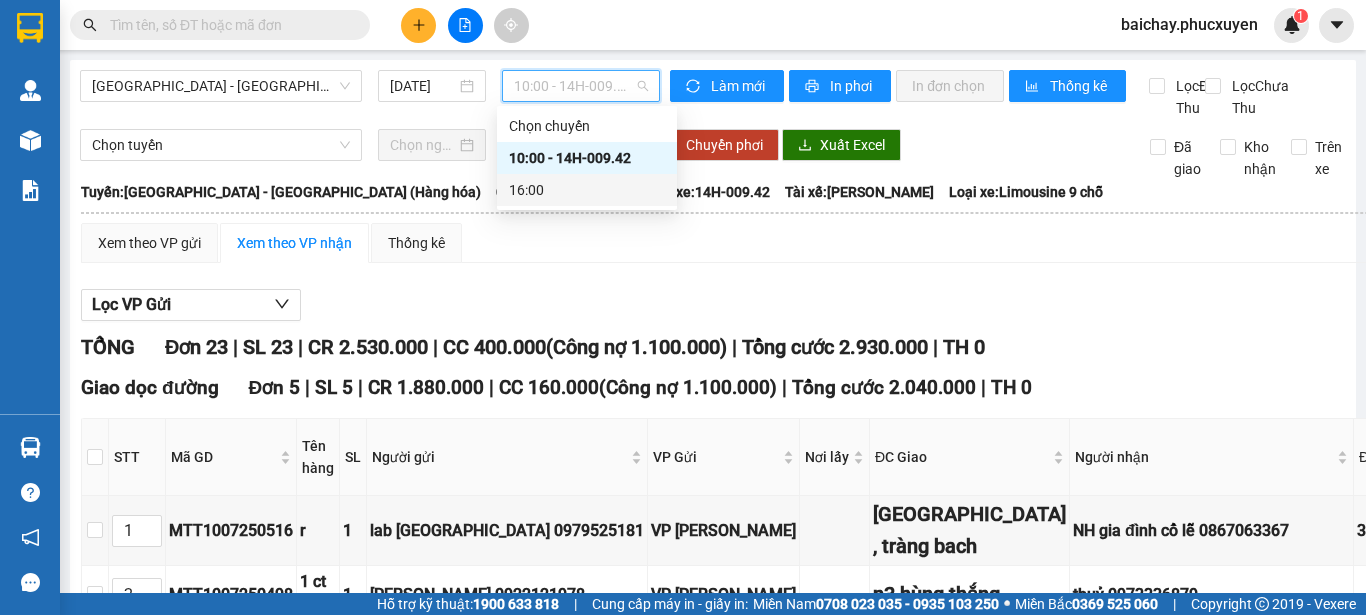 click on "16:00" at bounding box center [587, 190] 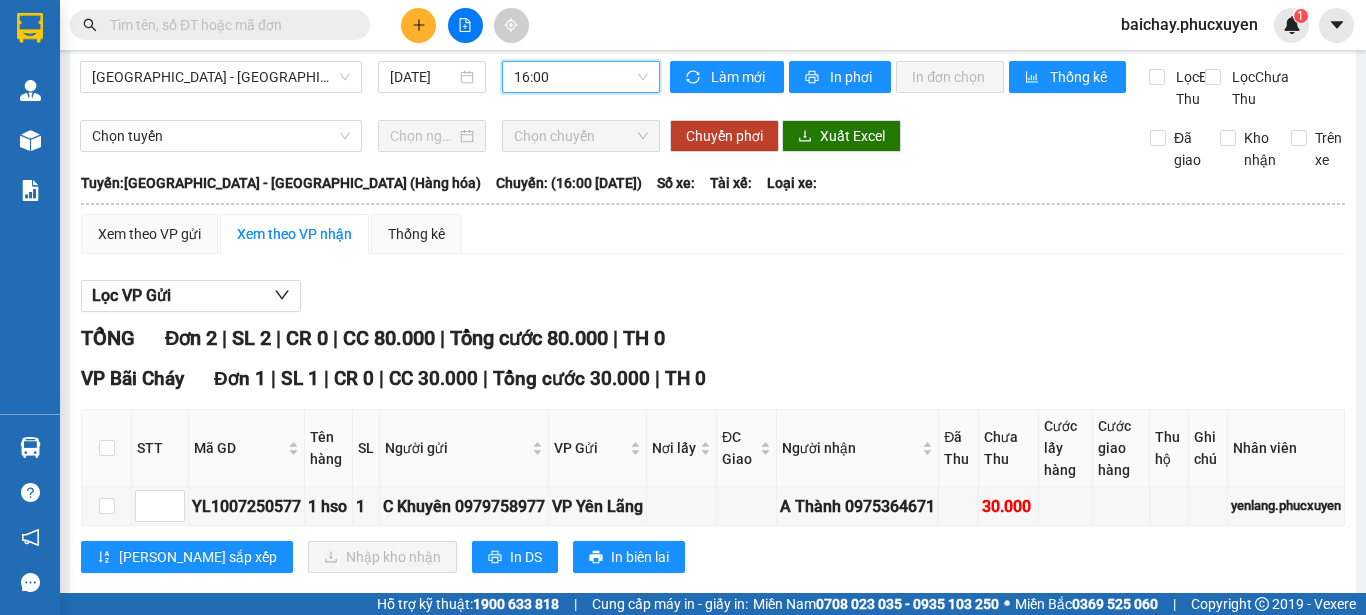 scroll, scrollTop: 0, scrollLeft: 0, axis: both 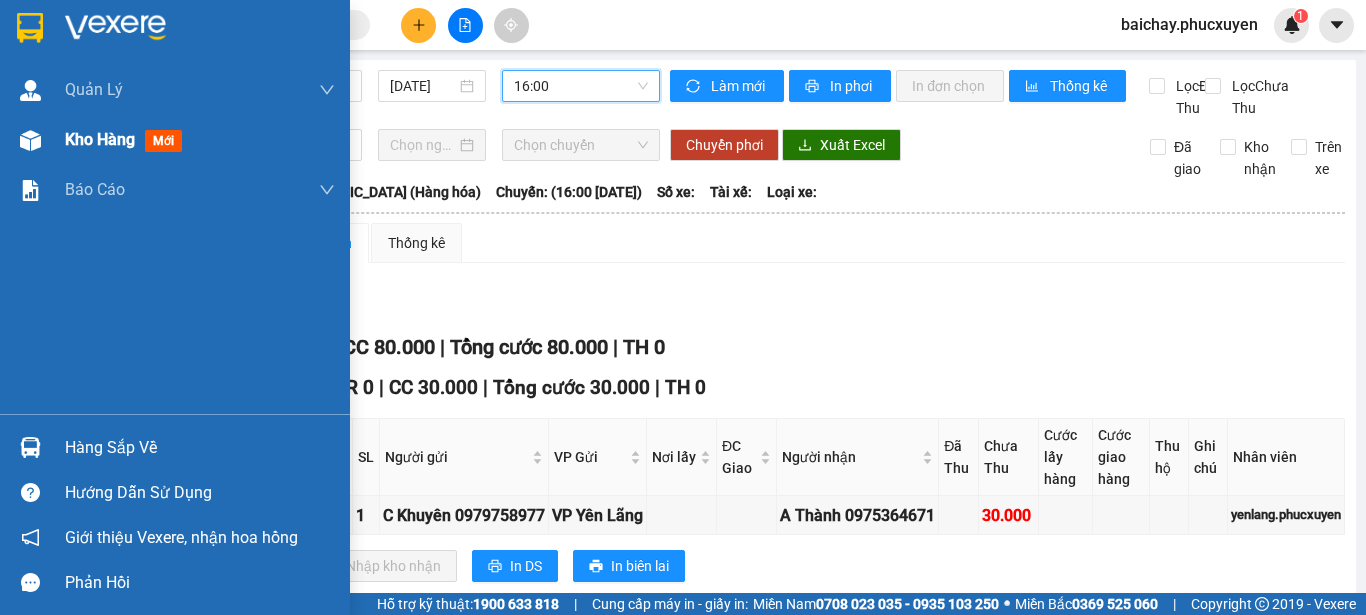 click on "Kho hàng" at bounding box center (100, 139) 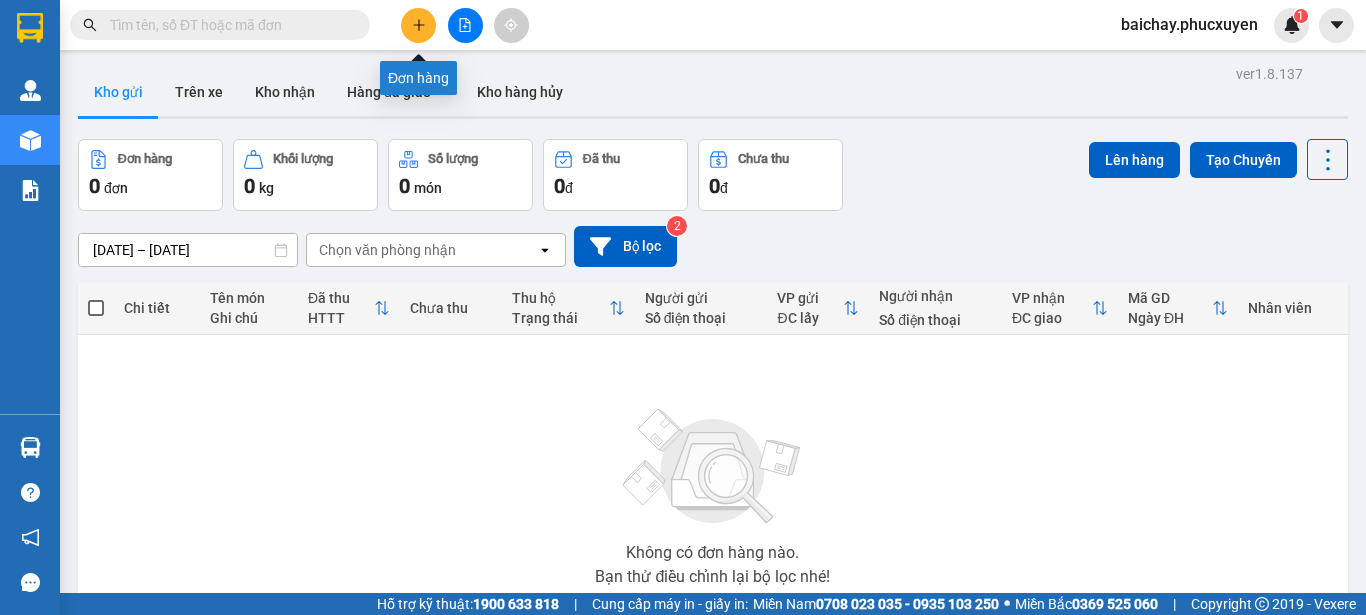 click 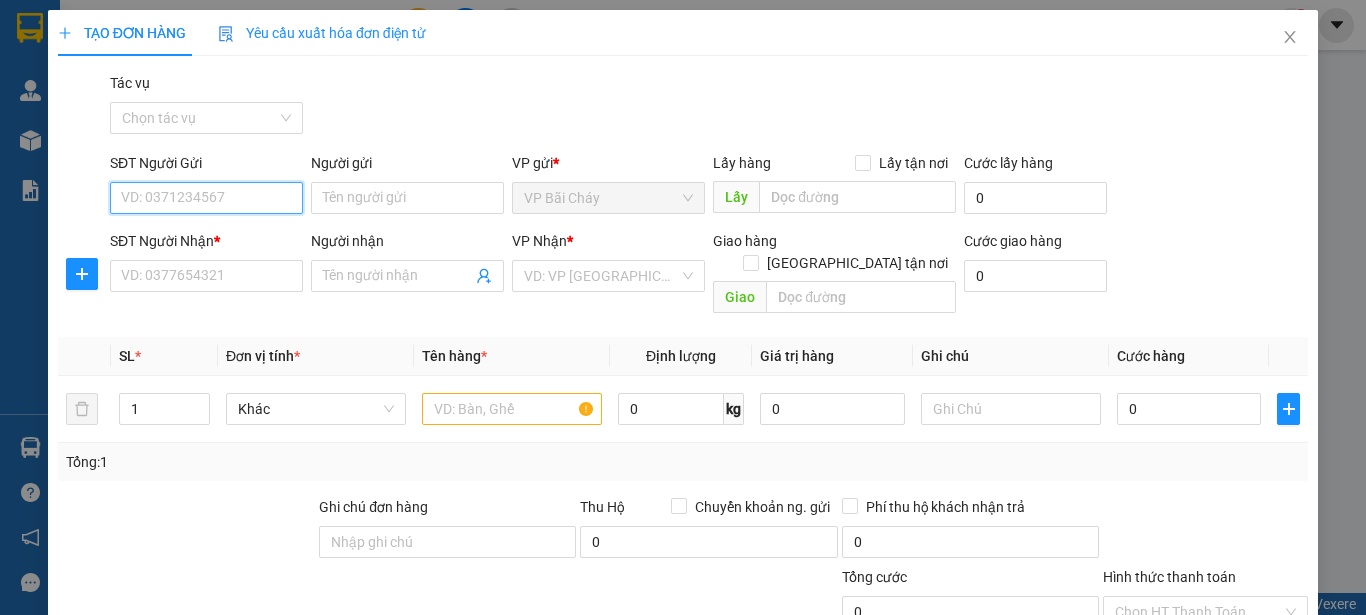 click on "SĐT Người Gửi" at bounding box center [206, 198] 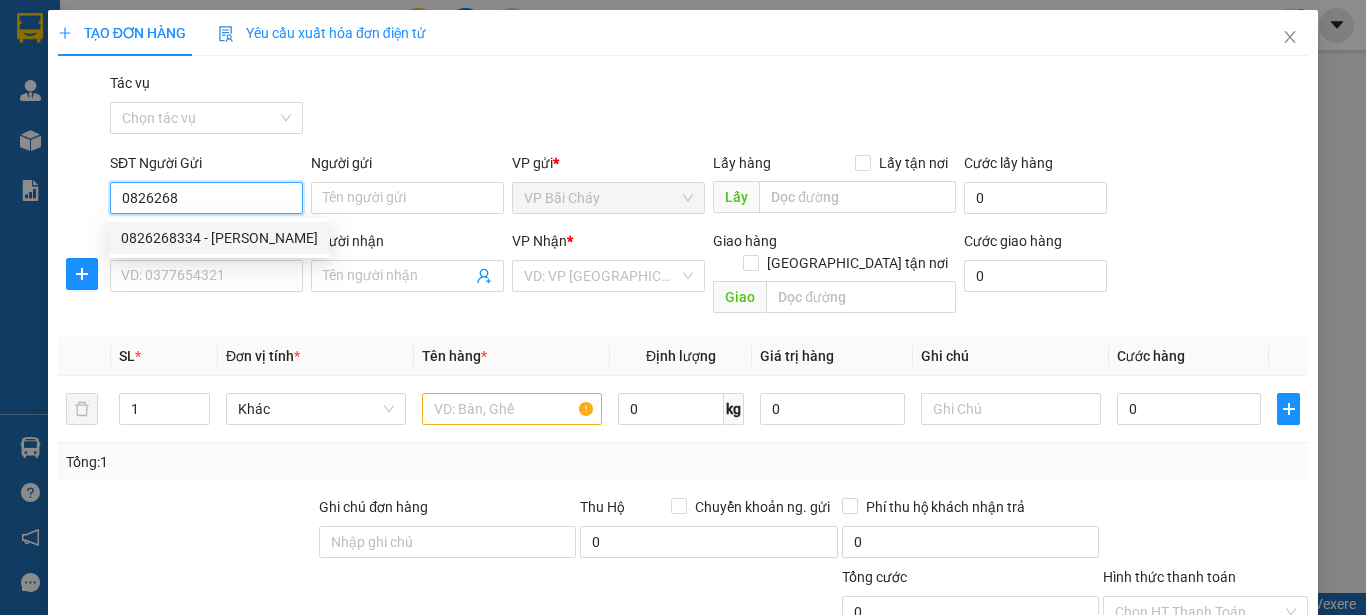click on "0826268334 - [PERSON_NAME]" at bounding box center (219, 238) 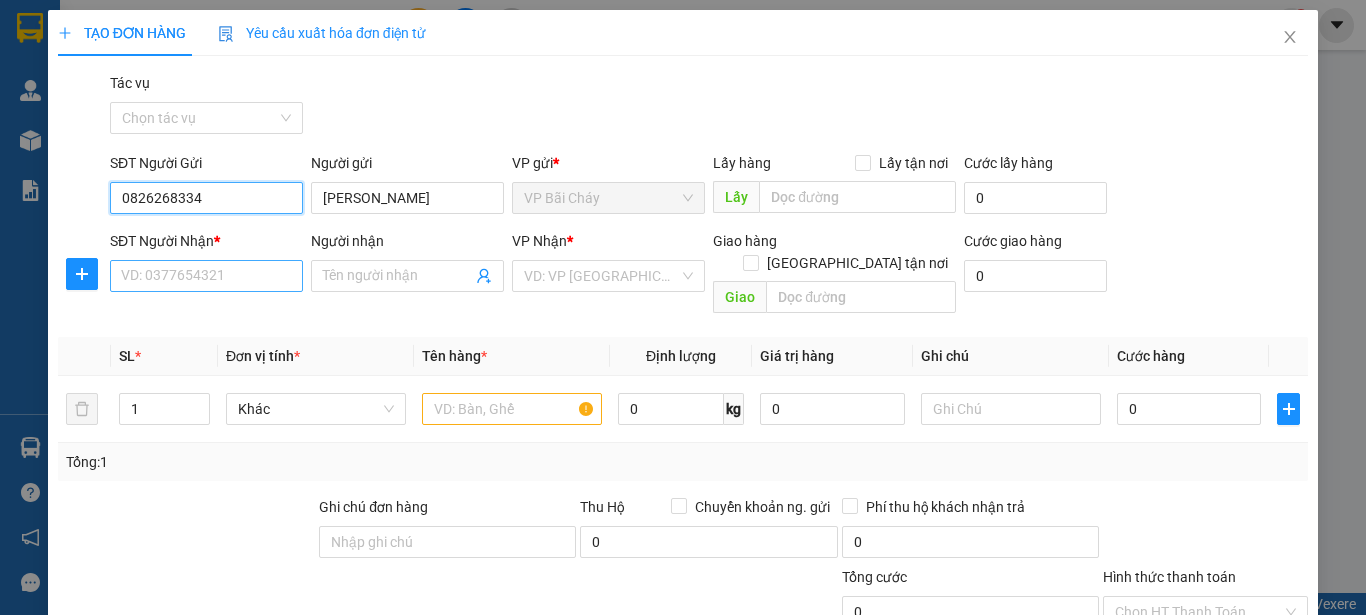 type on "0826268334" 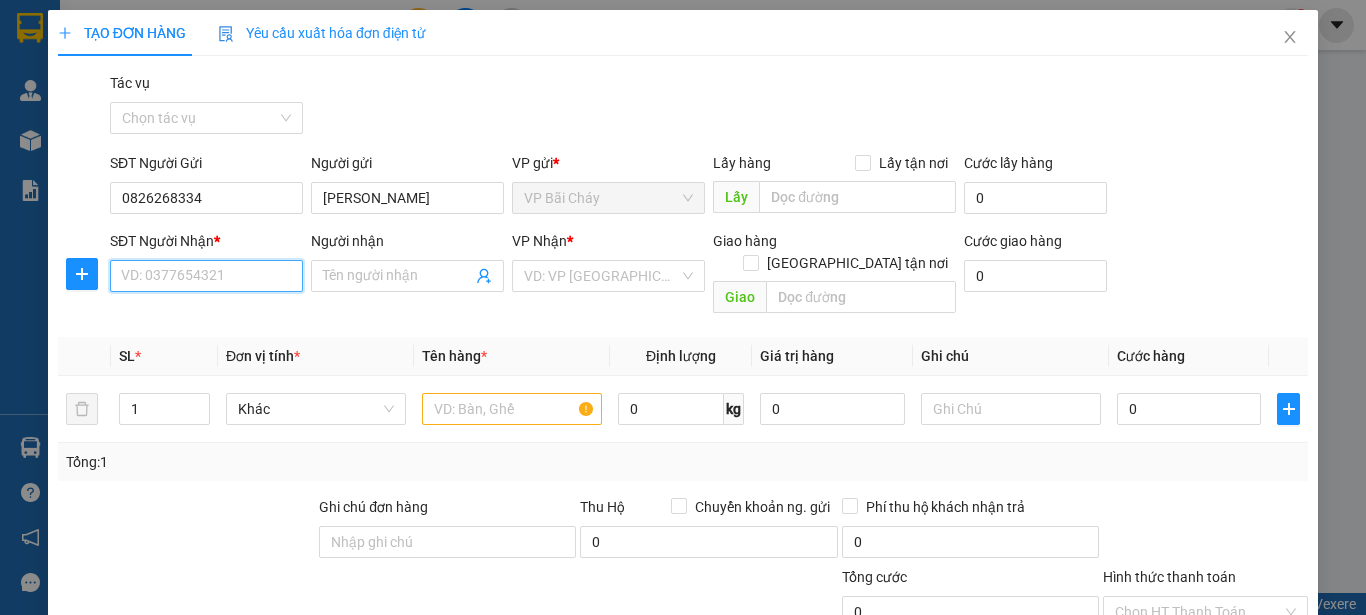 click on "SĐT Người Nhận  *" at bounding box center [206, 276] 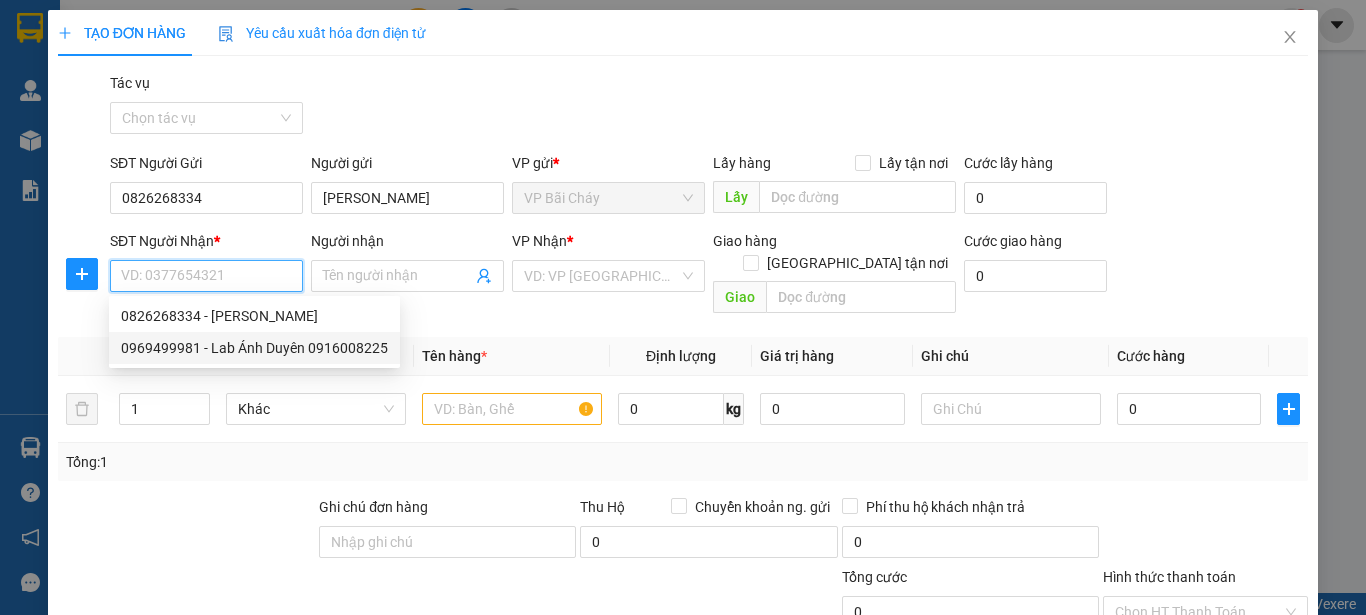 click on "0969499981 - Lab Ánh Duyên 0916008225" at bounding box center (254, 348) 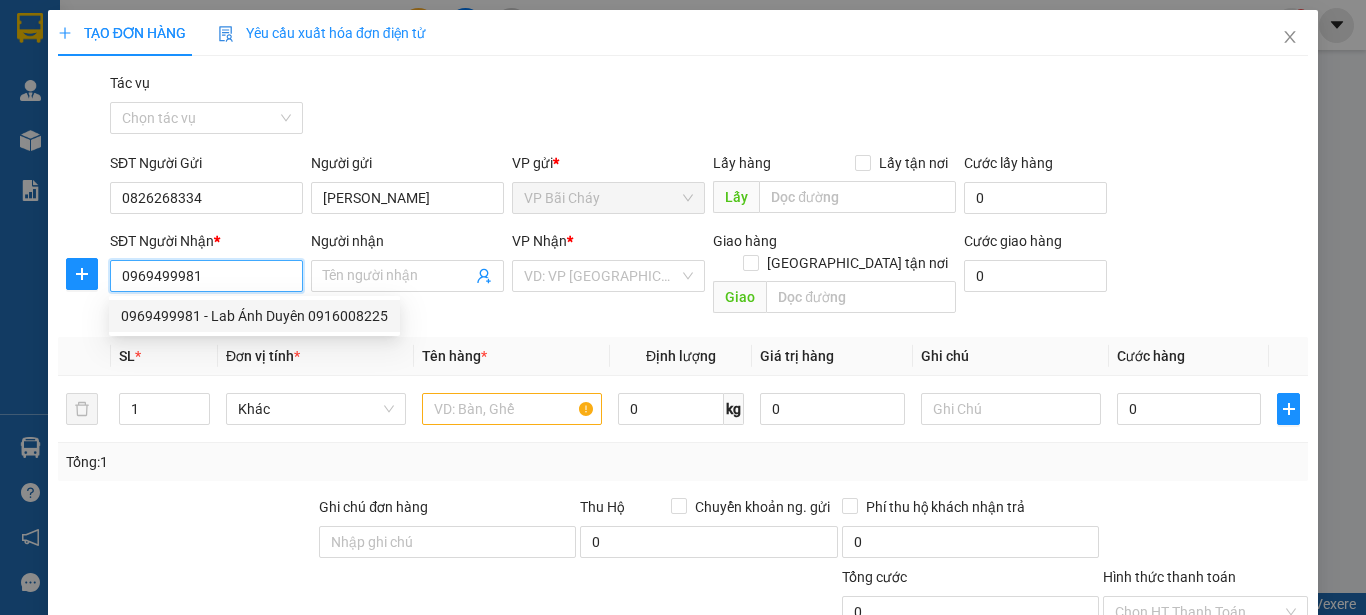 type on "Lab Ánh Duyên 0916008225" 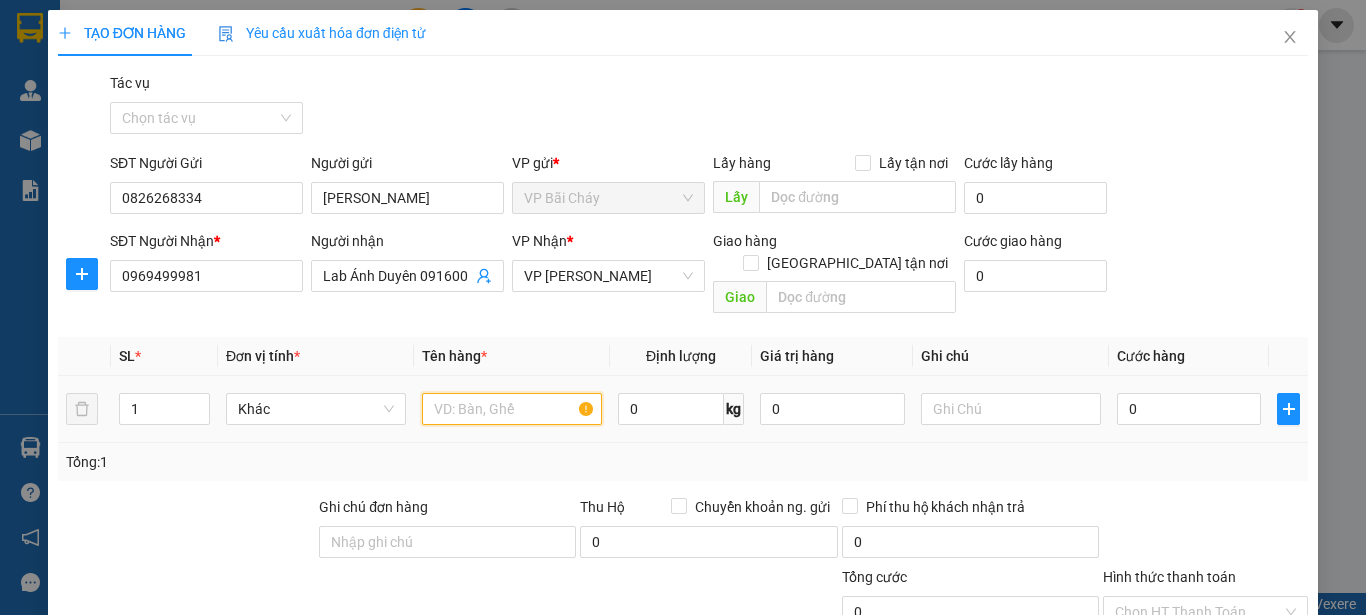 click at bounding box center (512, 409) 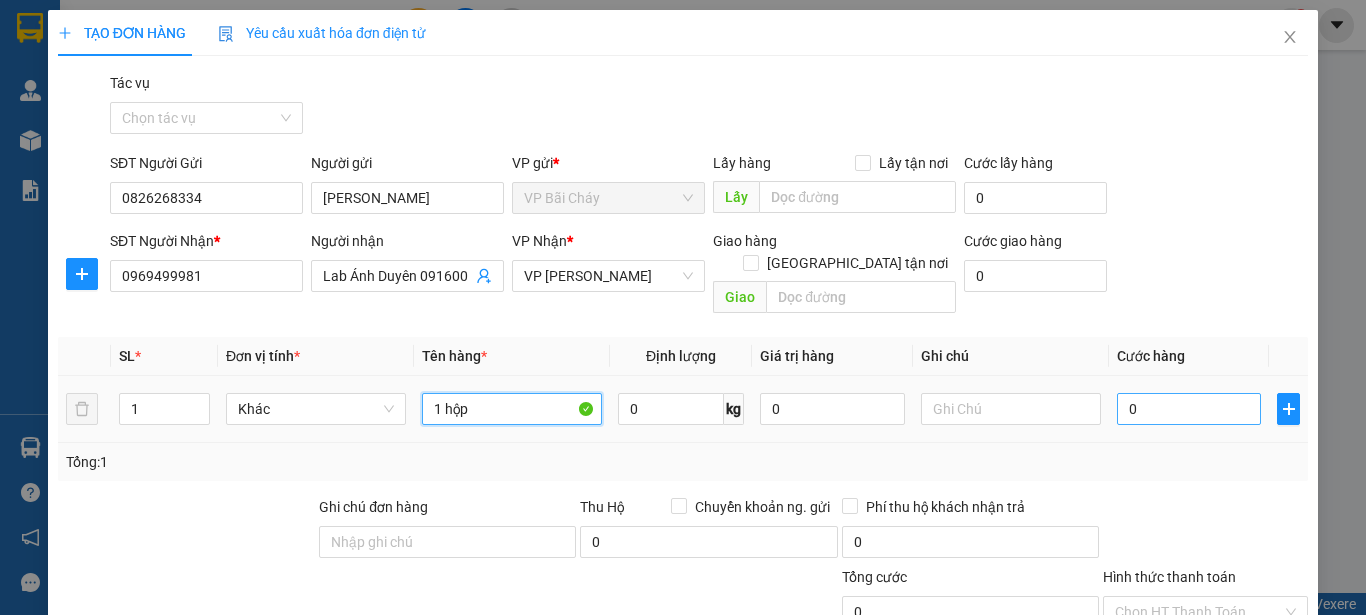 type on "1 hộp" 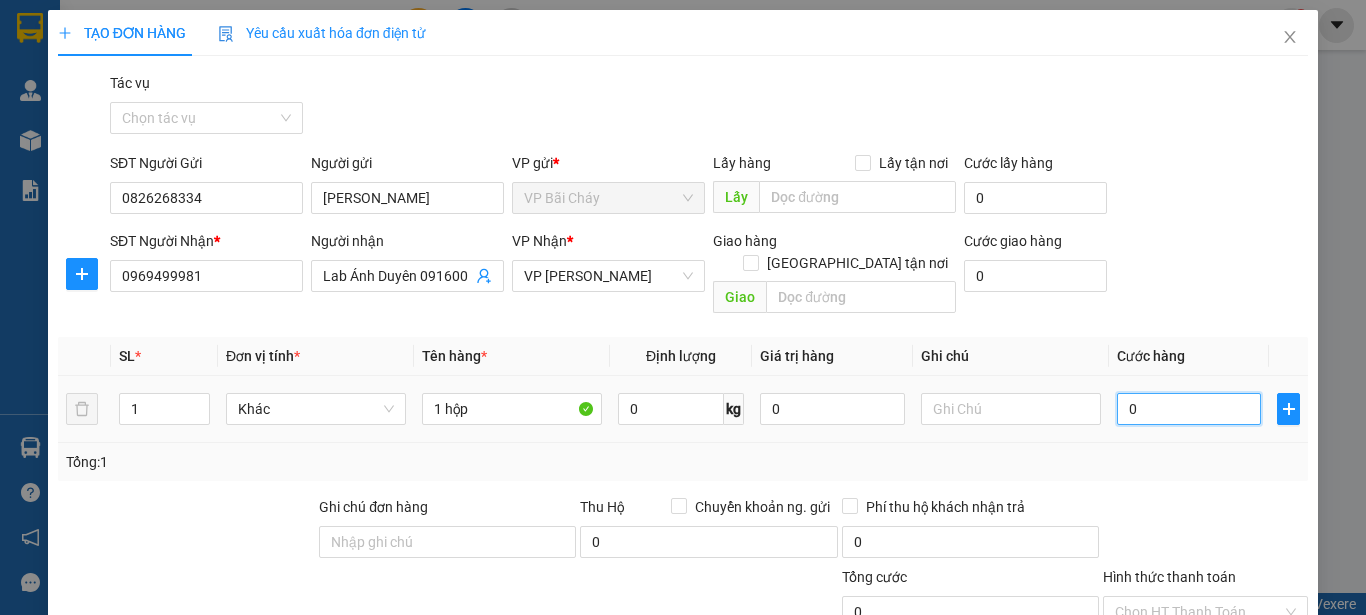 click on "0" at bounding box center [1189, 409] 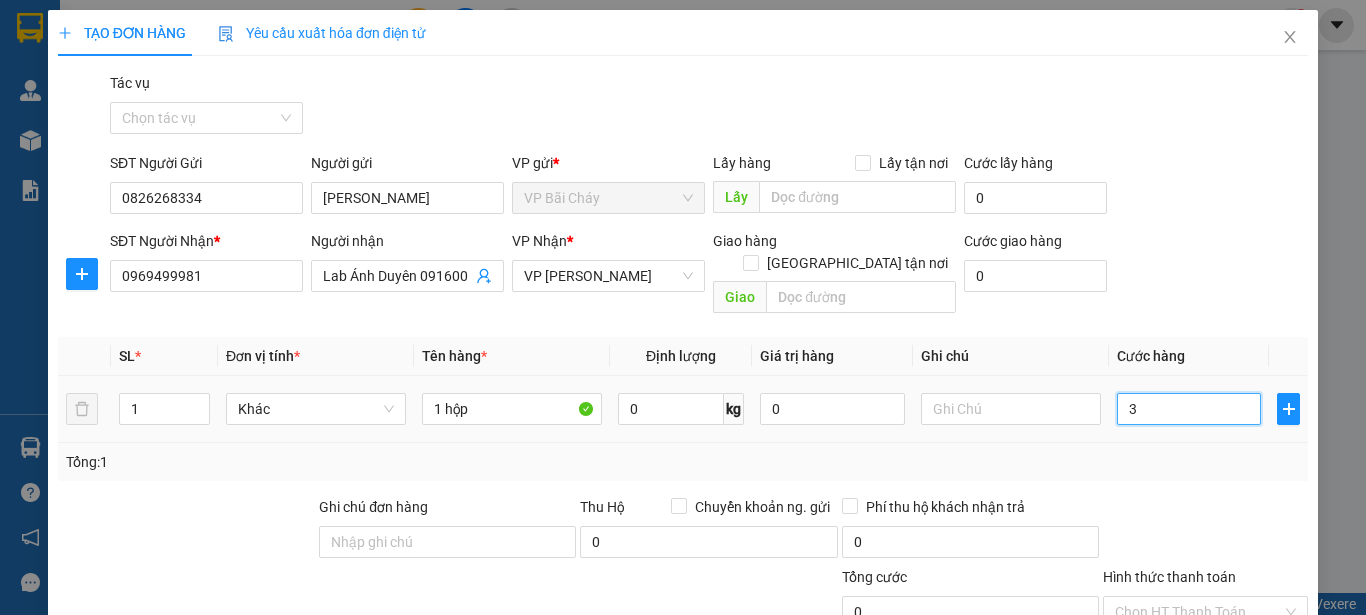 type on "3" 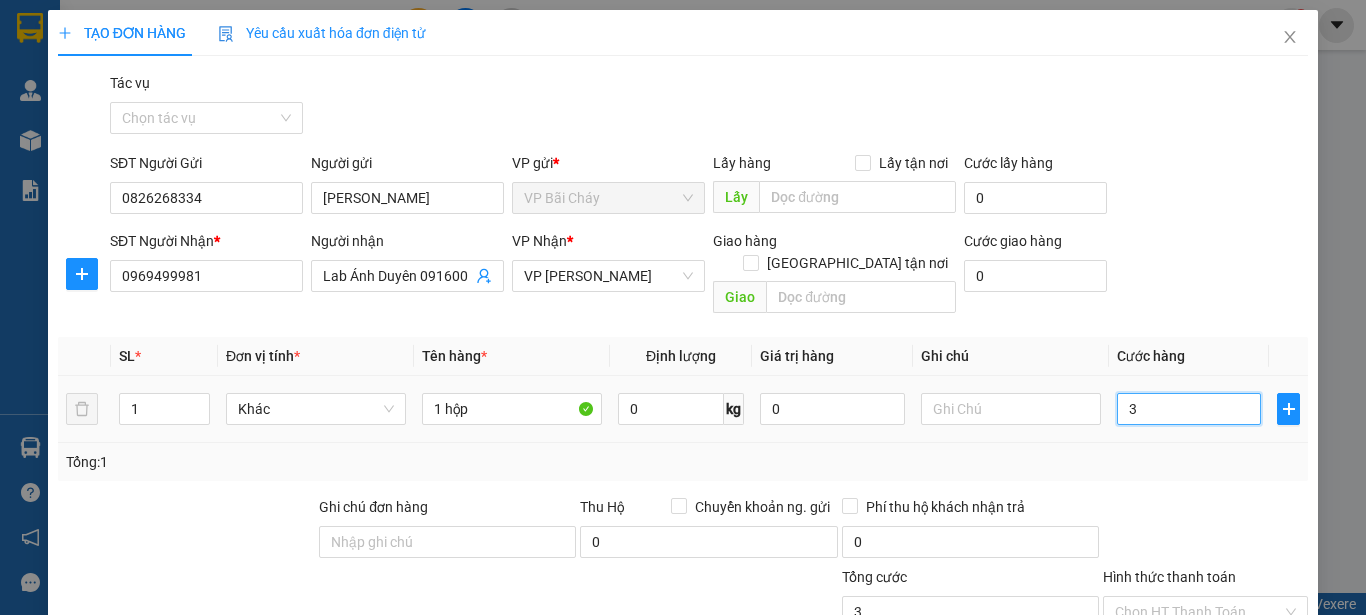 type on "30" 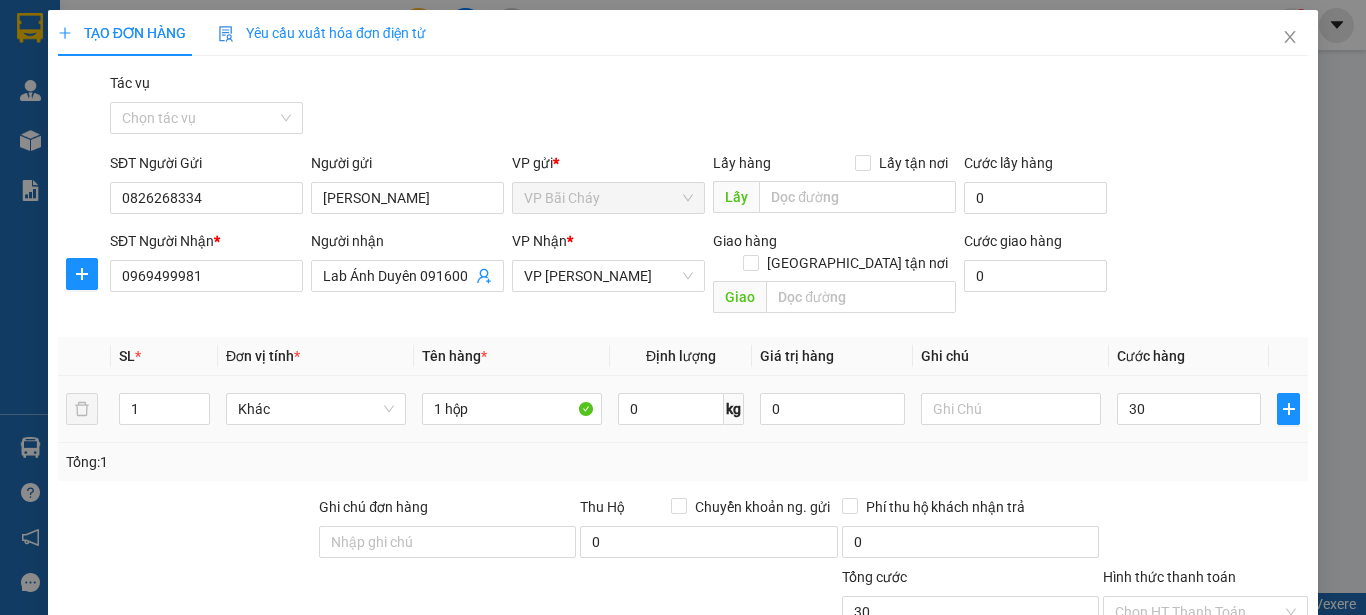 type on "30.000" 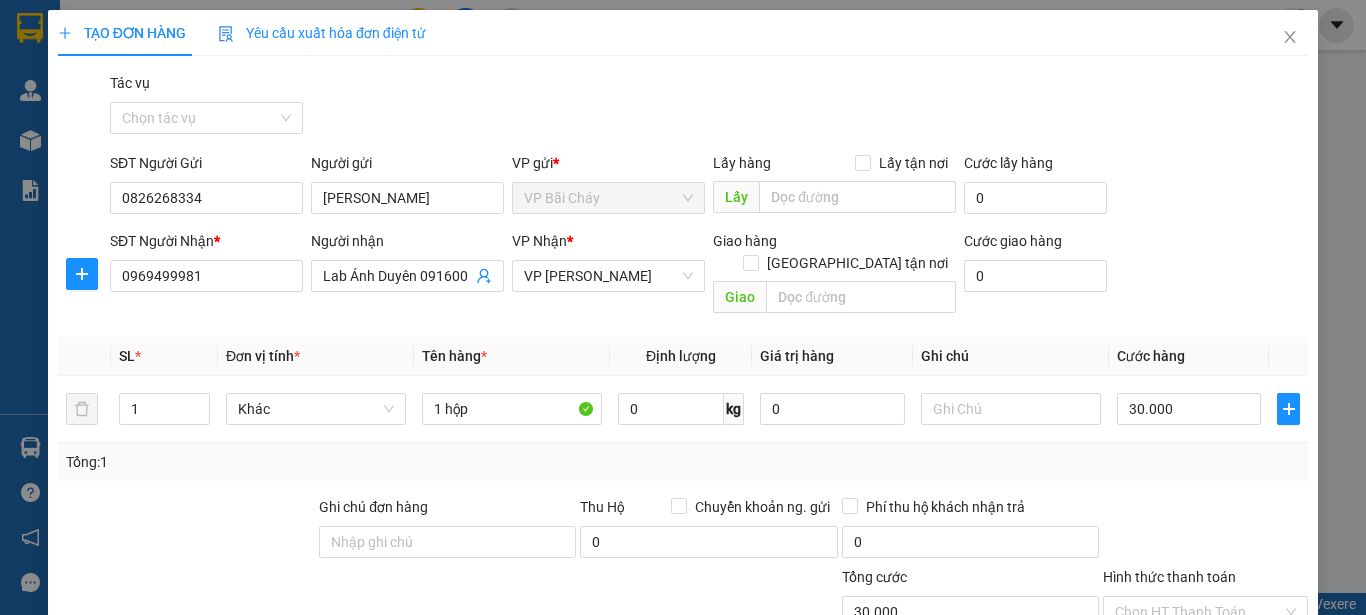 click on "Tổng:  1" at bounding box center (683, 462) 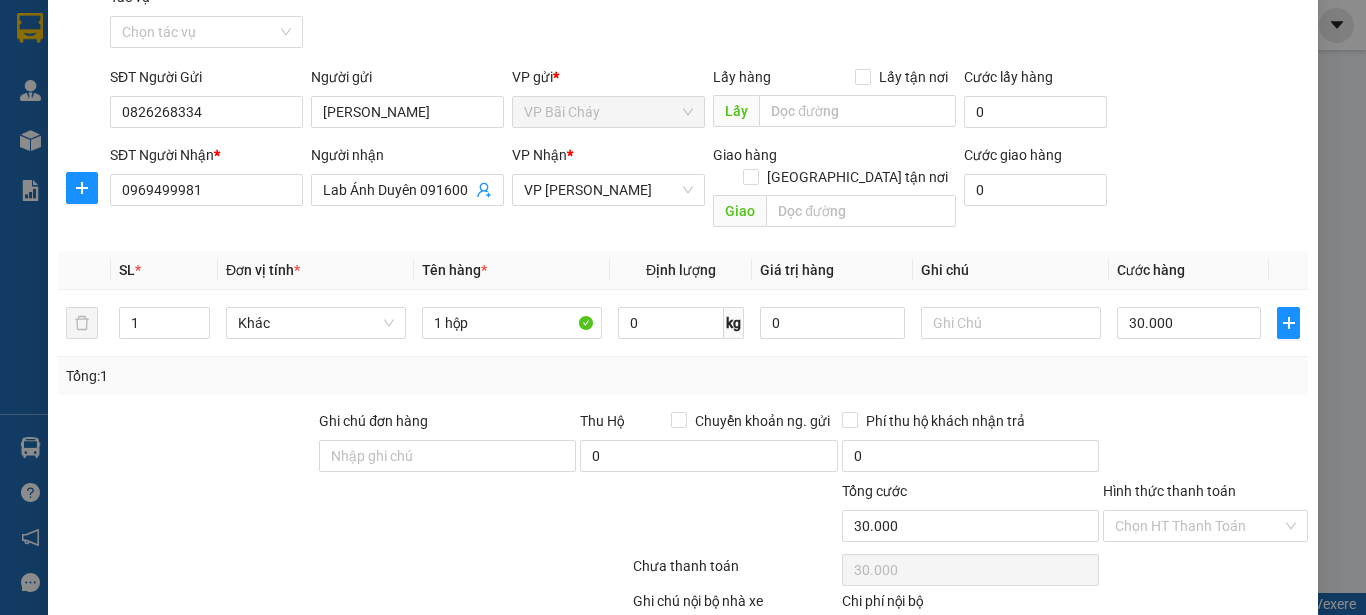 scroll, scrollTop: 187, scrollLeft: 0, axis: vertical 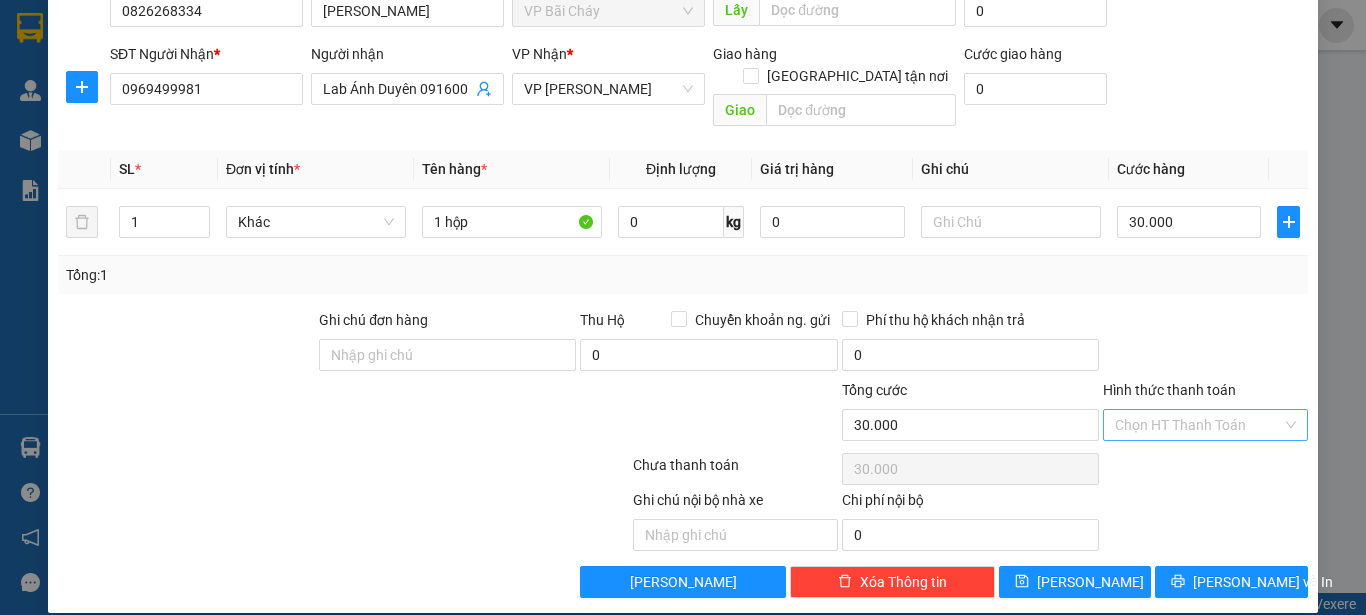 click on "Hình thức thanh toán" at bounding box center [1198, 425] 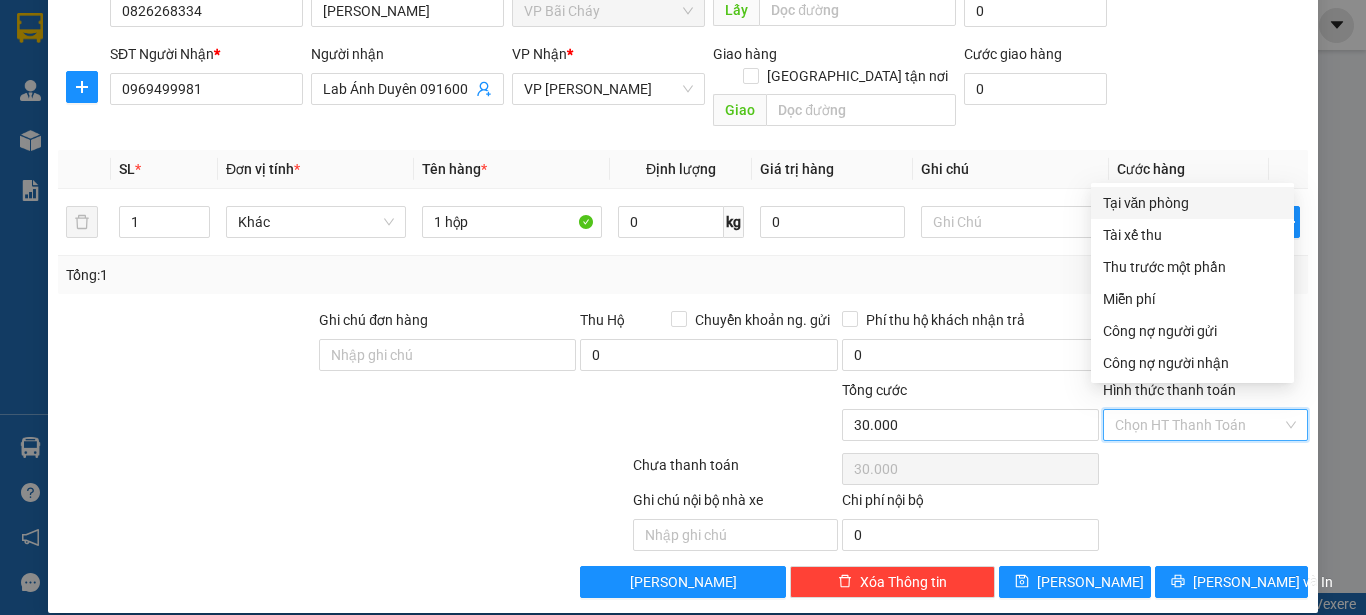 click on "Tại văn phòng" at bounding box center (1192, 203) 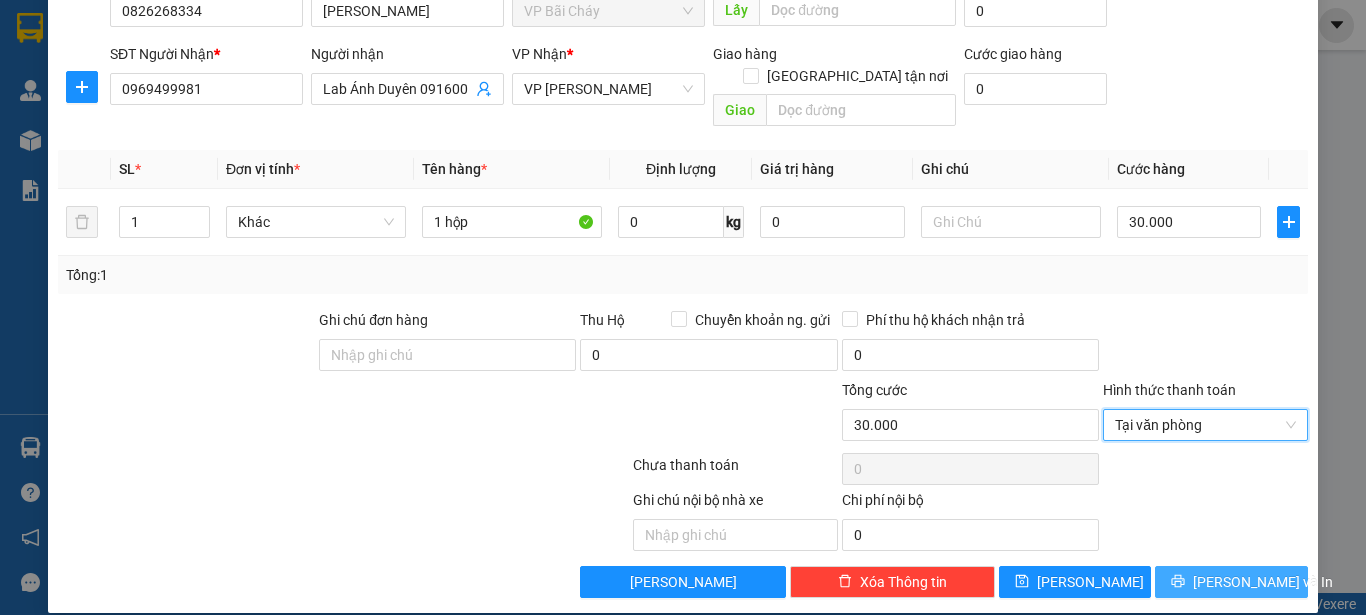 click on "[PERSON_NAME] và In" at bounding box center (1231, 582) 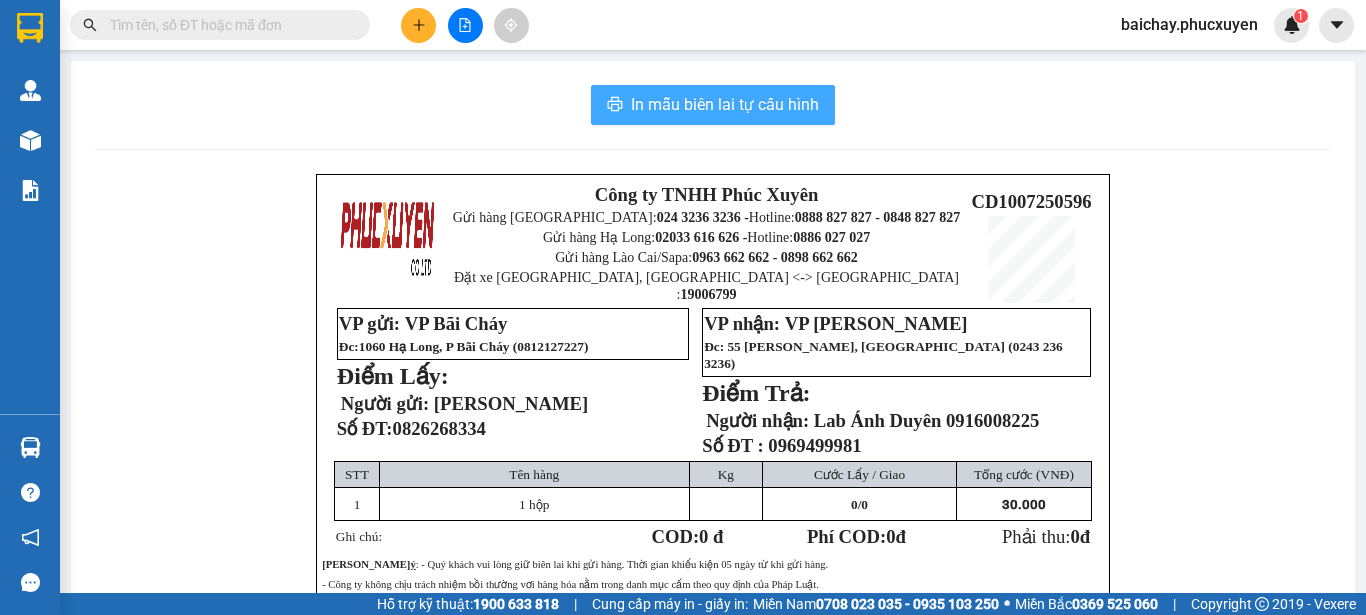 click on "In mẫu biên lai tự cấu hình" at bounding box center [725, 104] 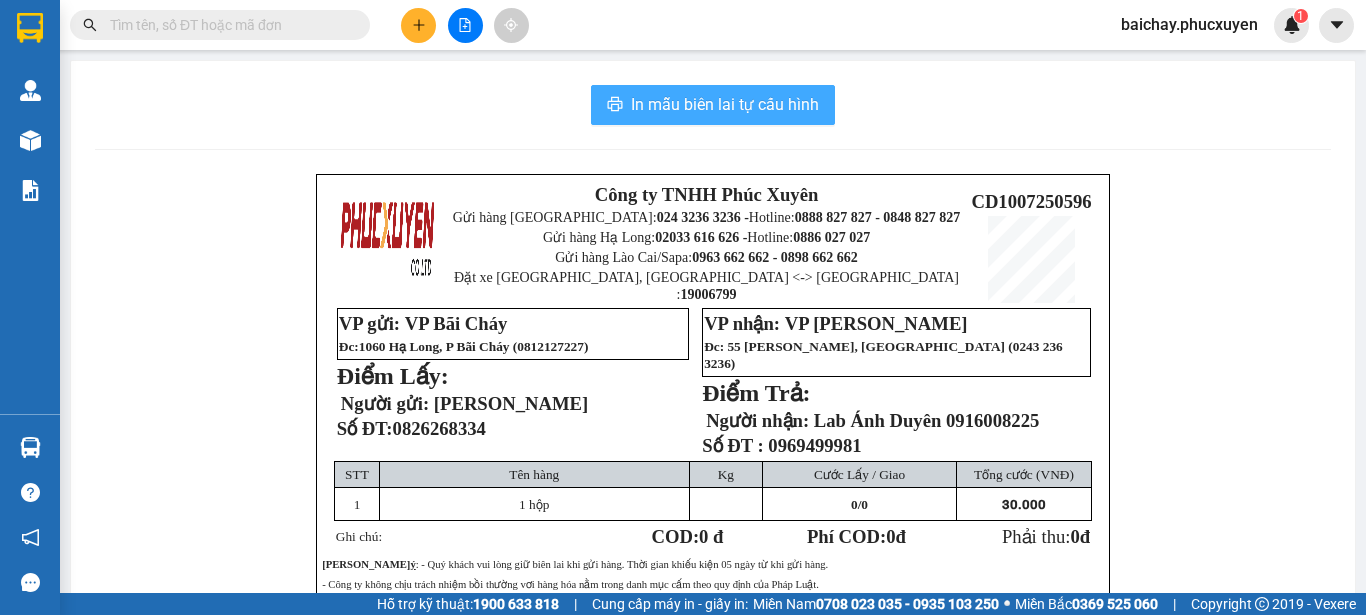 scroll, scrollTop: 0, scrollLeft: 0, axis: both 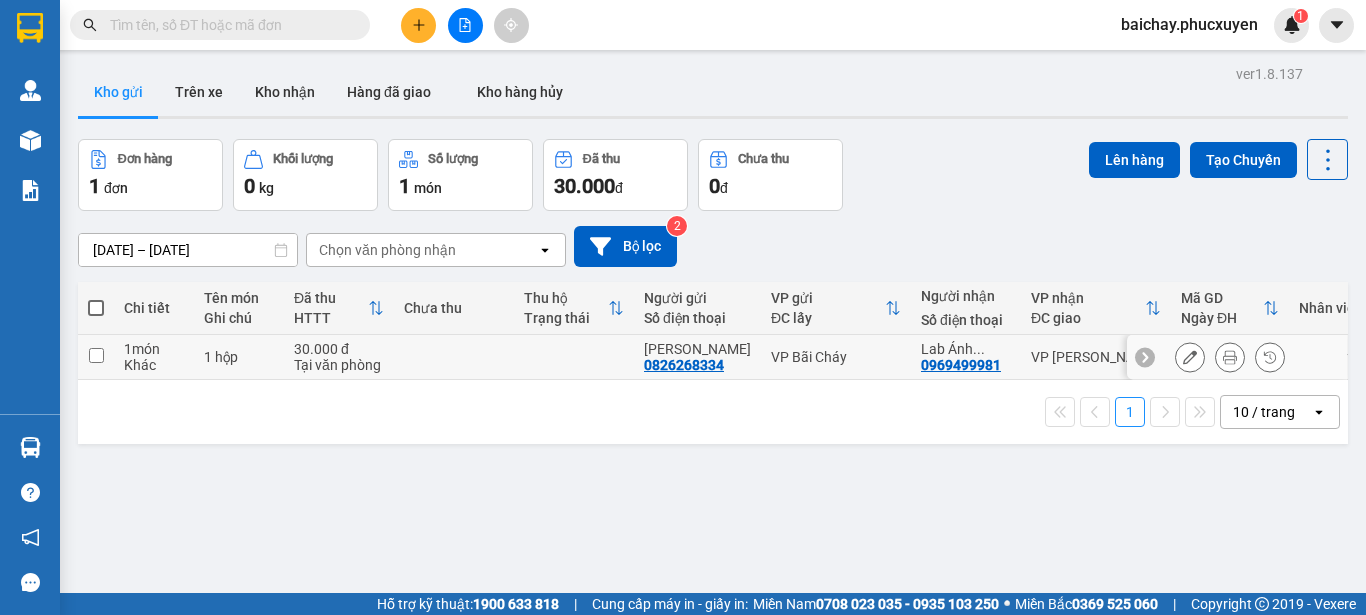 click at bounding box center (96, 355) 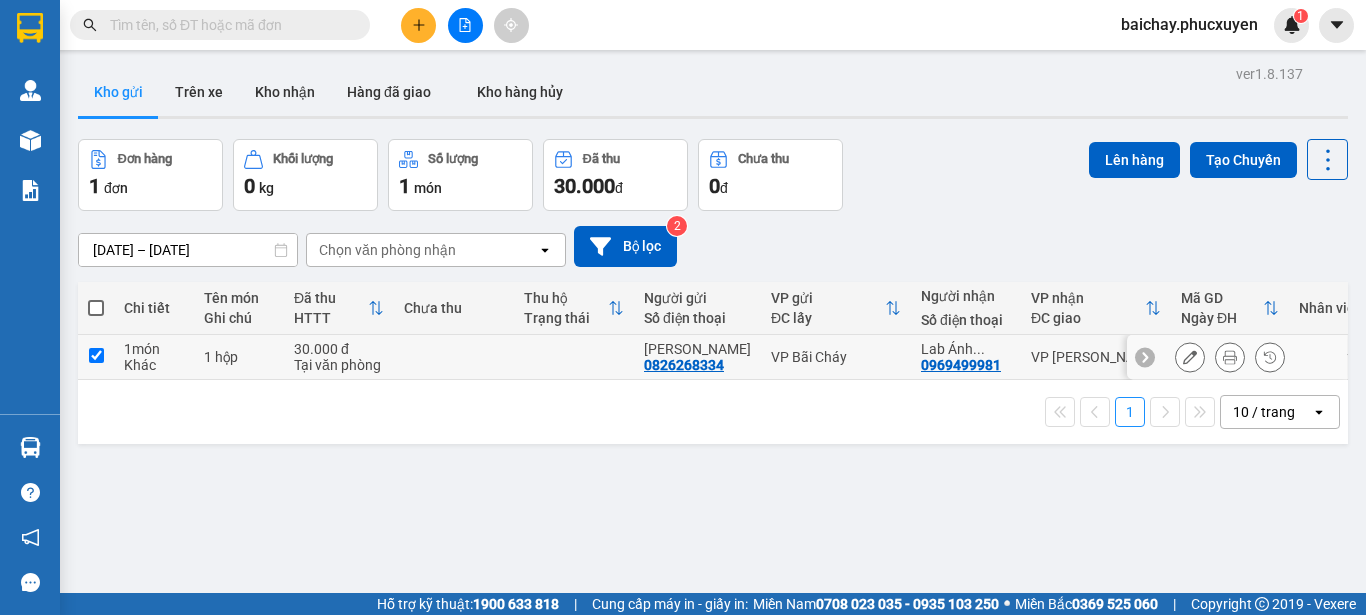checkbox on "true" 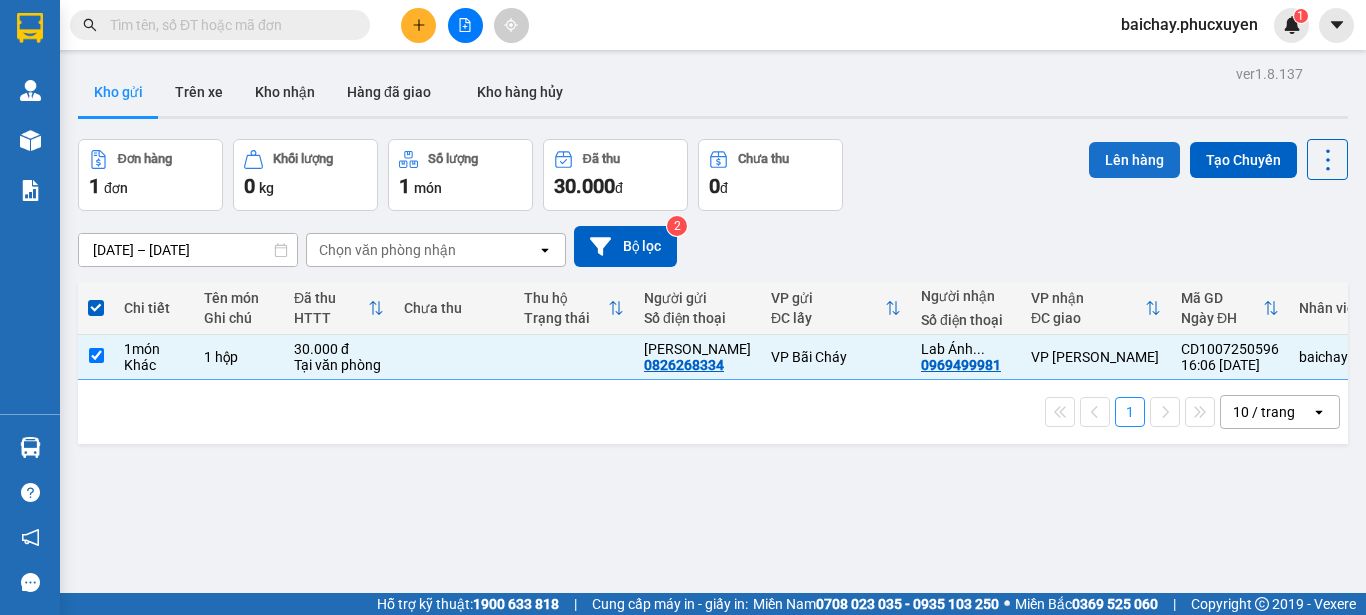 click on "Lên hàng" at bounding box center (1134, 160) 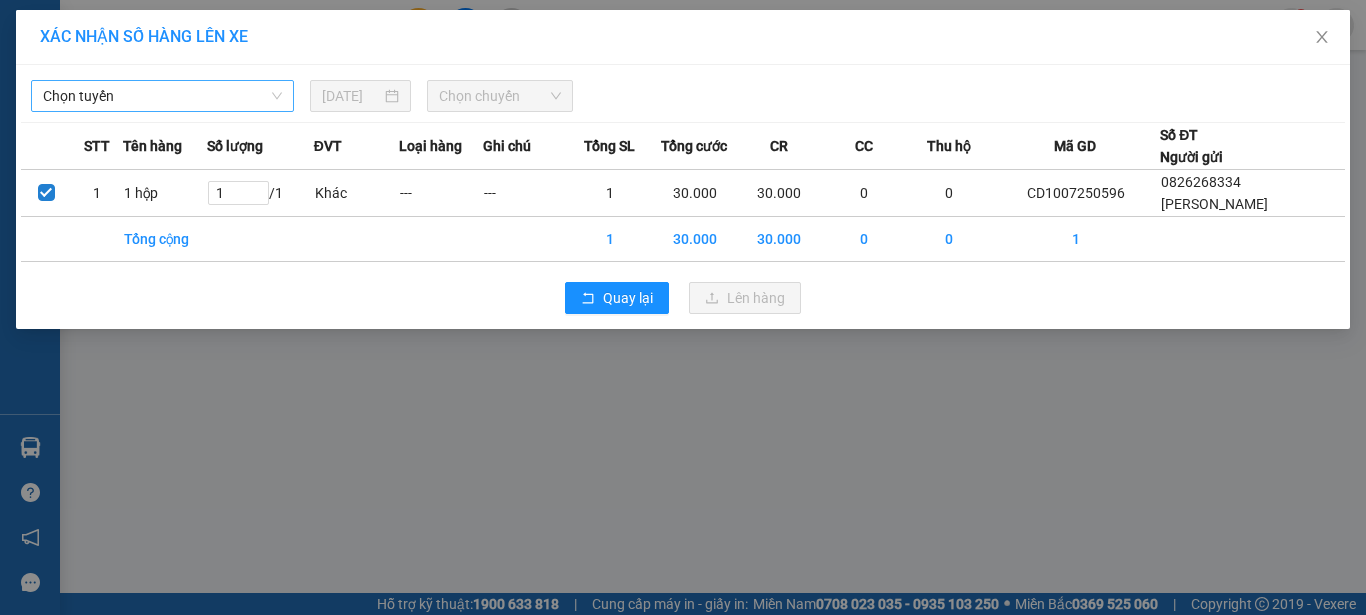 click on "Chọn tuyến" at bounding box center (162, 96) 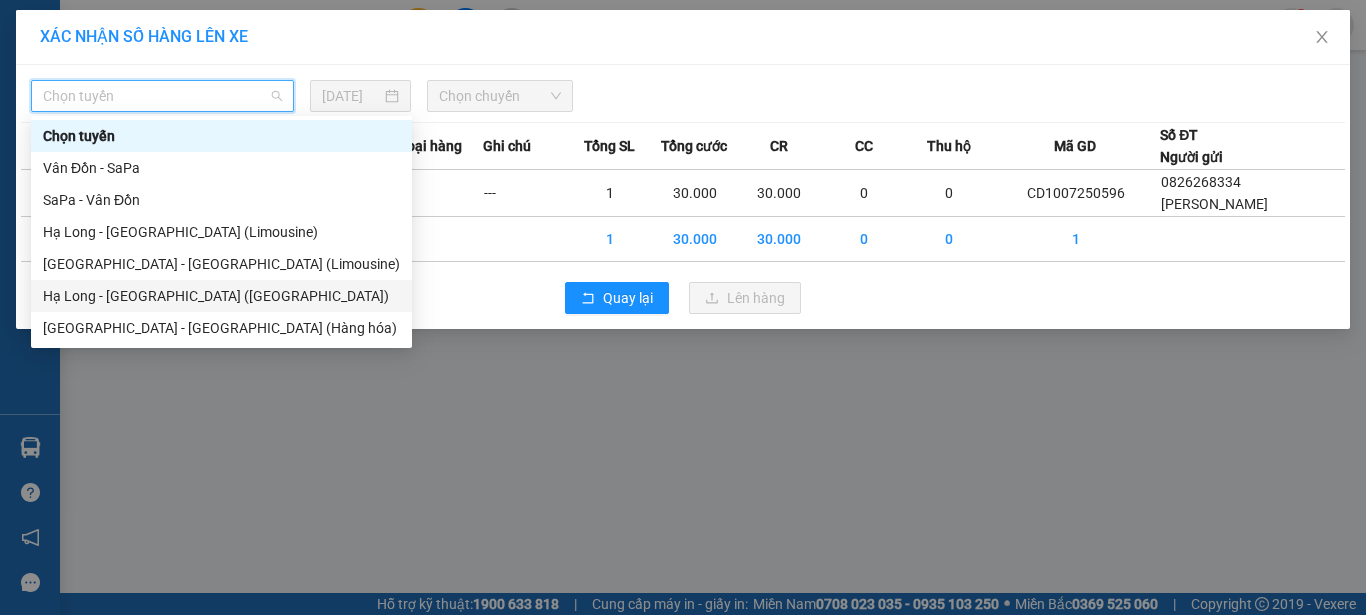 click on "Hạ Long - [GEOGRAPHIC_DATA] ([GEOGRAPHIC_DATA])" at bounding box center [221, 296] 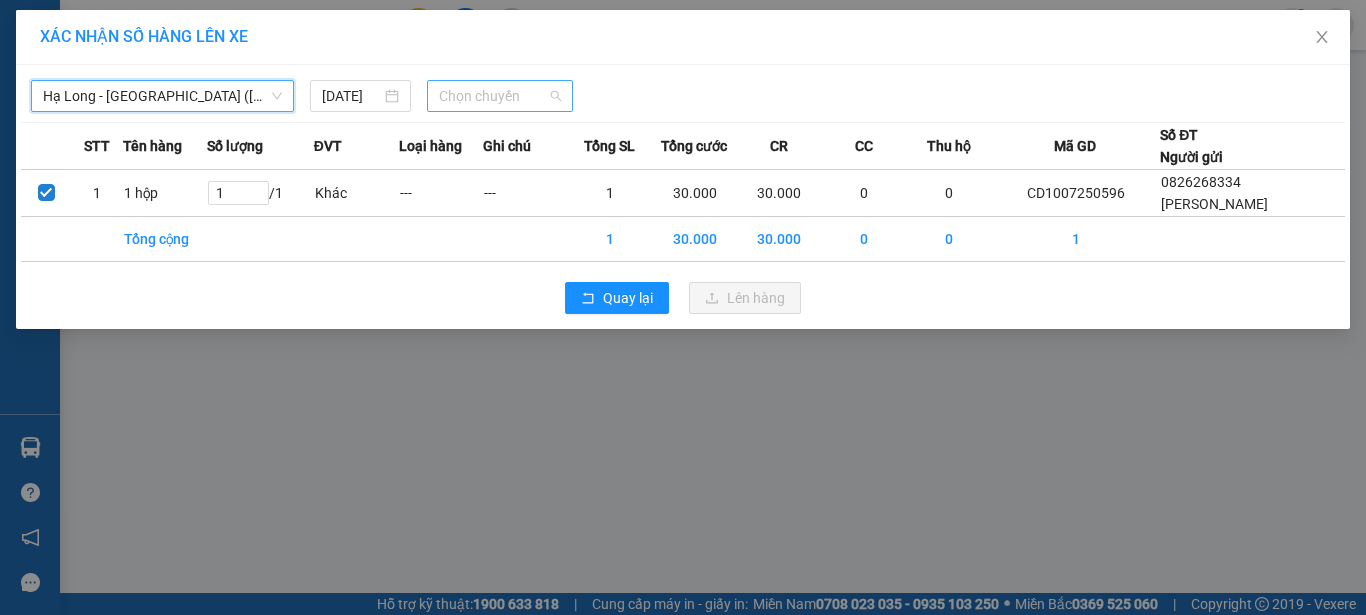 click on "Chọn chuyến" at bounding box center (500, 96) 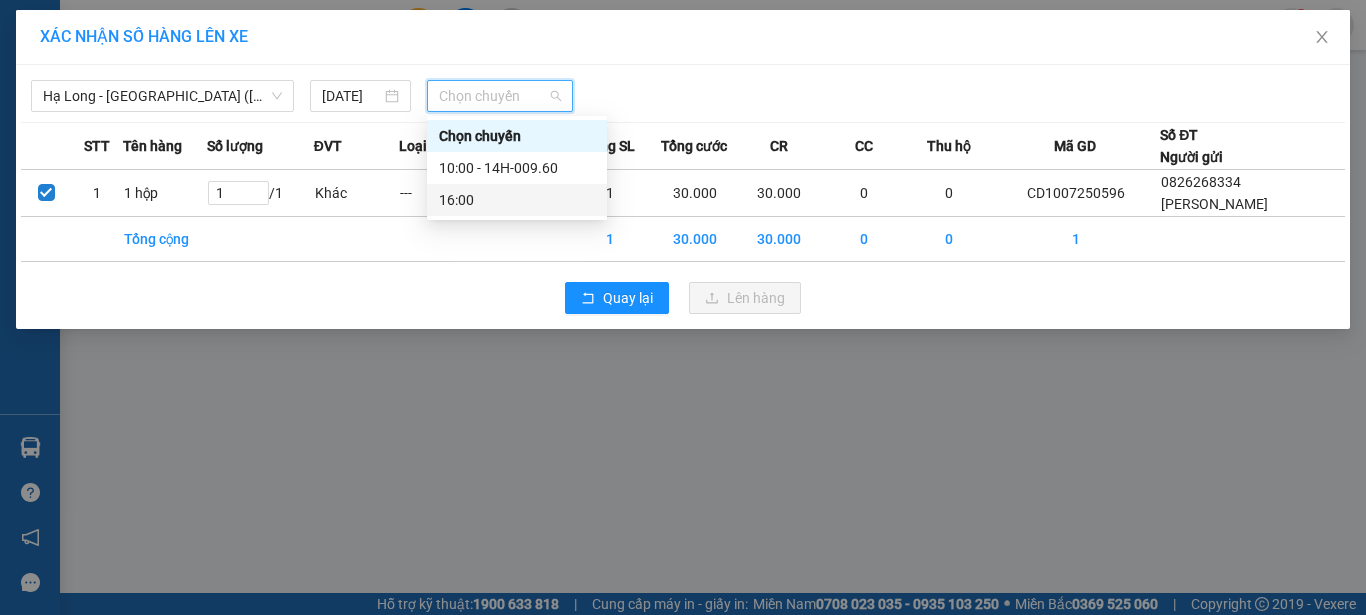 click on "16:00" at bounding box center [517, 200] 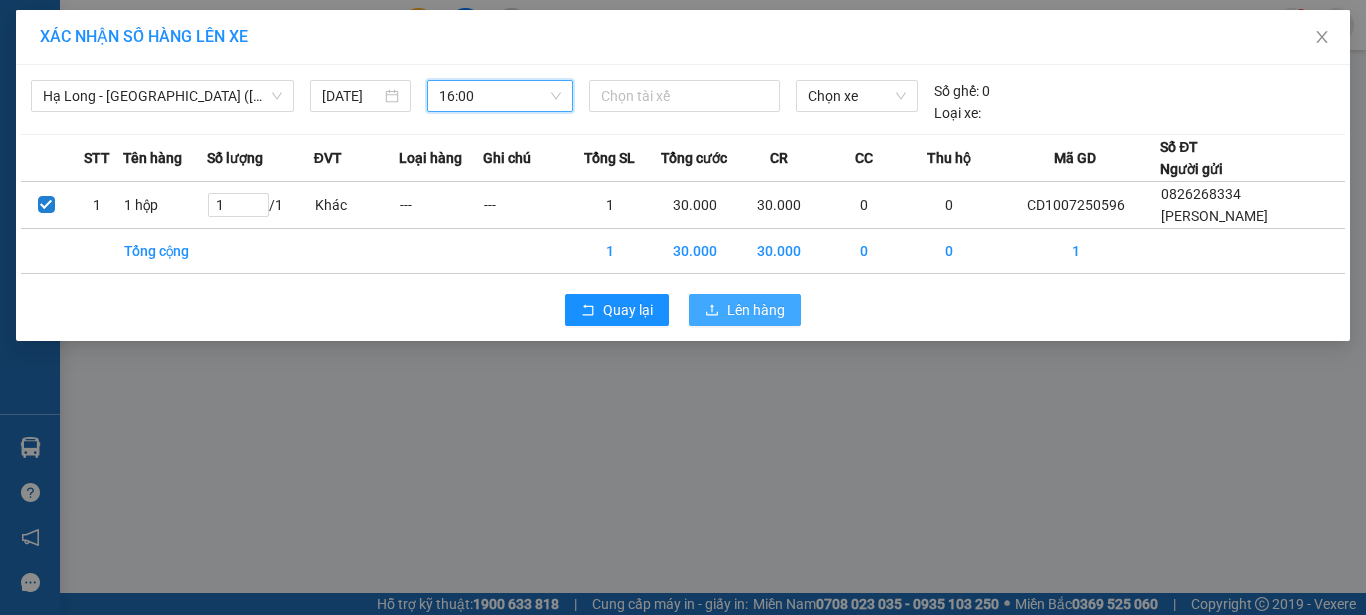 click on "Lên hàng" at bounding box center [756, 310] 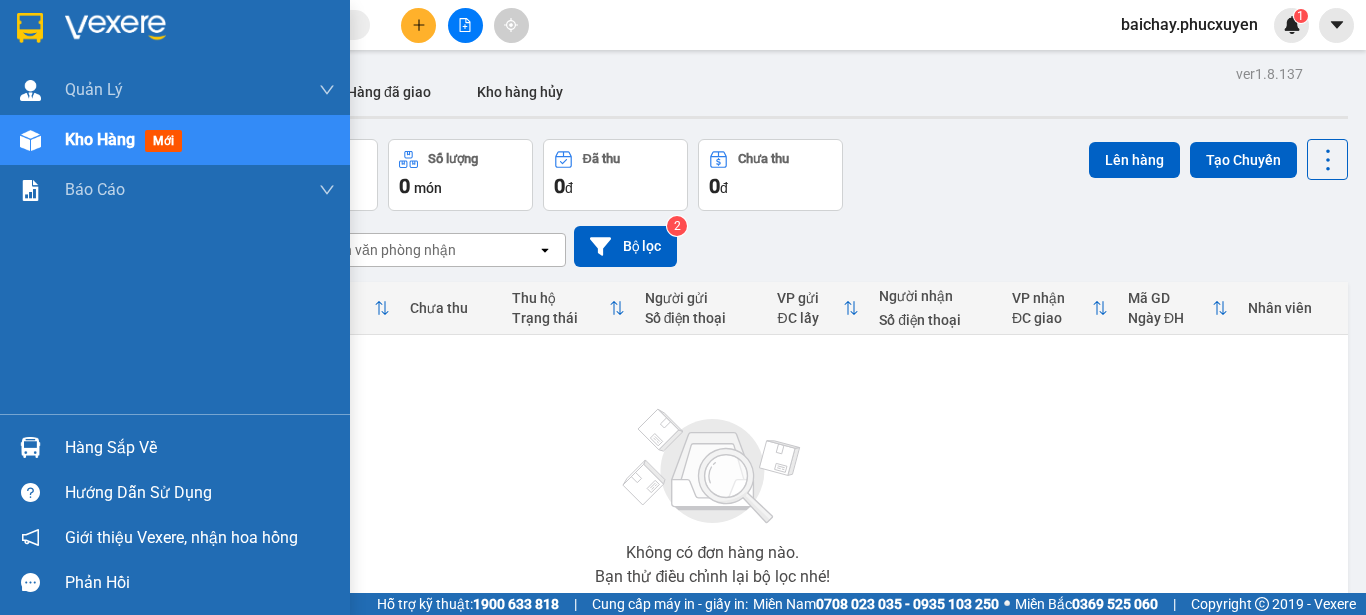 click on "Hàng sắp về" at bounding box center (200, 448) 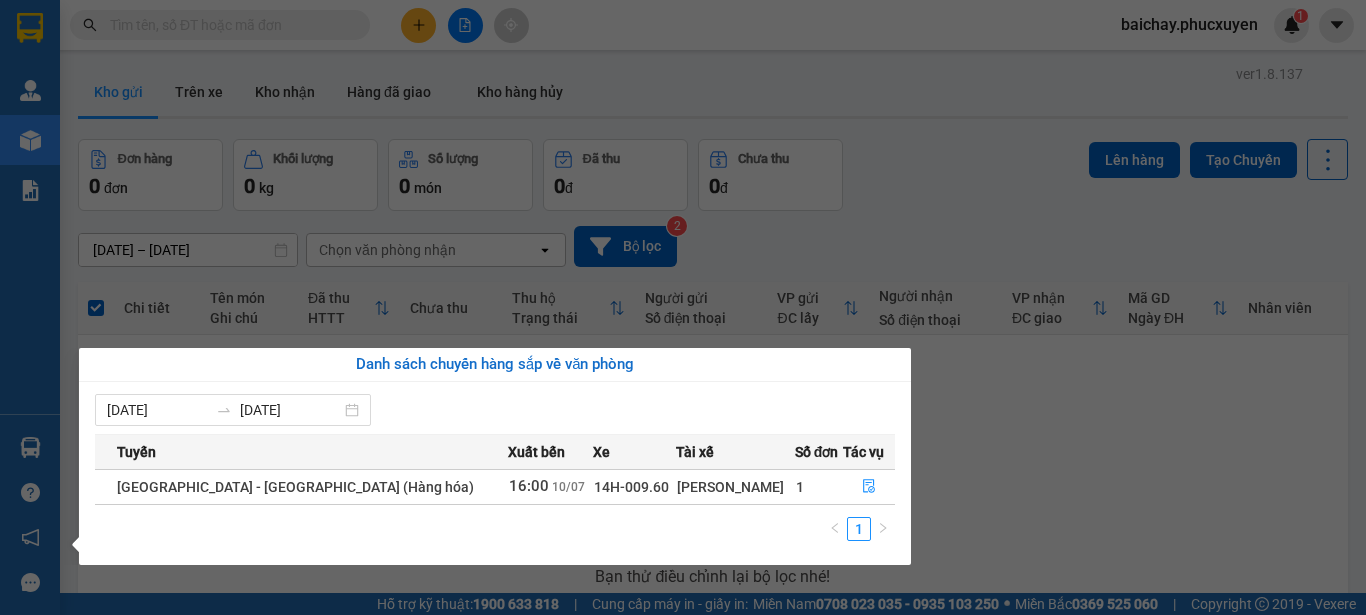 click on "Kết quả tìm kiếm ( 1 )  Bộ lọc  Mã ĐH Trạng thái Món hàng Thu hộ Tổng cước Chưa cước Người gửi VP Gửi Người nhận VP Nhận CD1007250543 10:50 [DATE] Đã giao   14:41 [DATE] 1 Carton giao ngay- không phiếu SL:  1 130.000 0915345854 anh Tuấn VP Bãi Cháy 0936359918 a thế anh VP Cổ Linh TC: số 12 ngách 49/34 đức gian... 1 [PERSON_NAME].phucxuyen 1     [PERSON_NAME] lý giao nhận mới Quản lý kiểm kho     Kho hàng mới     Báo cáo  11. Báo cáo đơn giao nhận nội bộ 1. Chi tiết đơn hàng văn phòng 12. Thống kê đơn đối tác 2. Tổng doanh thu theo từng văn phòng 3. Thống kê đơn hàng toàn nhà xe  4. Báo cáo dòng tiền theo nhân viên 5. Doanh thu thực tế chi tiết theo phòng hàng  8. Thống kê nhận và gửi hàng theo văn phòng 9. Thống kê chi tiết đơn hàng theo văn phòng gửi Báo cáo Dòng tiền Thực thu của Nhân viên (Tách cước) Hàng sắp về Phản hồi ver  0 0" at bounding box center (683, 307) 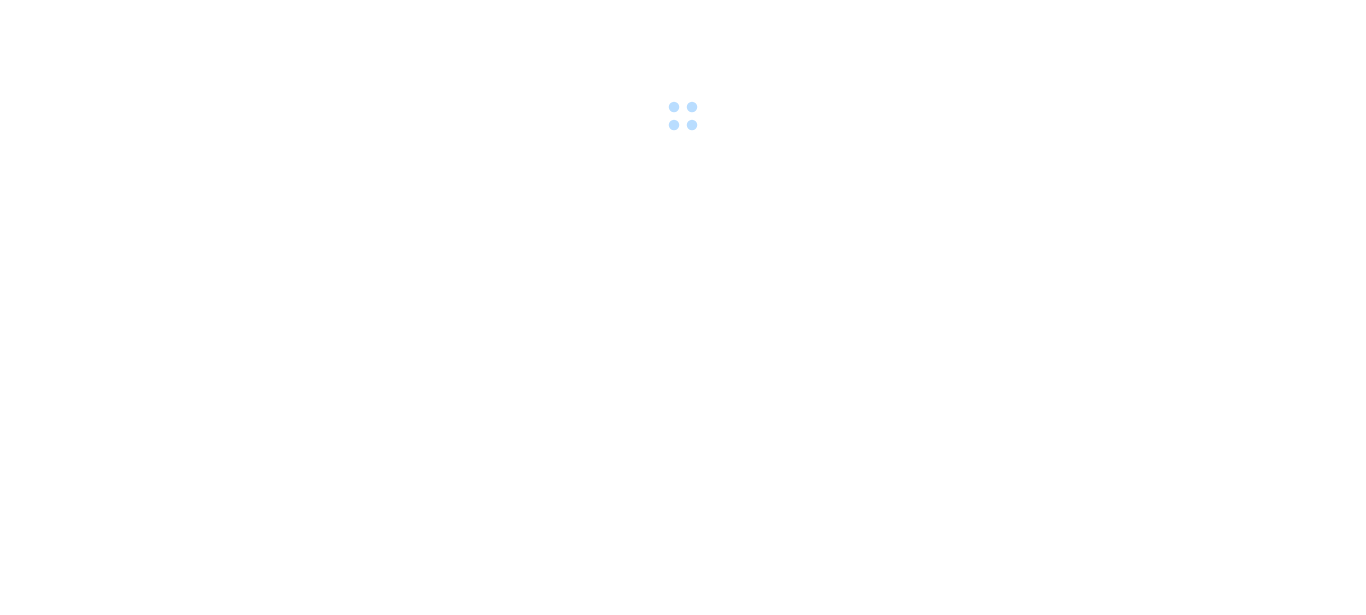 scroll, scrollTop: 0, scrollLeft: 0, axis: both 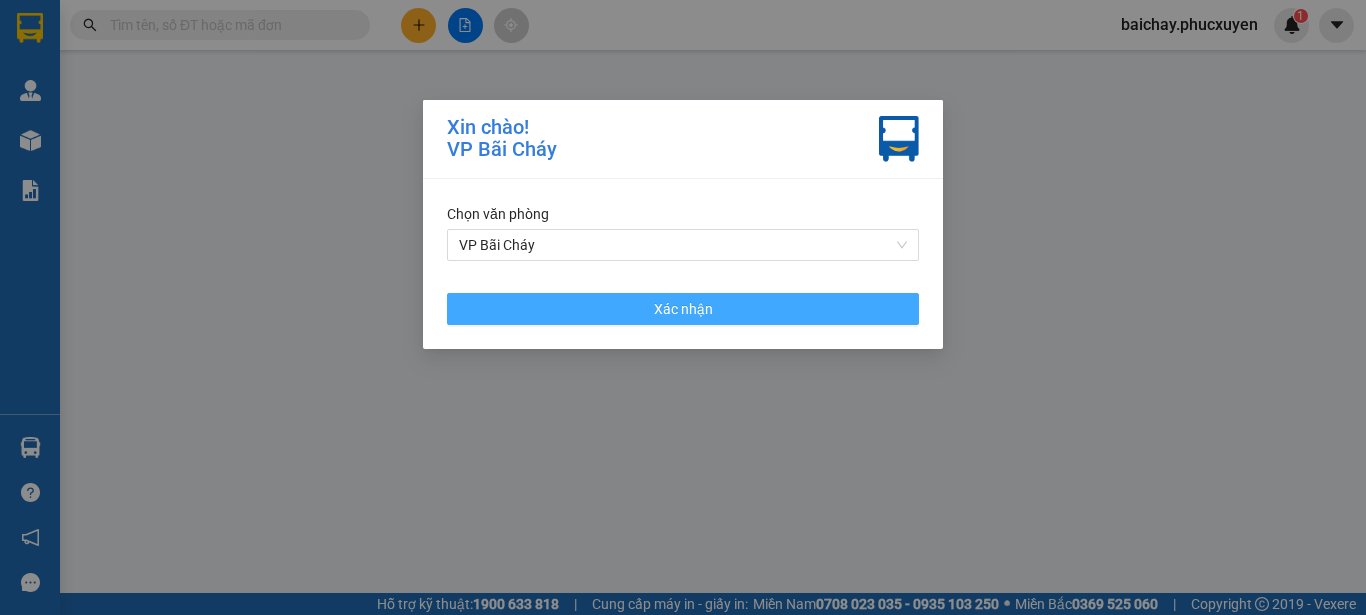 click on "Xác nhận" at bounding box center (683, 309) 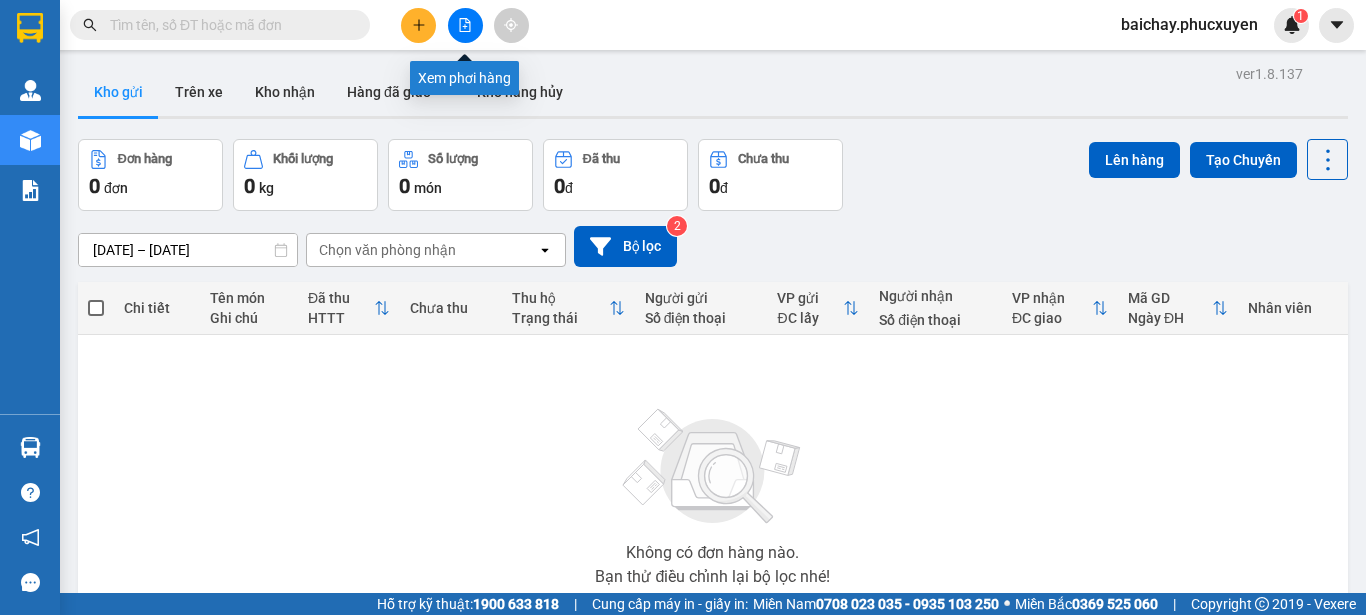 click 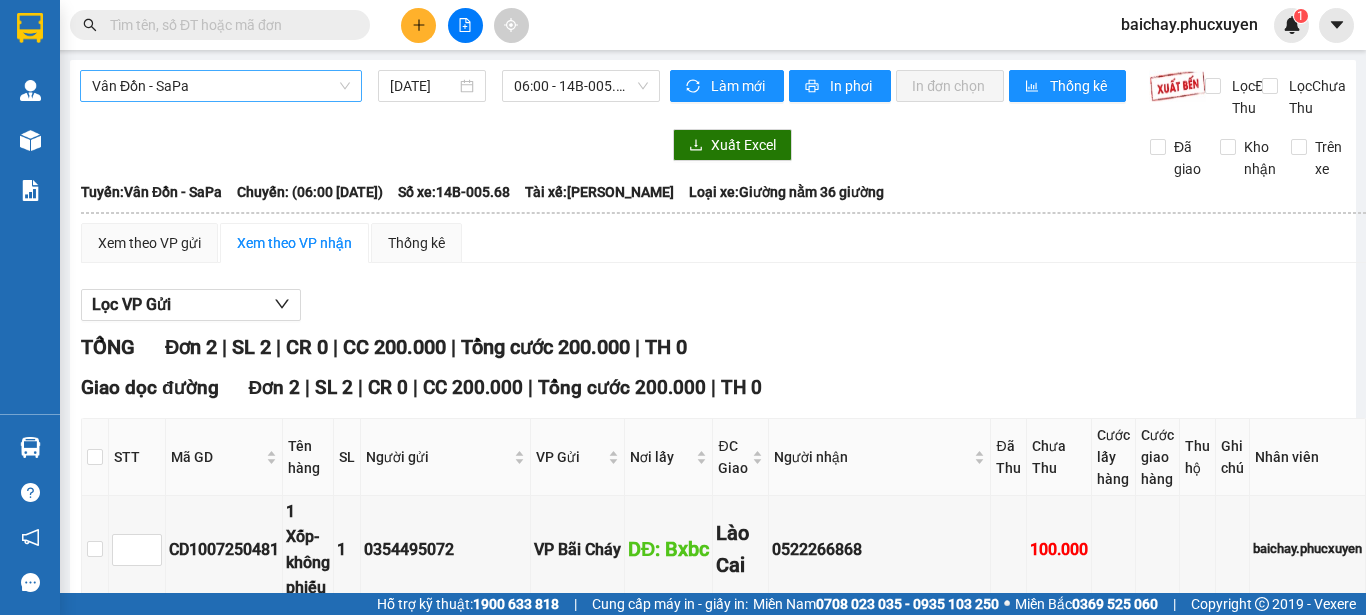 click on "Vân Đồn - SaPa" at bounding box center (221, 86) 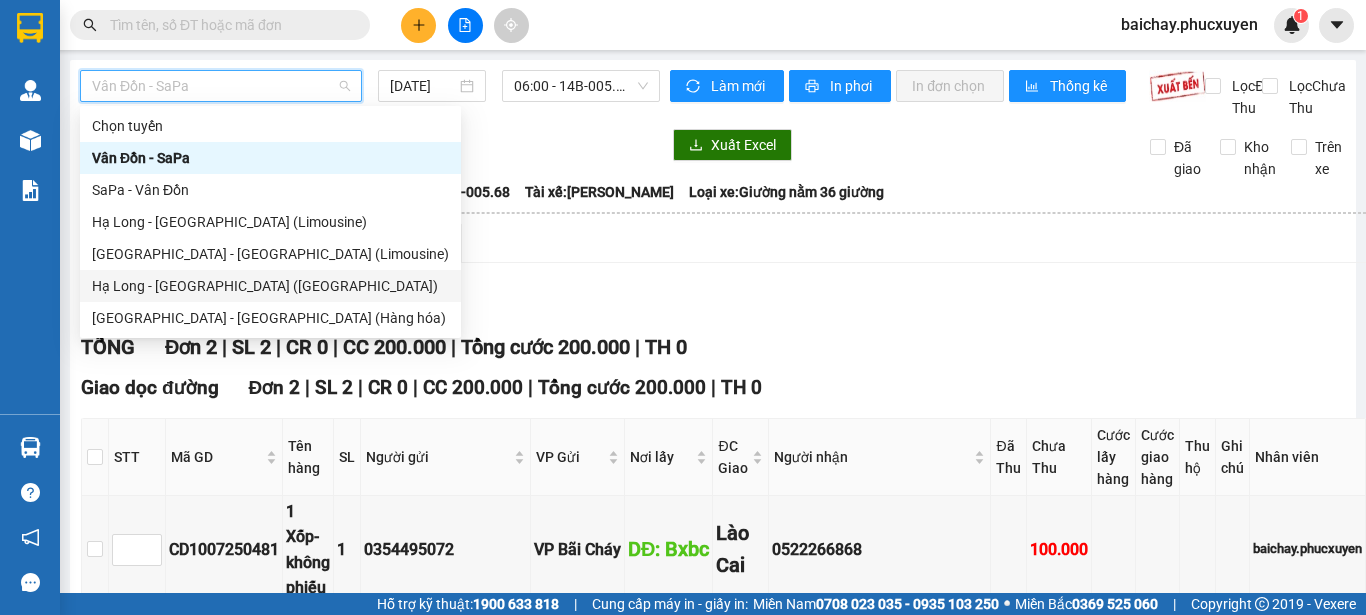 click on "Hạ Long - [GEOGRAPHIC_DATA] ([GEOGRAPHIC_DATA])" at bounding box center (270, 286) 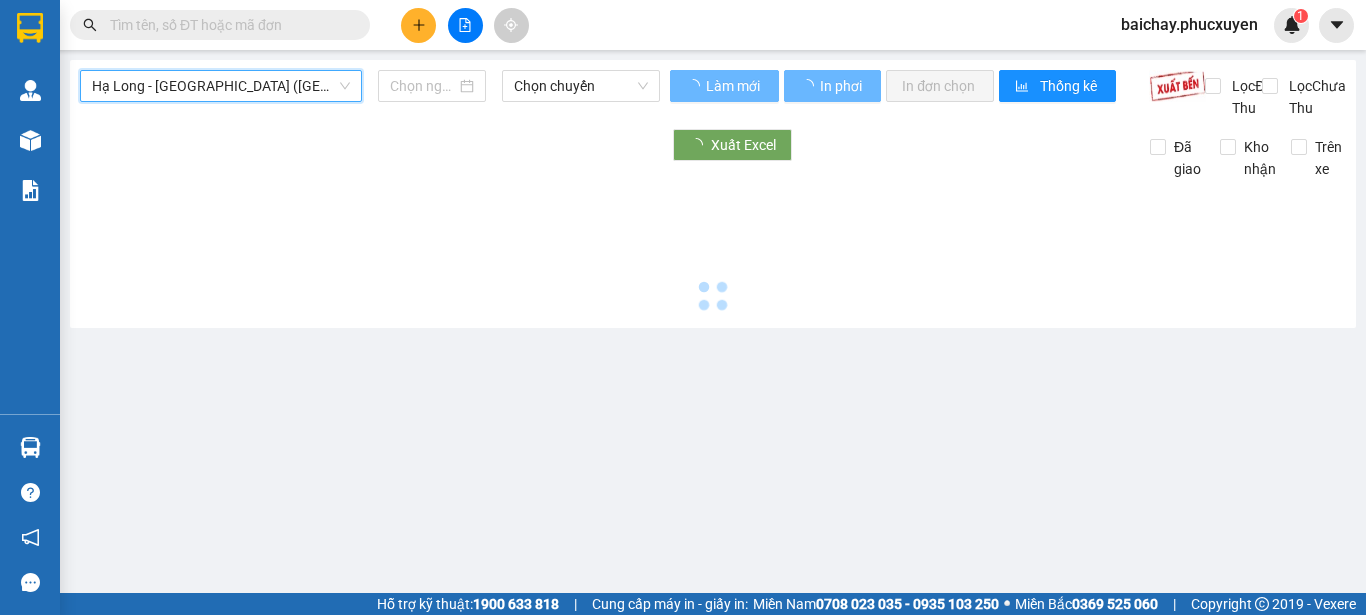 type on "[DATE]" 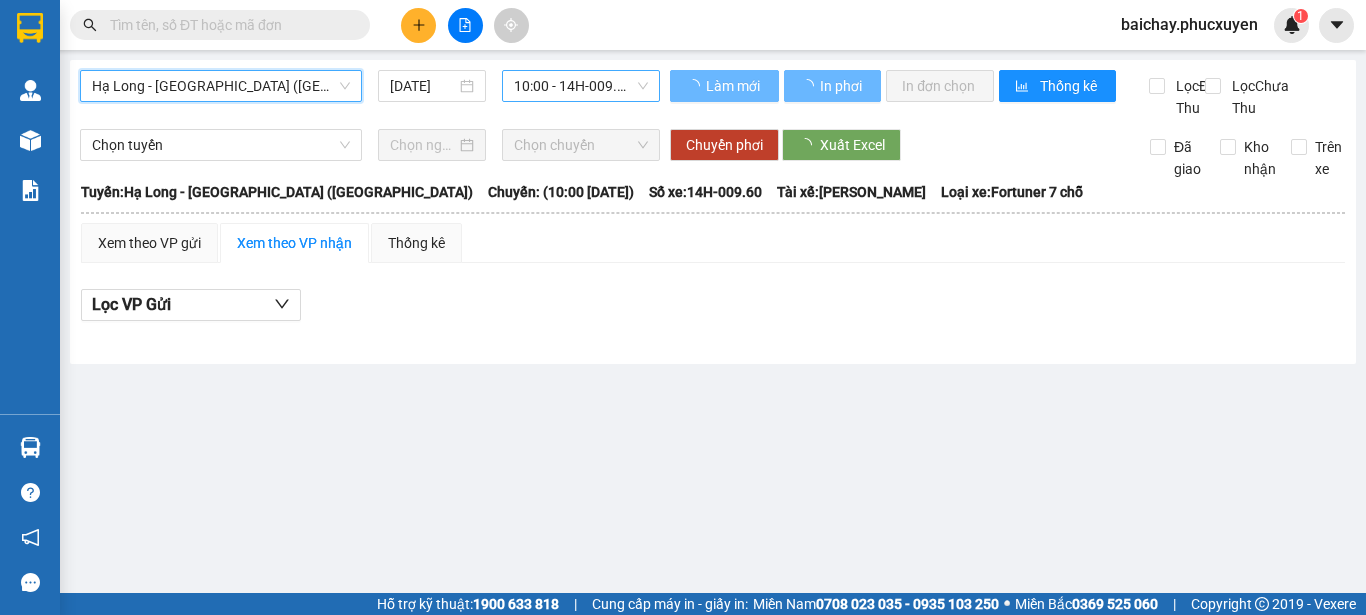 click on "10:00     - 14H-009.60" at bounding box center (581, 86) 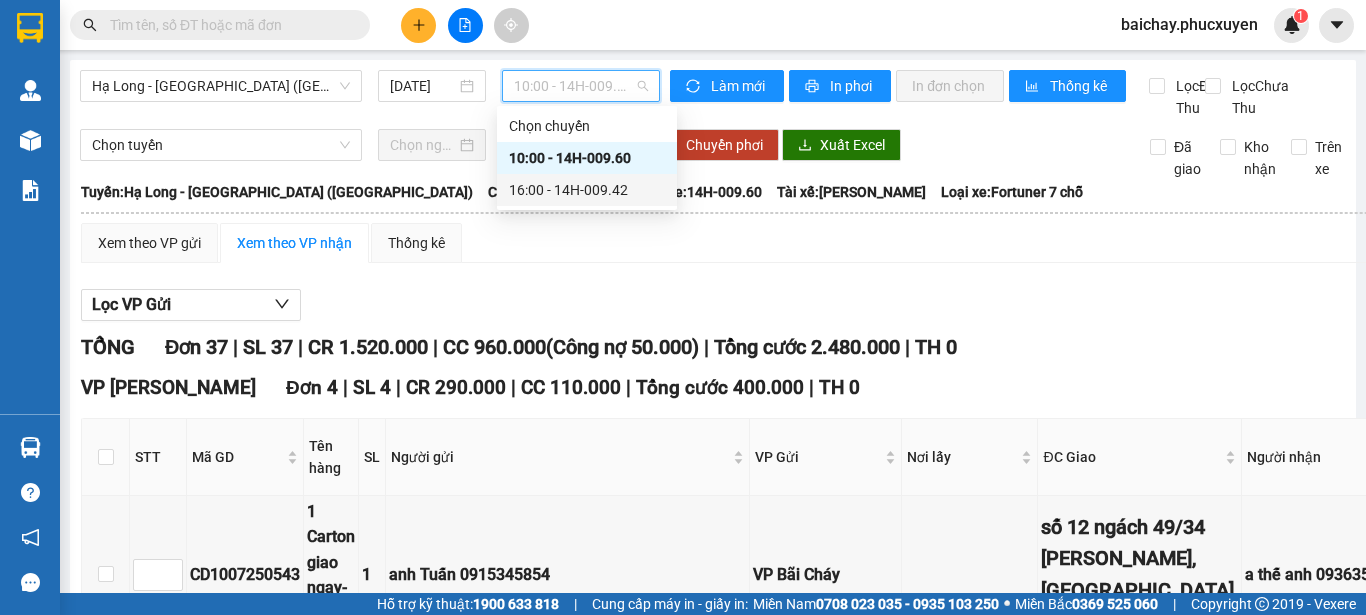 click on "16:00     - 14H-009.42" at bounding box center [587, 190] 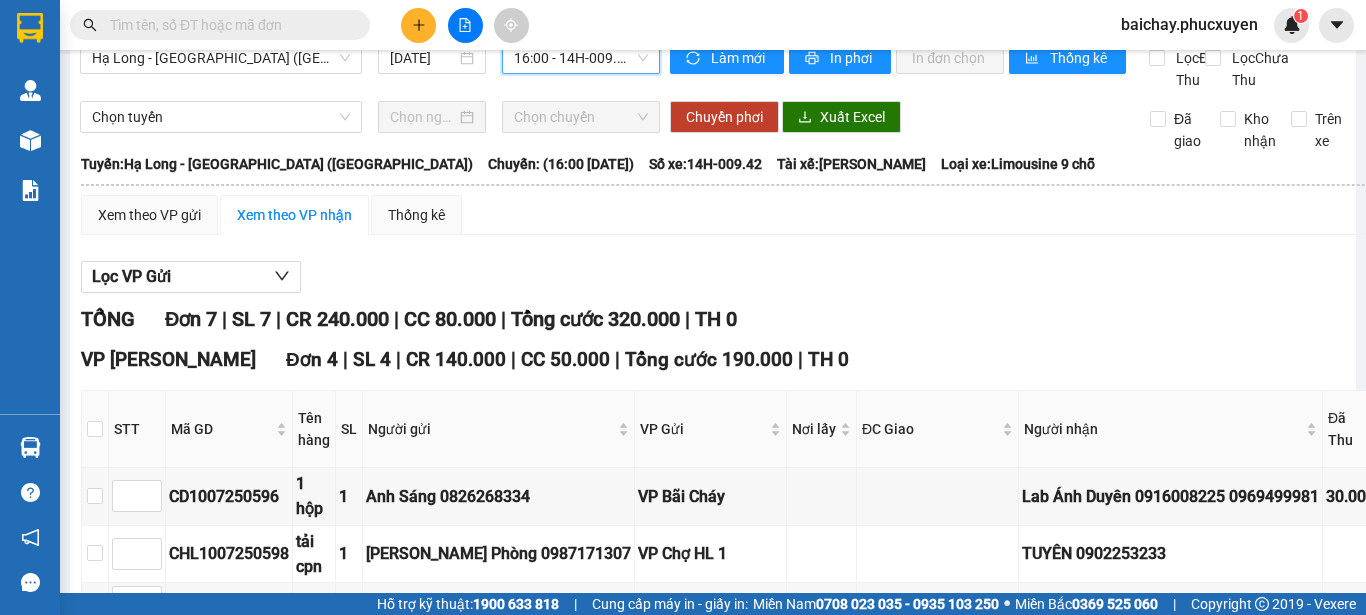 scroll, scrollTop: 0, scrollLeft: 0, axis: both 